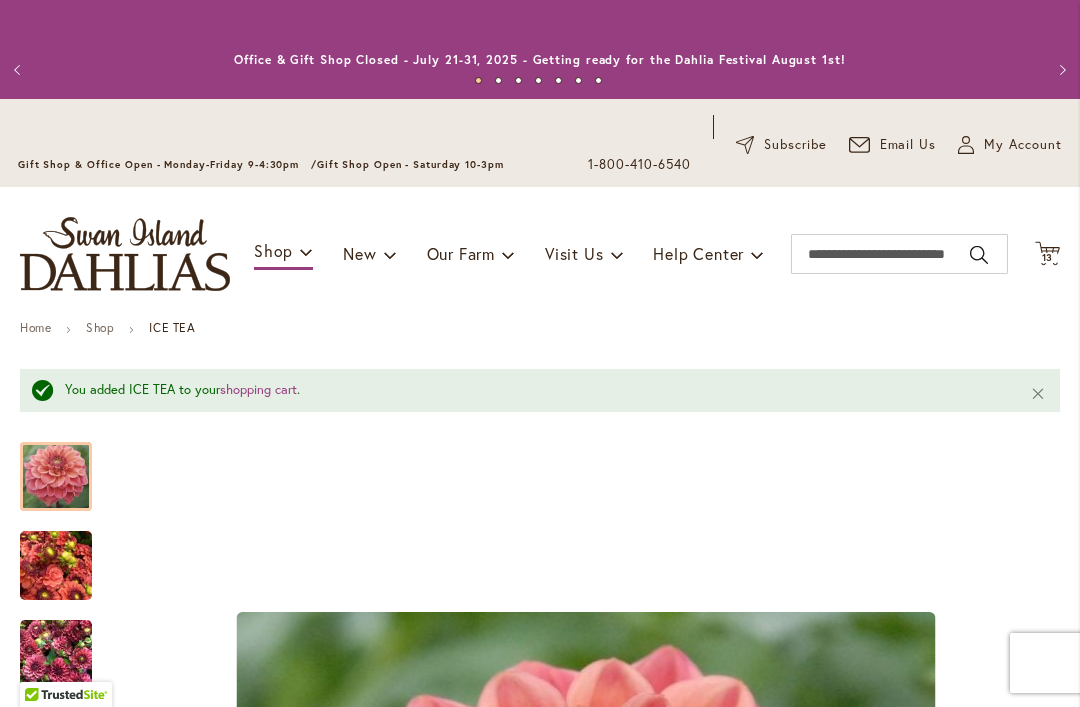 scroll, scrollTop: 0, scrollLeft: 0, axis: both 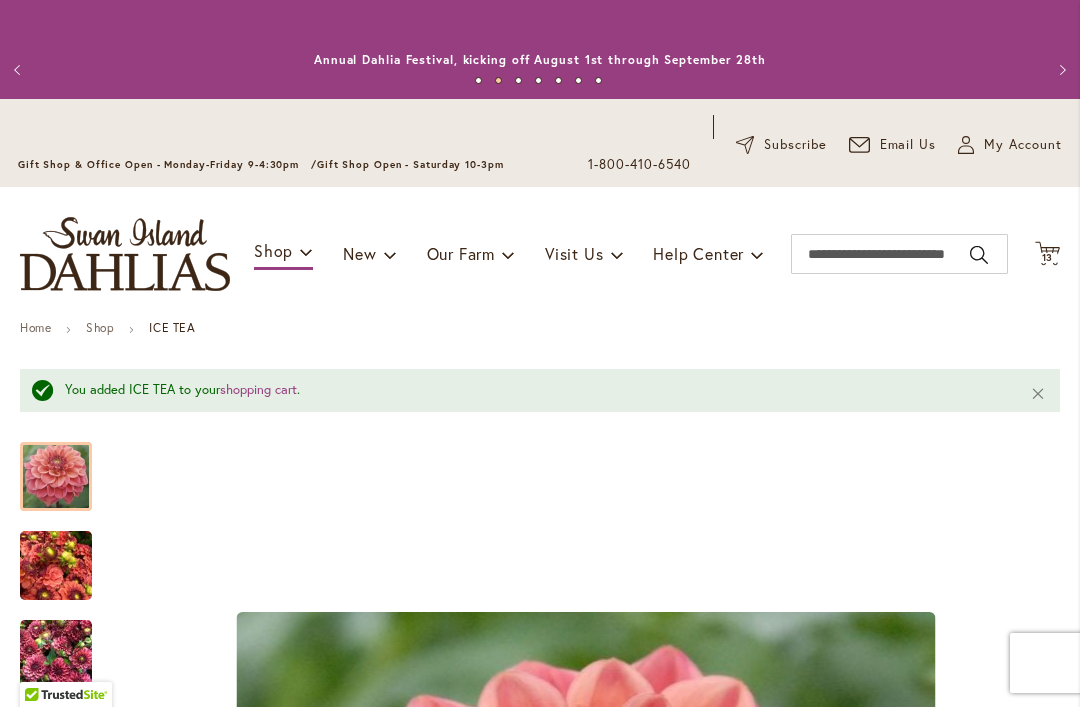 click on "Cart
.cls-1 {
fill: #231f20;
}" 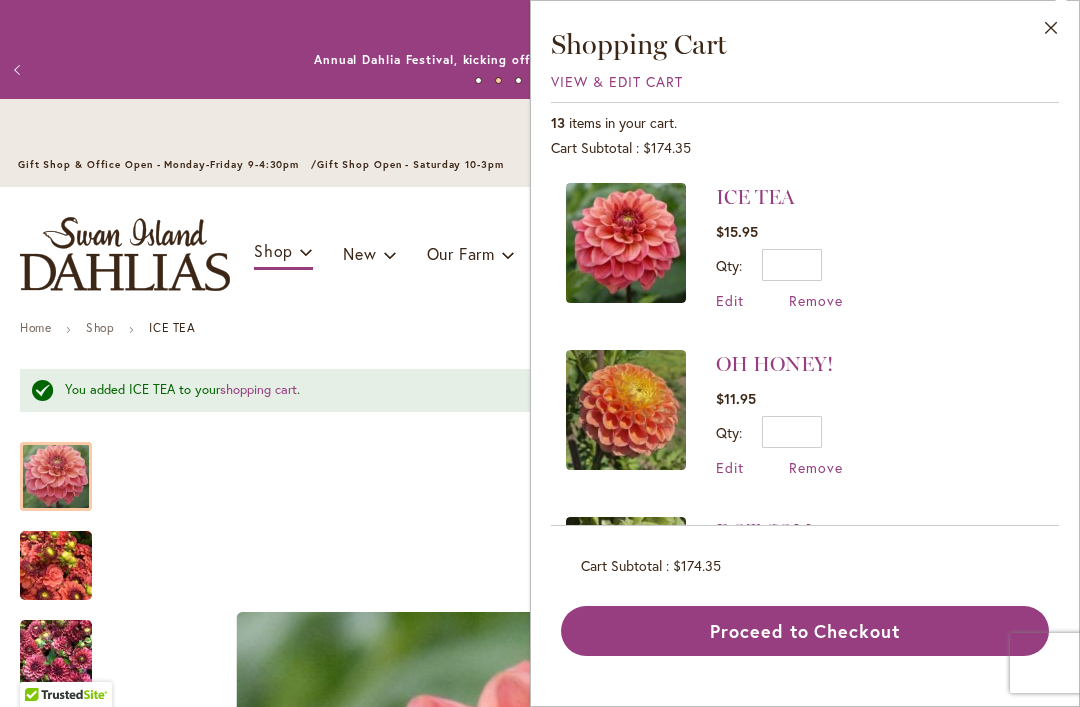 click on "View & Edit Cart" at bounding box center [617, 81] 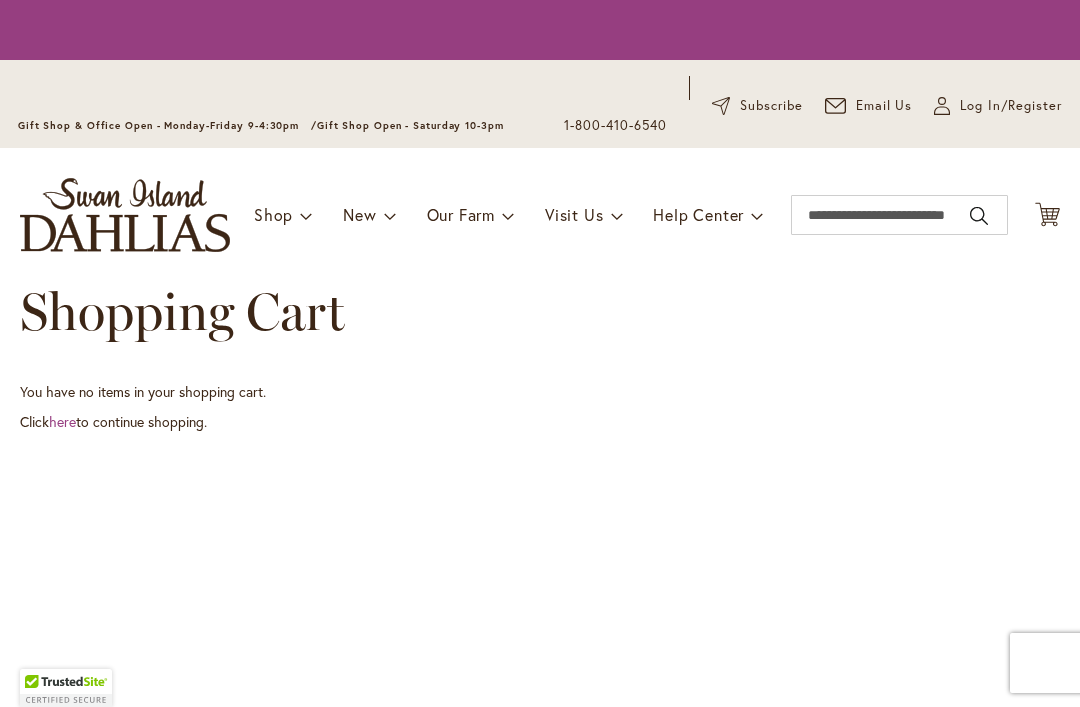 scroll, scrollTop: 0, scrollLeft: 0, axis: both 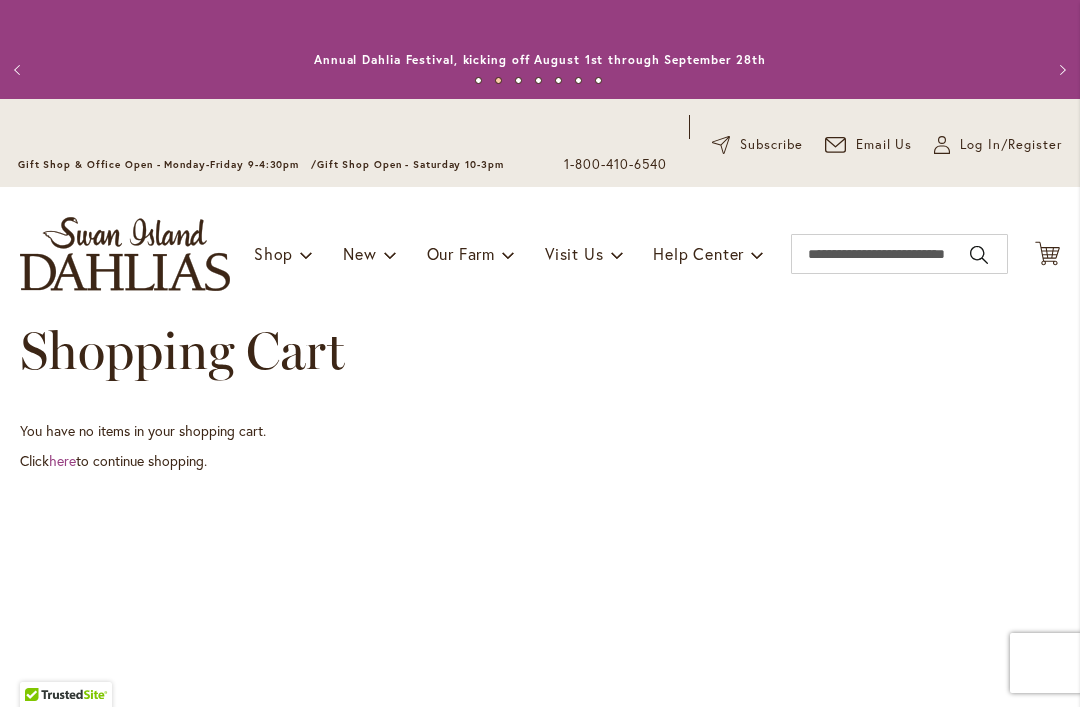 click on "Log In/Register" at bounding box center [1011, 145] 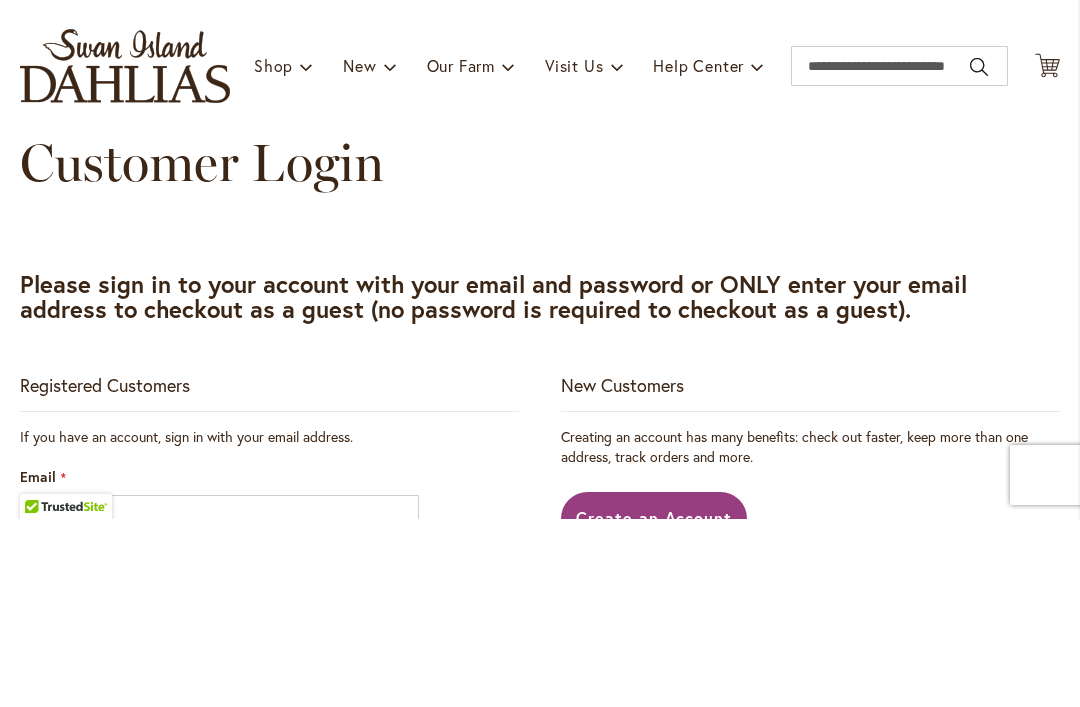 scroll, scrollTop: 189, scrollLeft: 0, axis: vertical 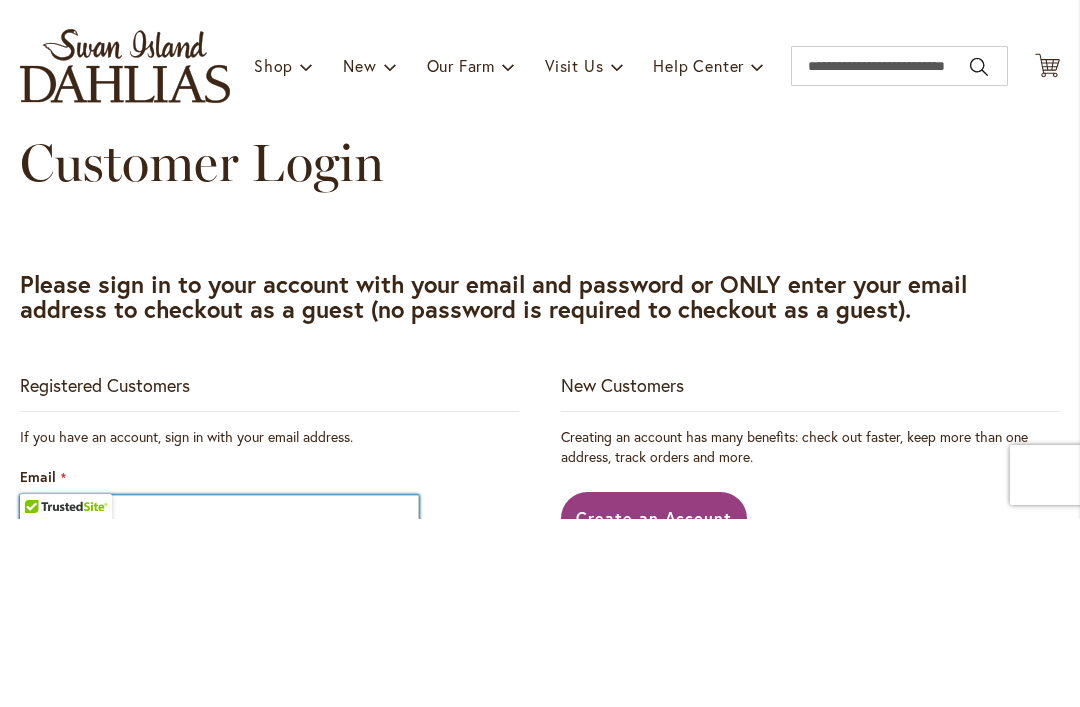 type on "**********" 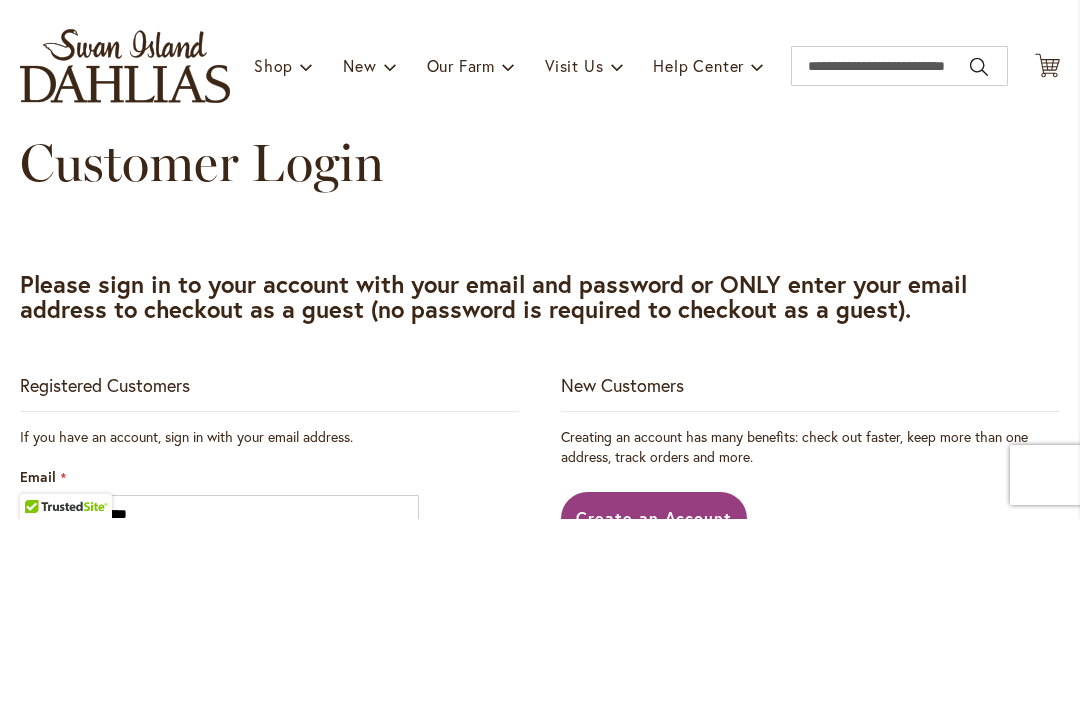 scroll, scrollTop: 0, scrollLeft: 0, axis: both 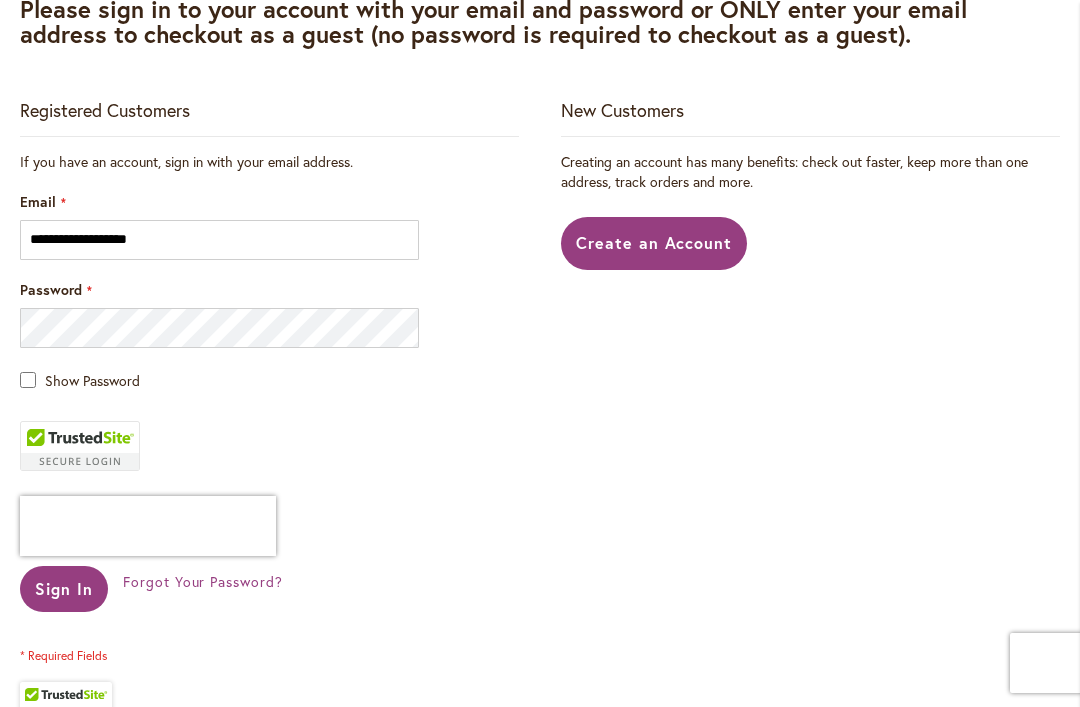 click on "Sign In" at bounding box center [64, 588] 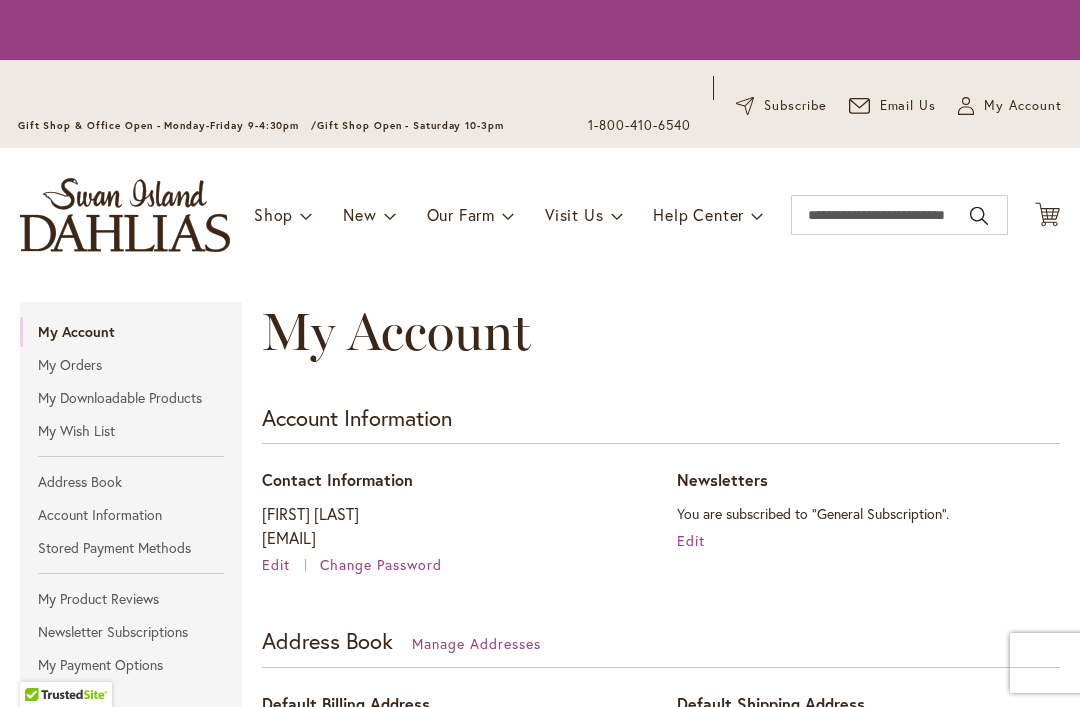 scroll, scrollTop: 0, scrollLeft: 0, axis: both 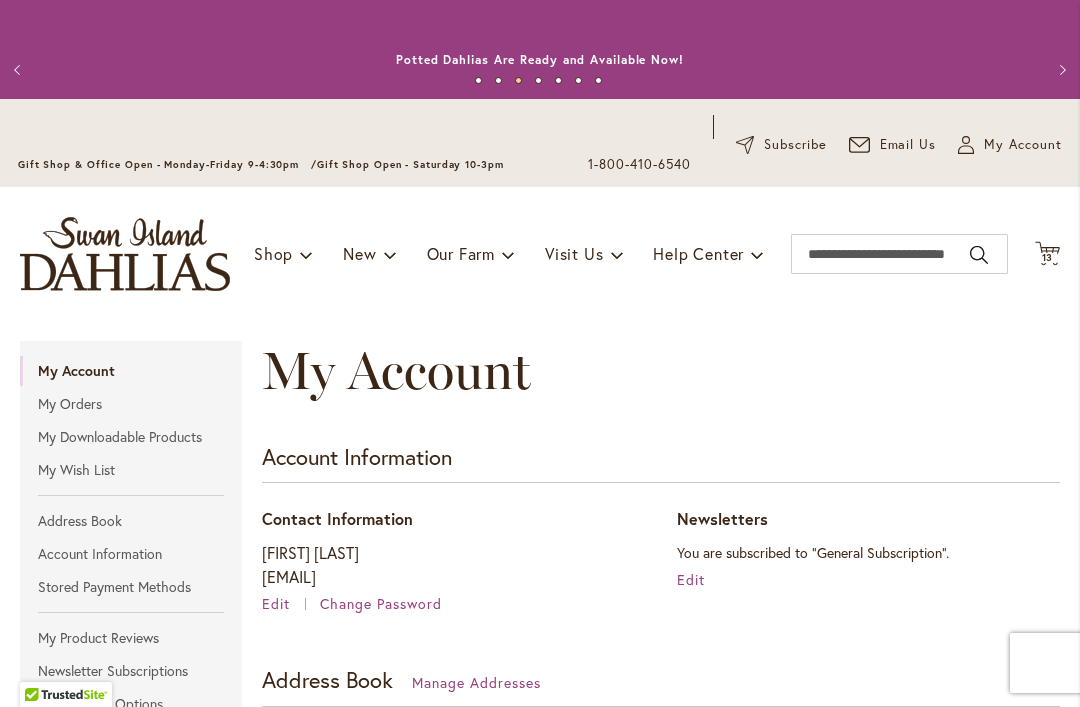 click on "13
13
items" at bounding box center (1048, 258) 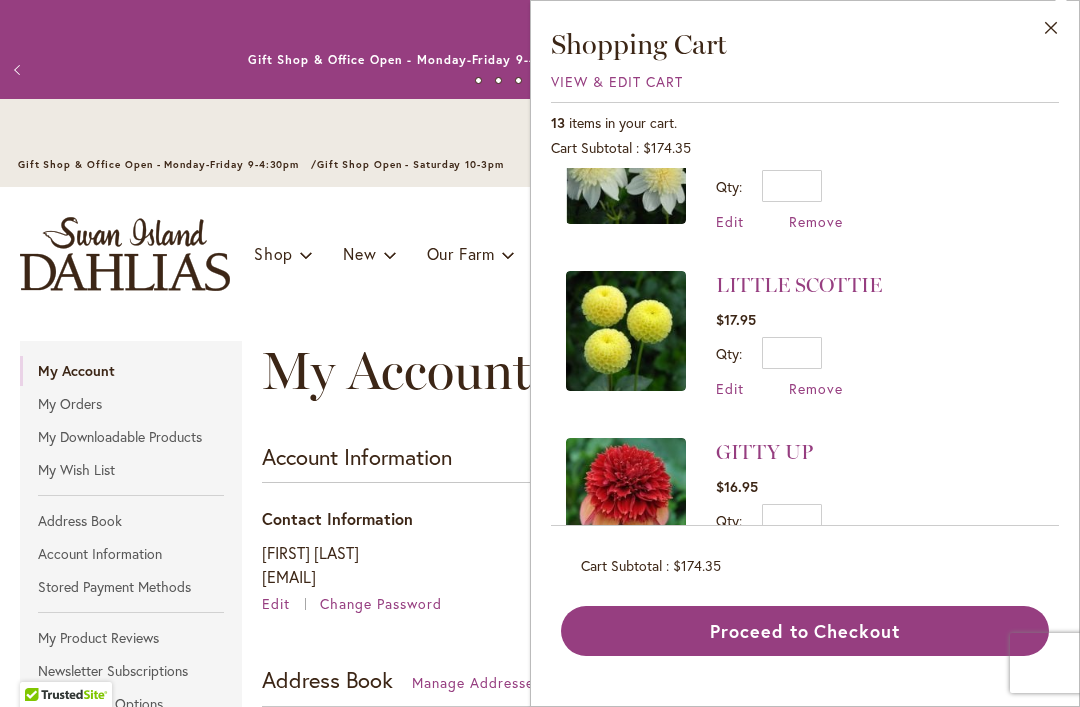 scroll, scrollTop: 1747, scrollLeft: 0, axis: vertical 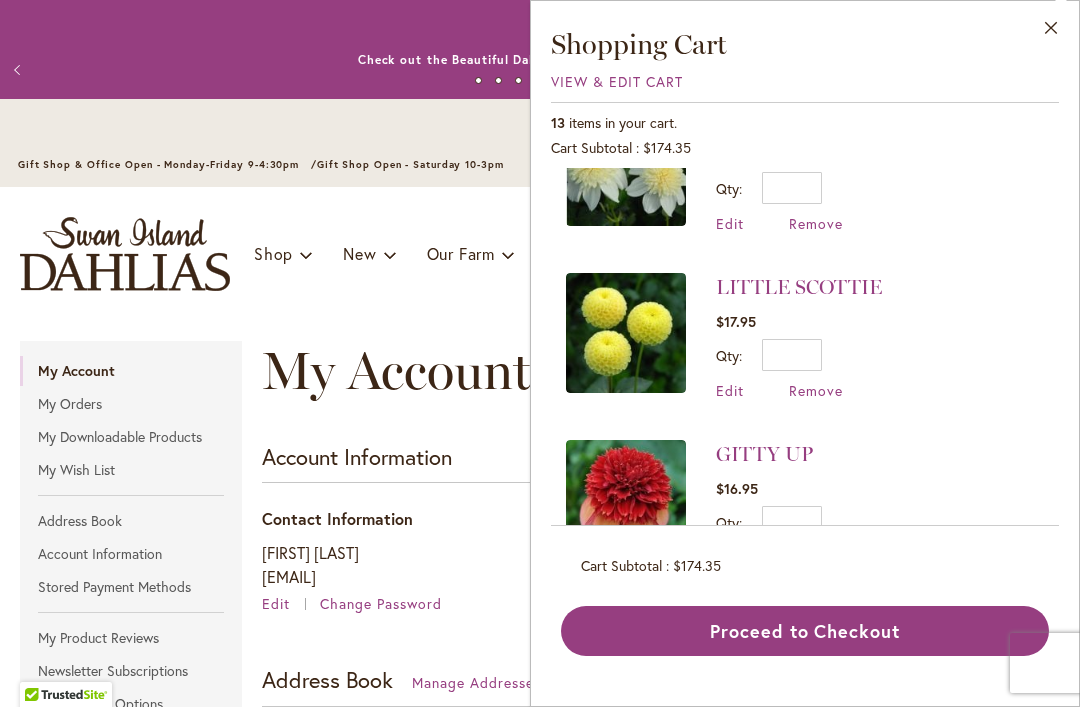 click on "View & Edit Cart" at bounding box center (617, 81) 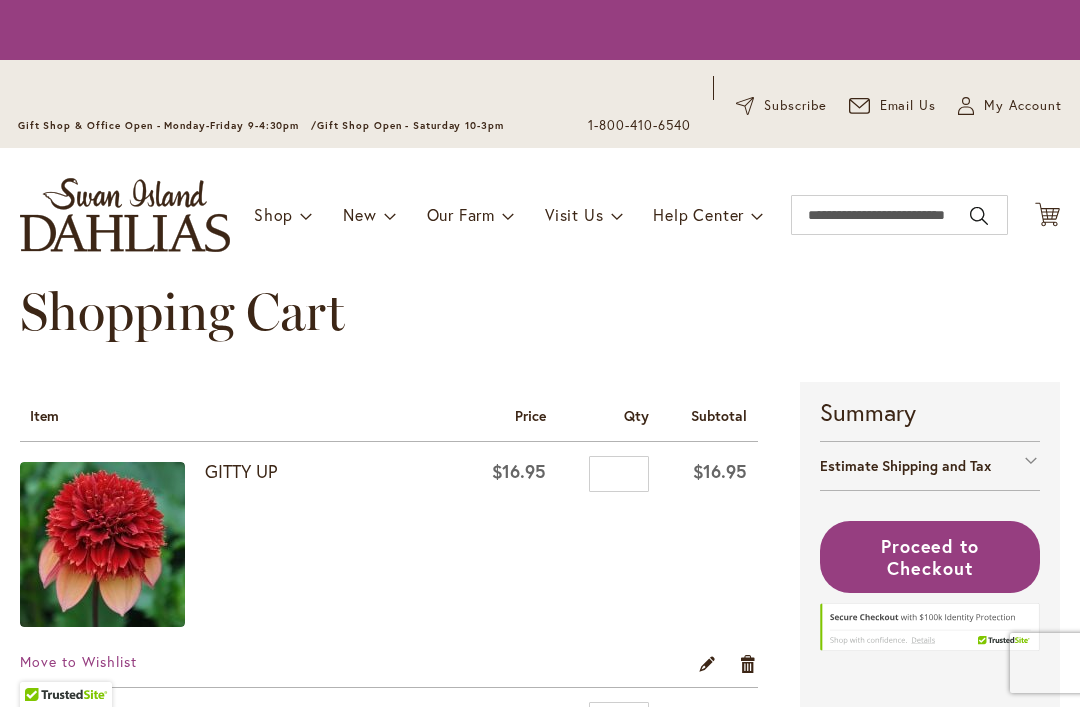 scroll, scrollTop: 0, scrollLeft: 0, axis: both 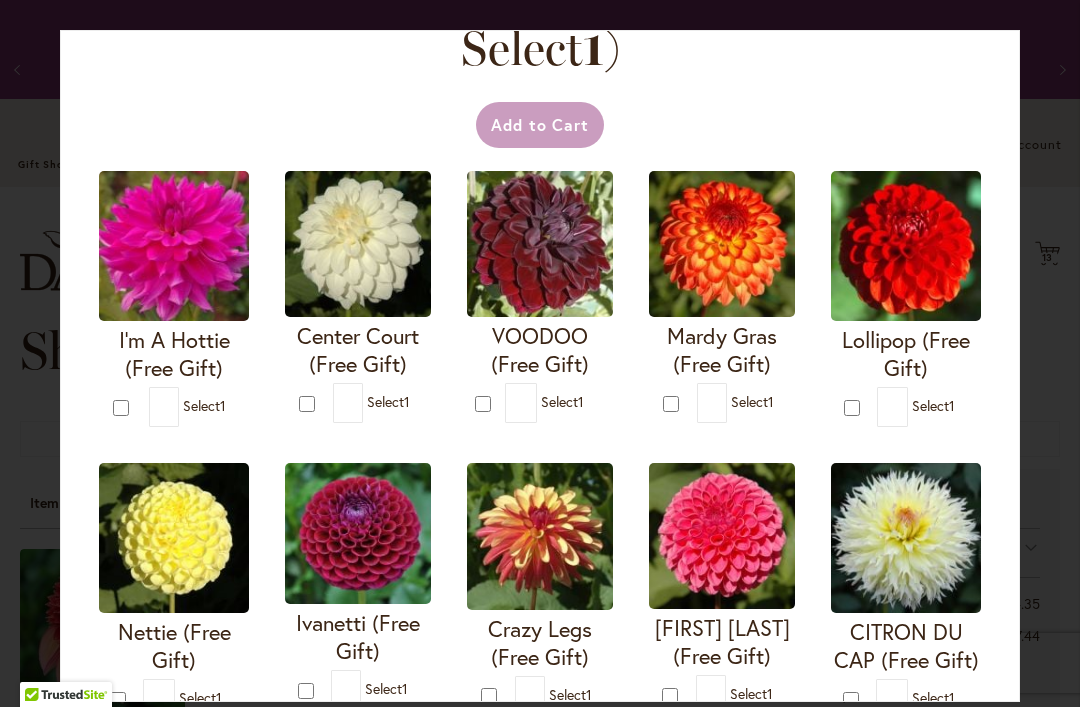 click on "I'm A Hottie (Free Gift)" at bounding box center [174, 354] 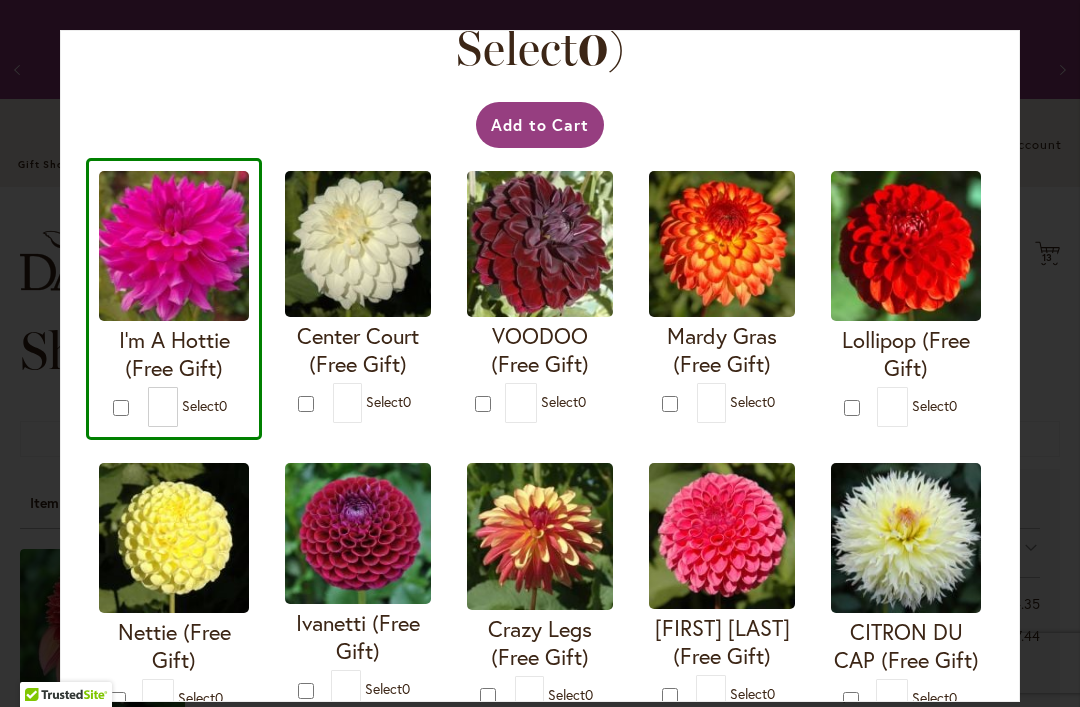 click on "Add to Cart" at bounding box center (540, 125) 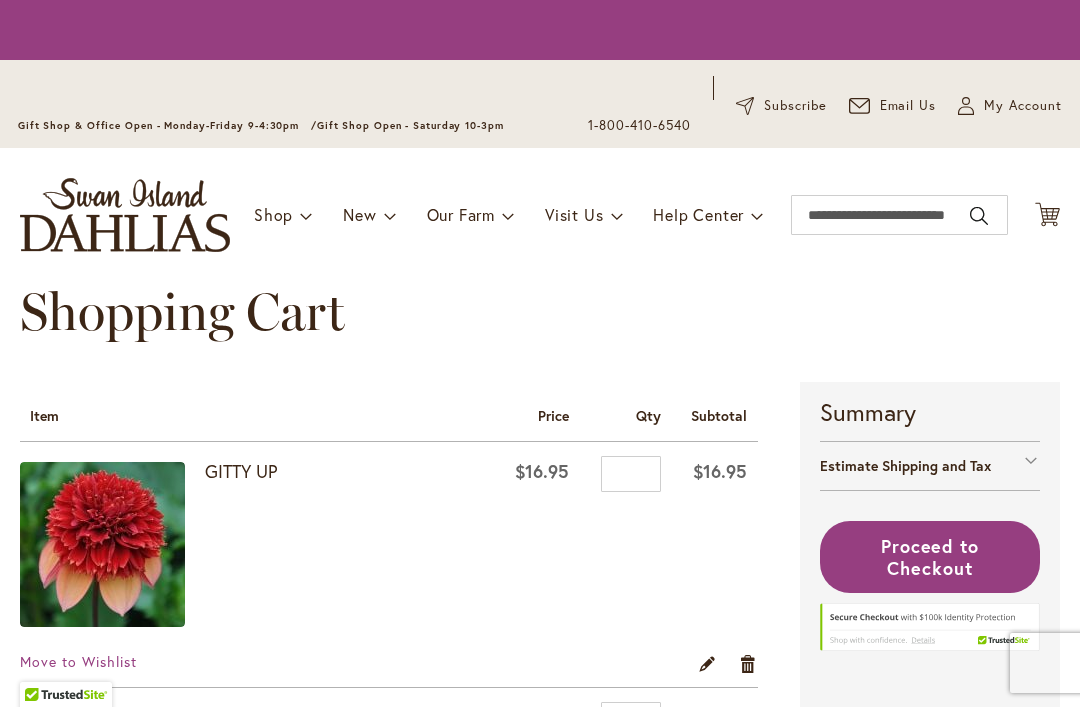 scroll, scrollTop: 0, scrollLeft: 0, axis: both 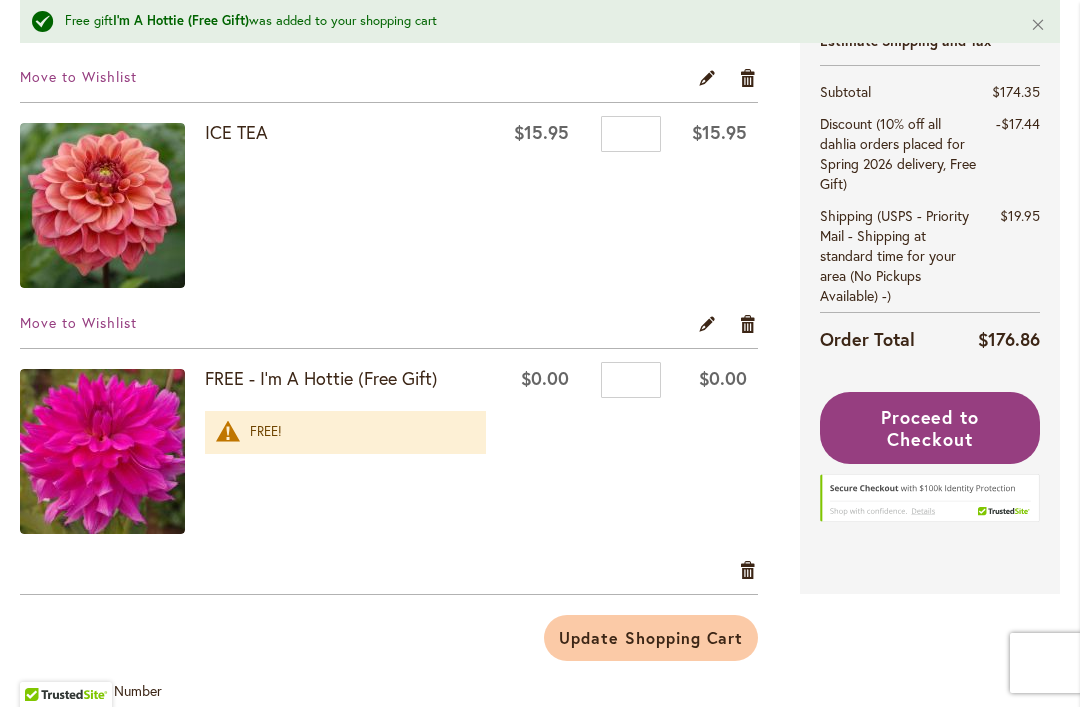 click at bounding box center [102, 451] 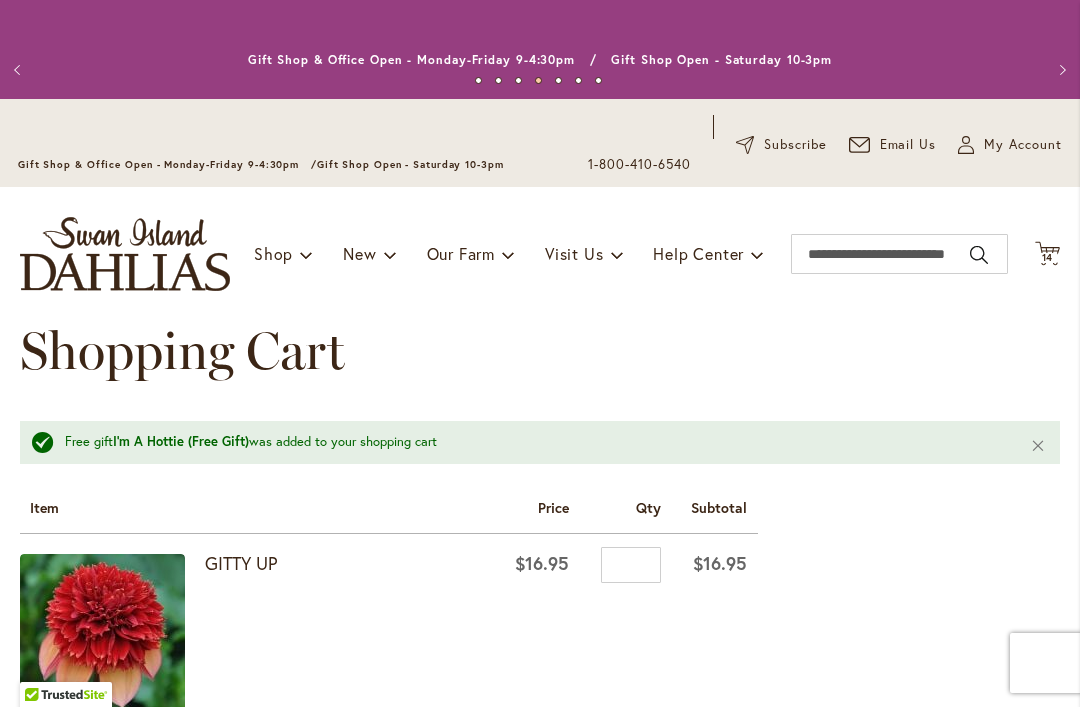 scroll, scrollTop: 0, scrollLeft: 0, axis: both 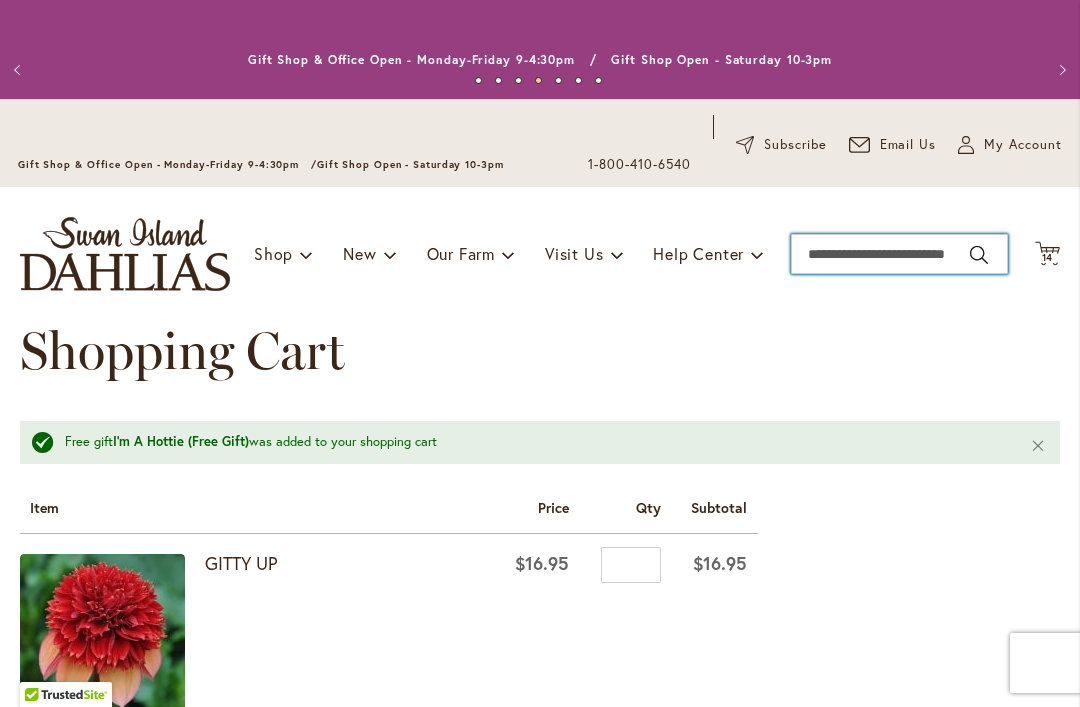 click on "Search" at bounding box center [899, 254] 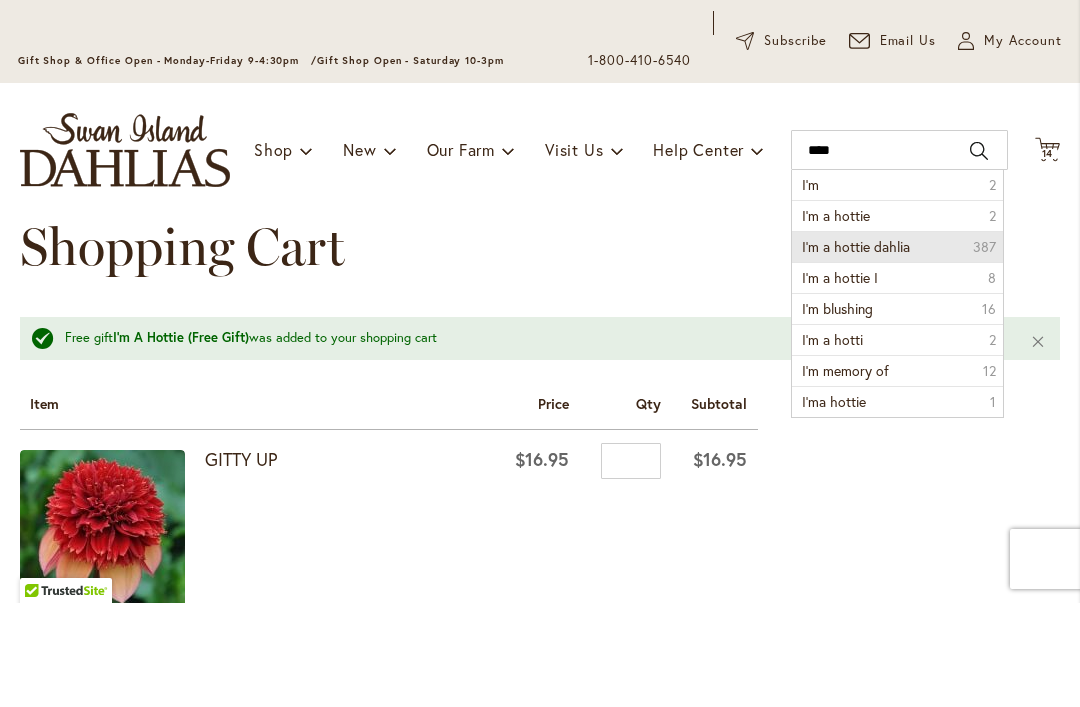 click on "I’m a hottie dahlia 387" at bounding box center (897, 350) 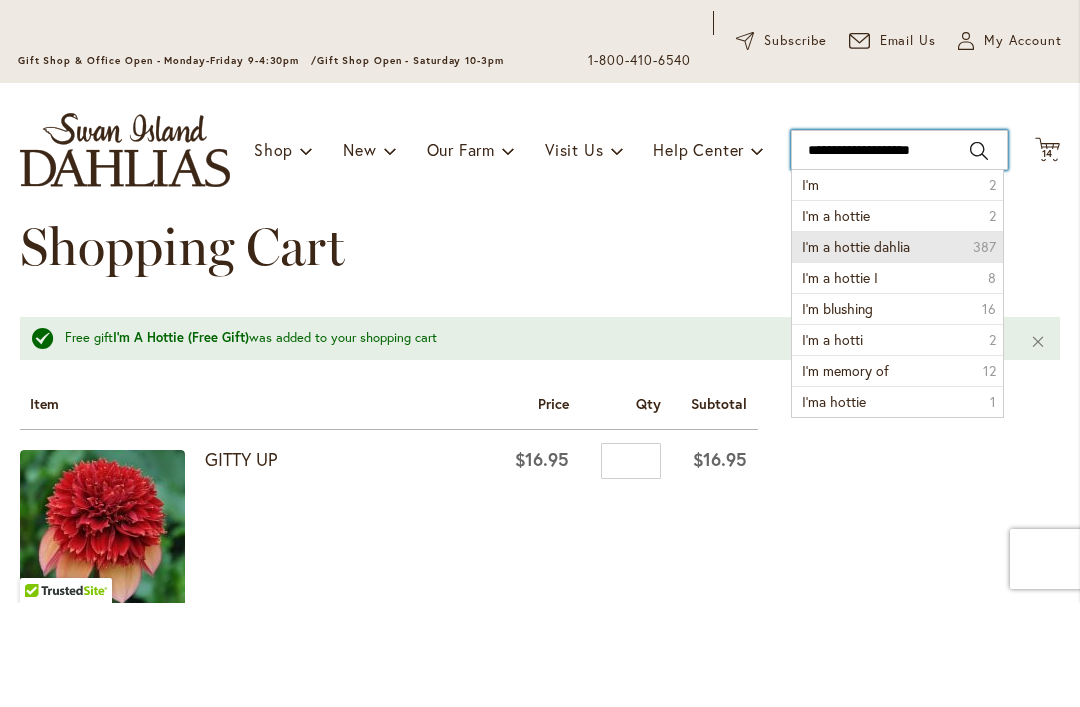 type on "**********" 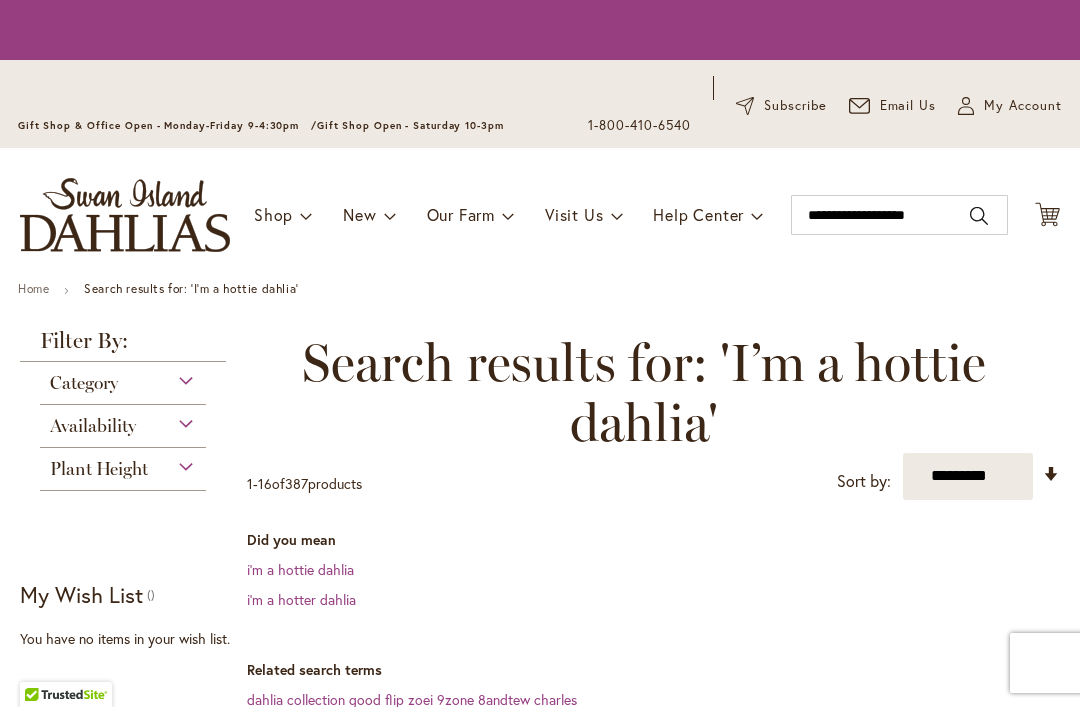 scroll, scrollTop: 0, scrollLeft: 0, axis: both 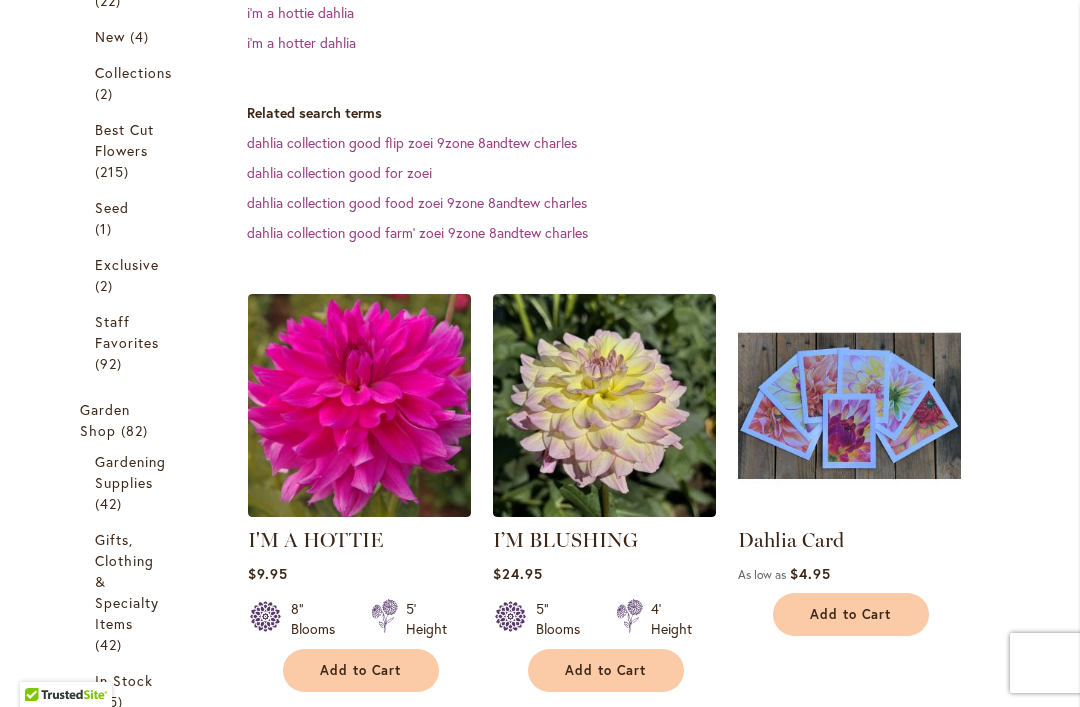 click on "I'M A HOTTIE" at bounding box center [315, 540] 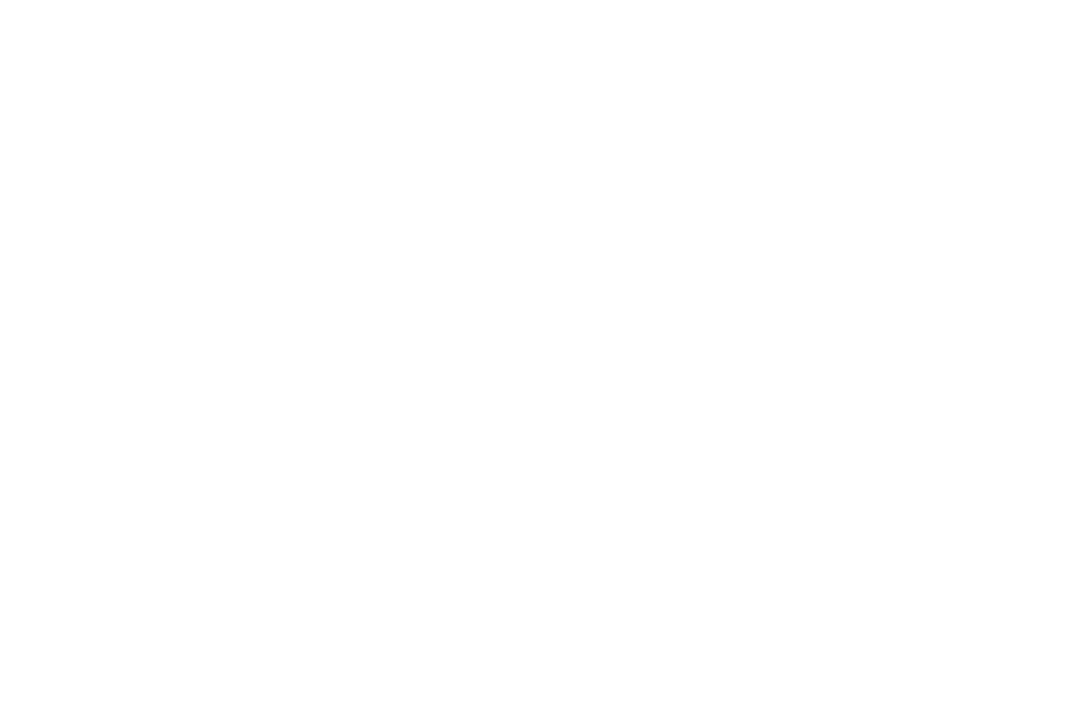 type on "*****" 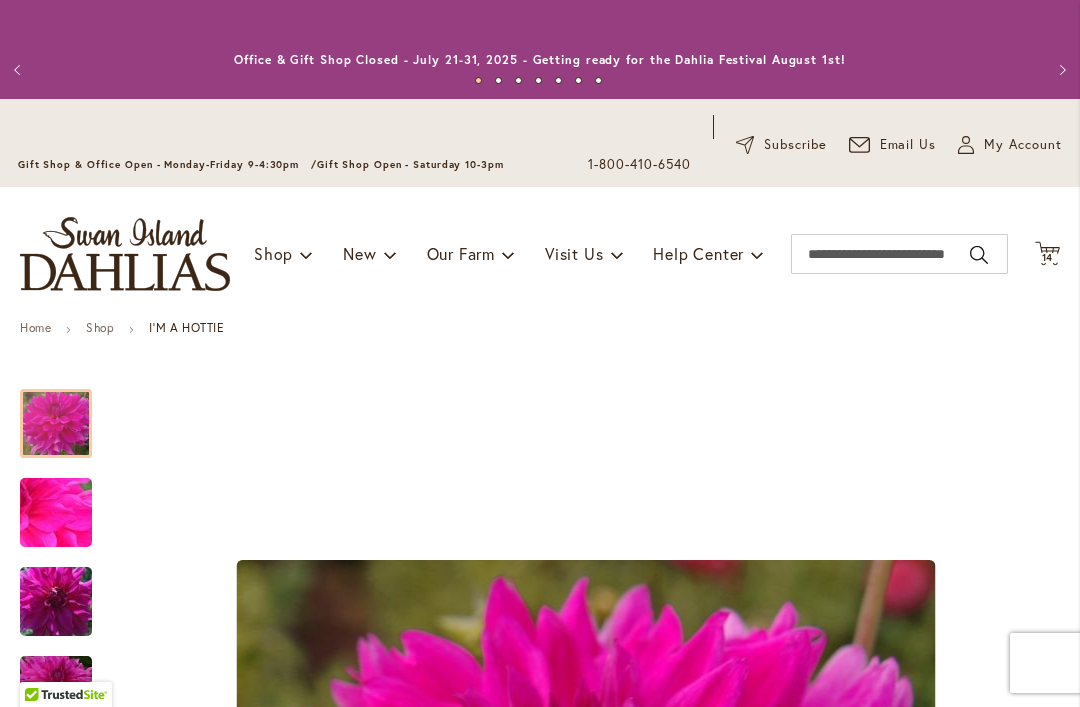 scroll, scrollTop: 0, scrollLeft: 0, axis: both 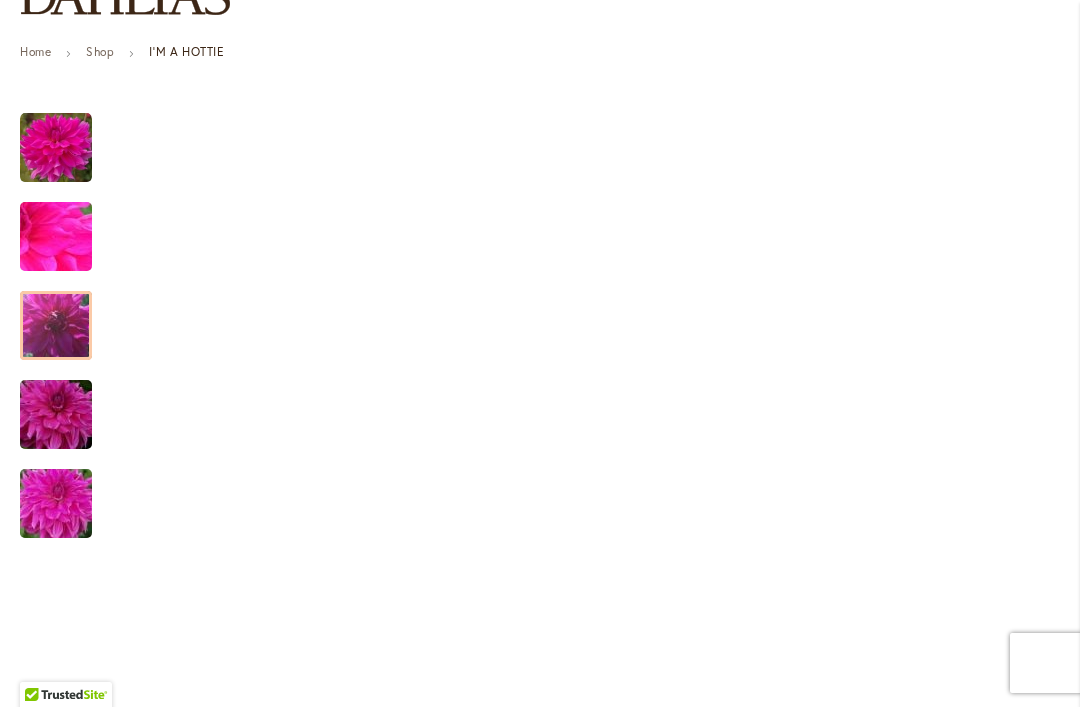 click at bounding box center (56, 325) 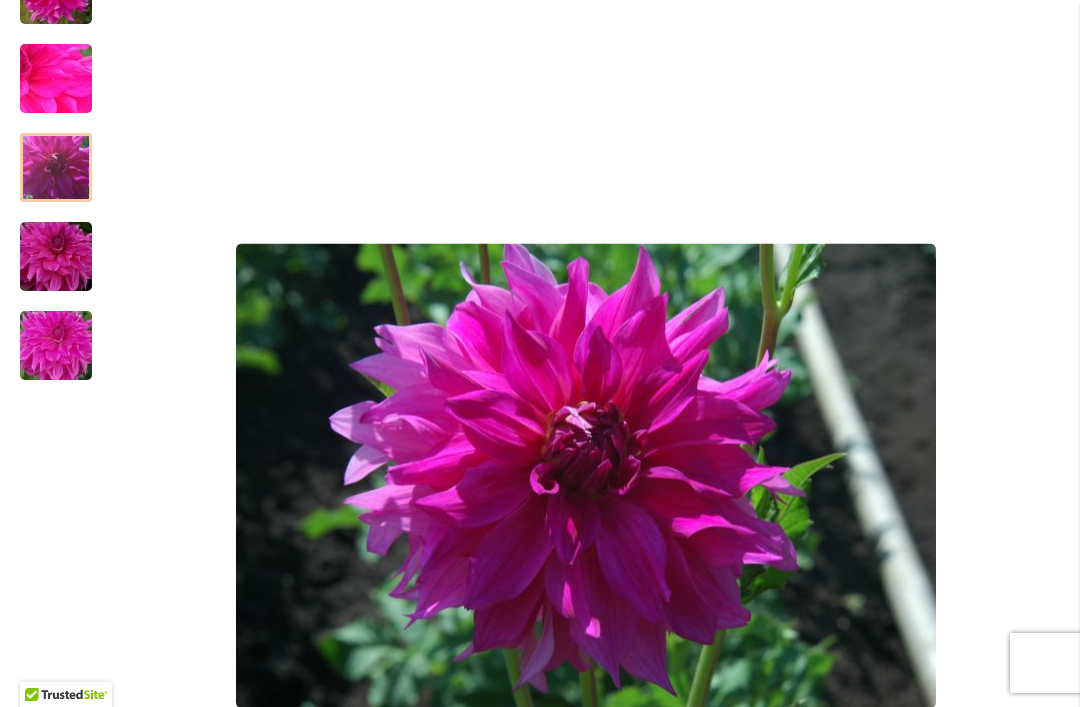scroll, scrollTop: 490, scrollLeft: 0, axis: vertical 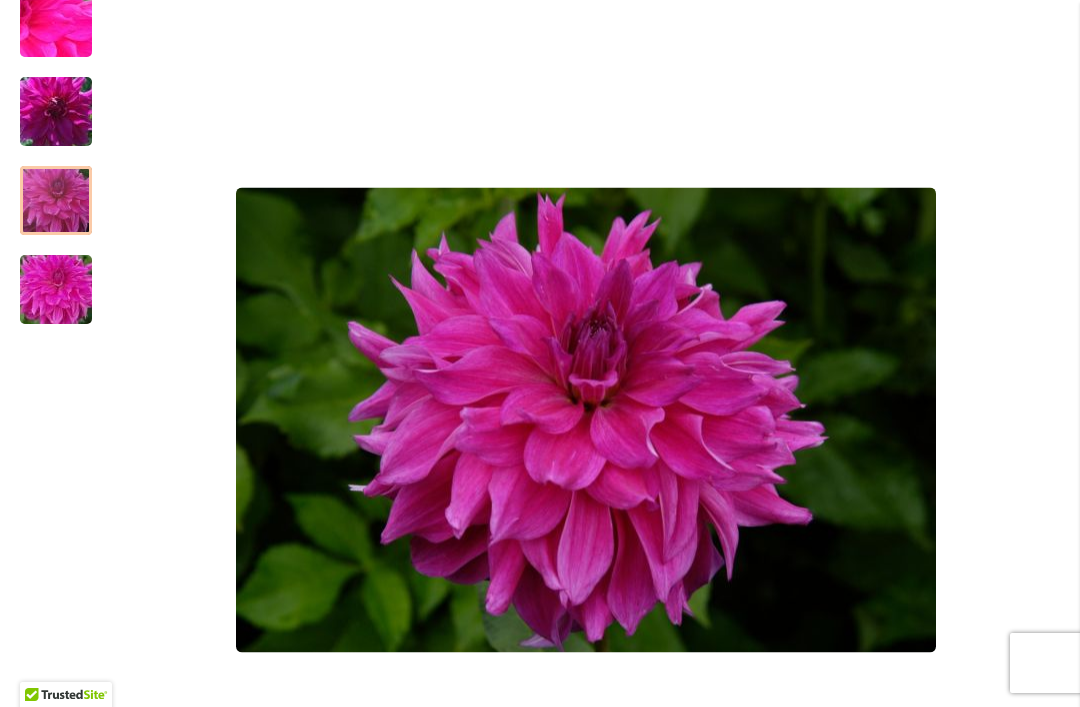 click at bounding box center (56, 201) 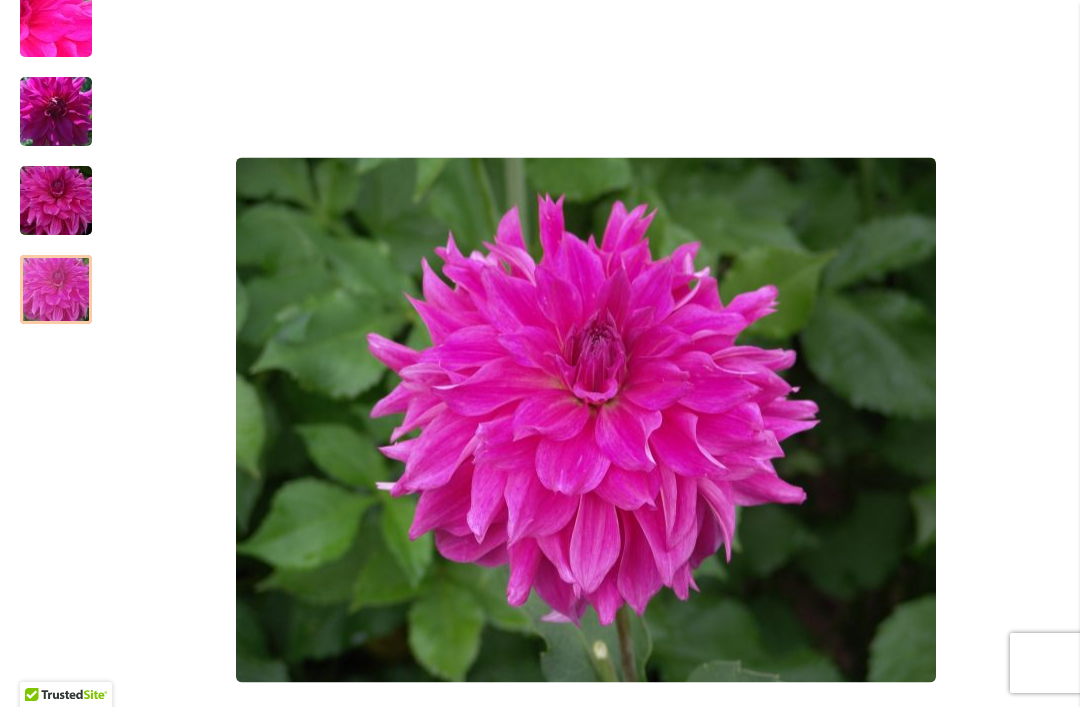 click at bounding box center [56, 289] 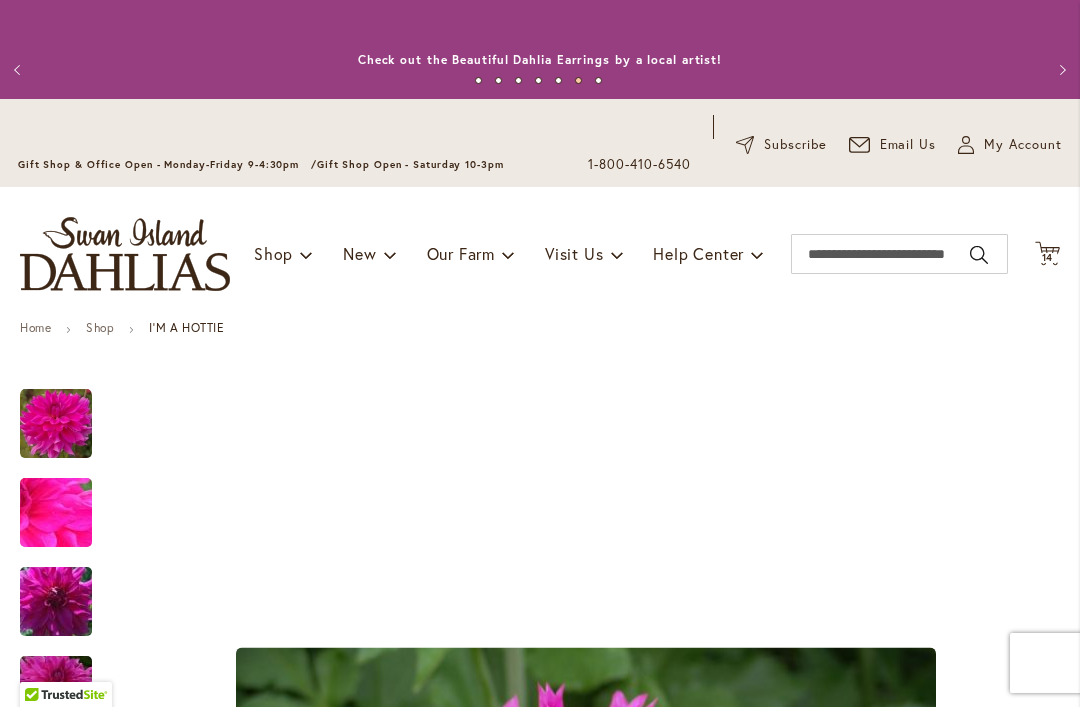 scroll, scrollTop: 0, scrollLeft: 0, axis: both 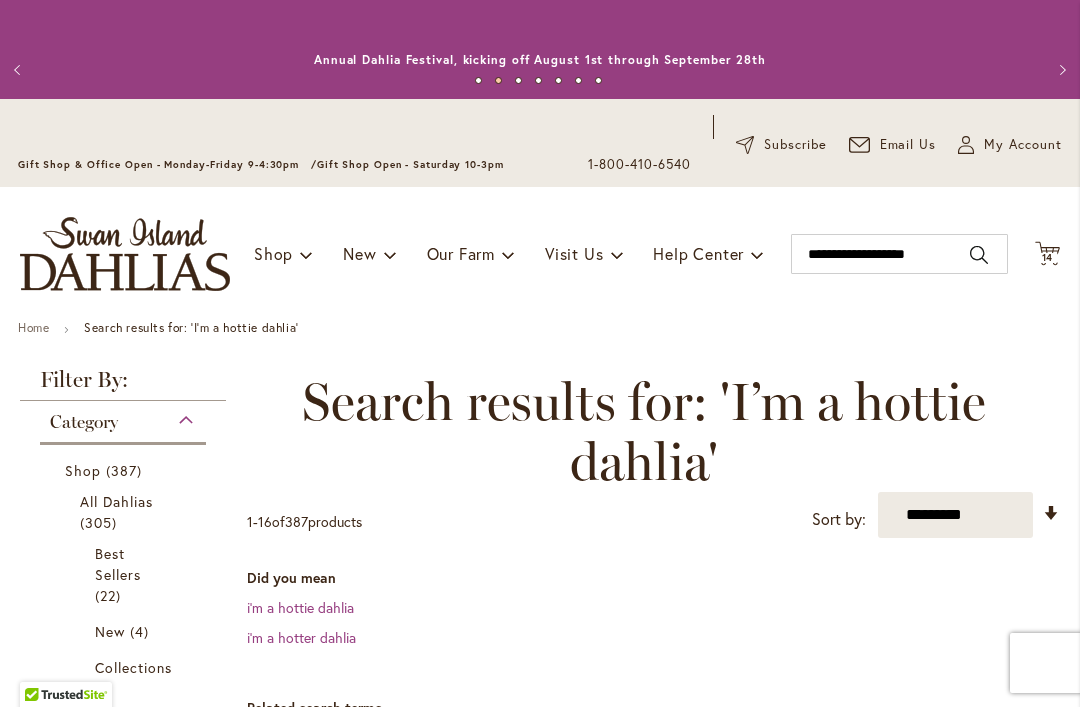 click on "14" at bounding box center [1048, 257] 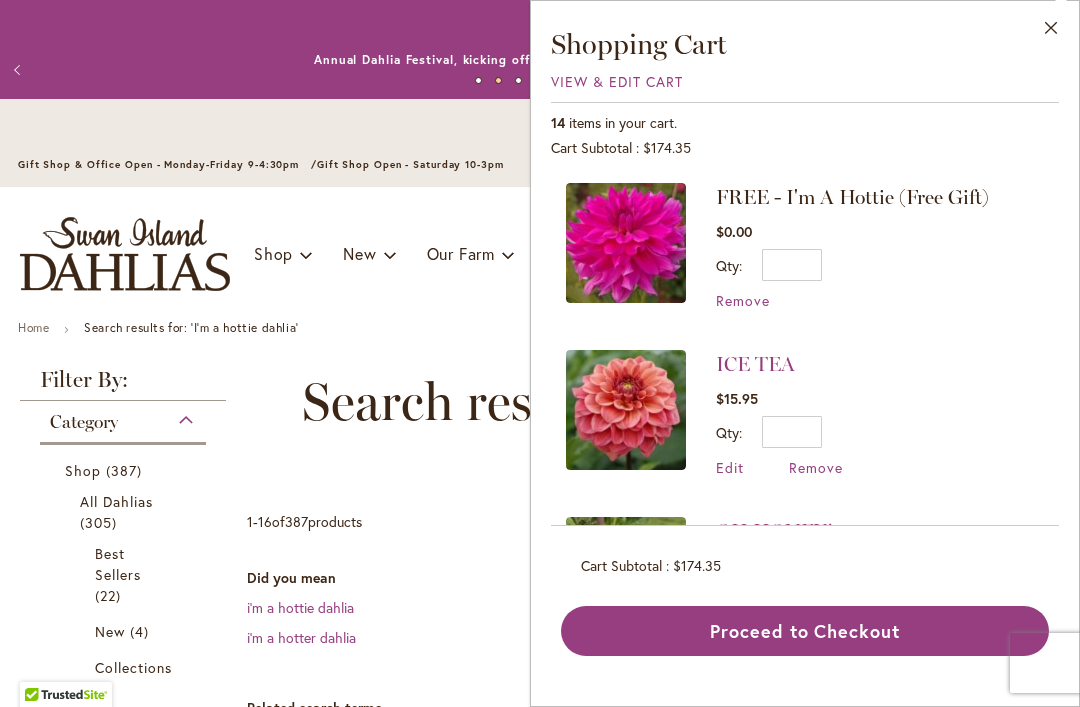 click on "Remove" at bounding box center [743, 300] 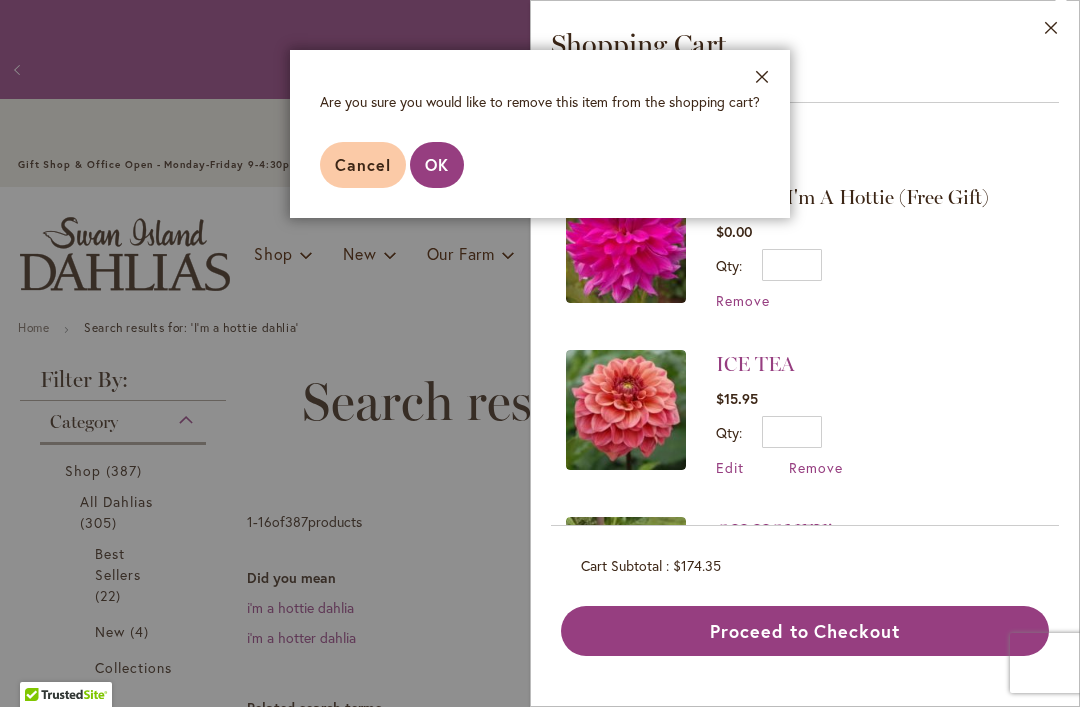 click on "OK" at bounding box center (437, 165) 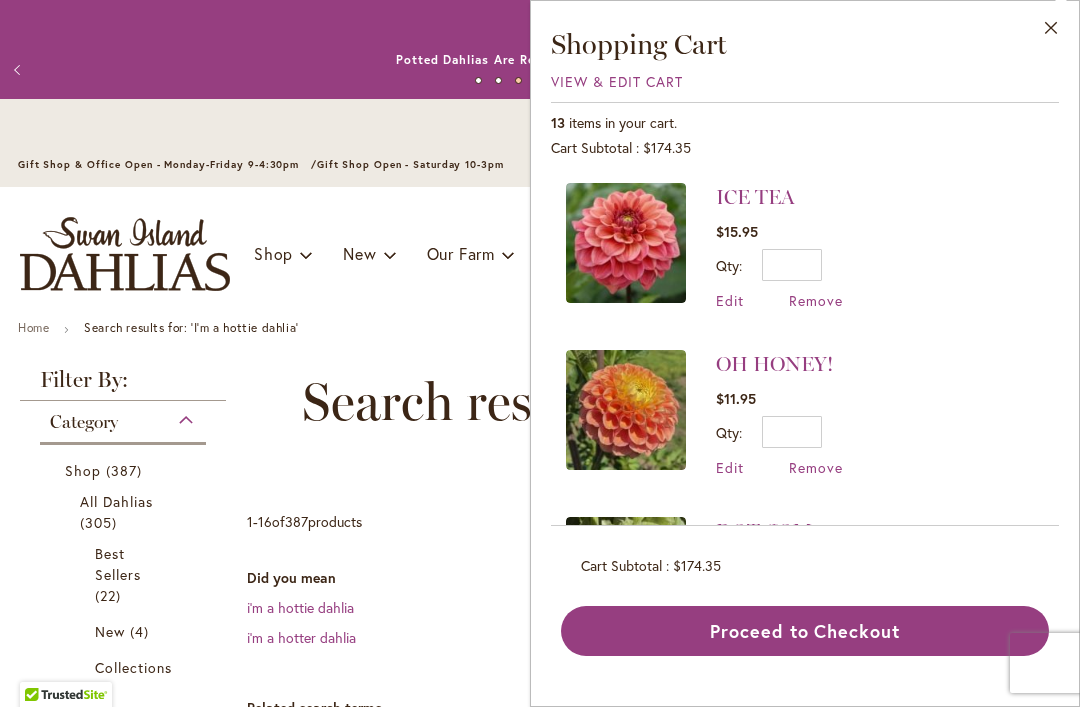 click on "Shop
387
items
All Dahlias
305
items
Best Sellers
22
items
New 4" at bounding box center [123, 982] 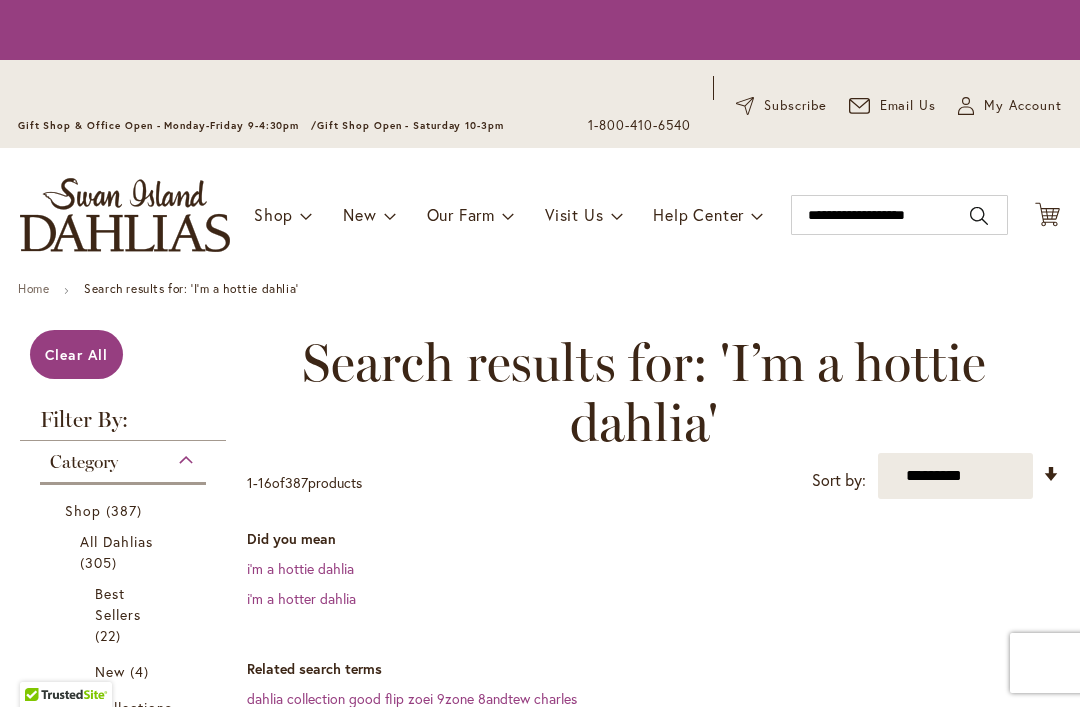 scroll, scrollTop: 0, scrollLeft: 0, axis: both 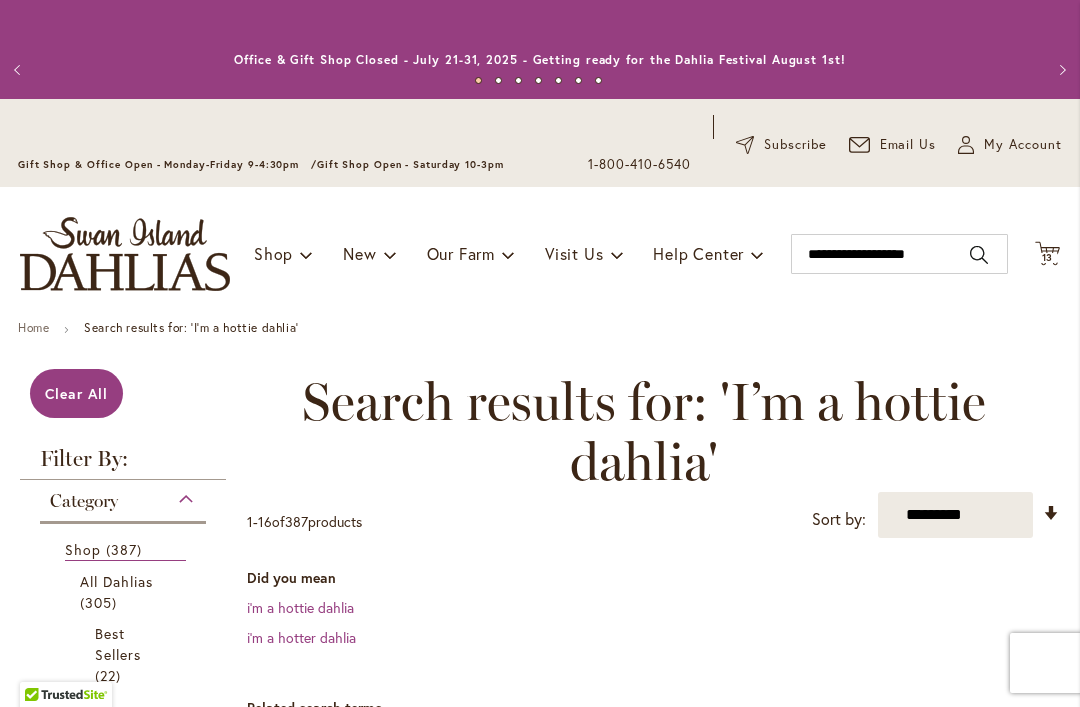 click on "13" at bounding box center (1048, 257) 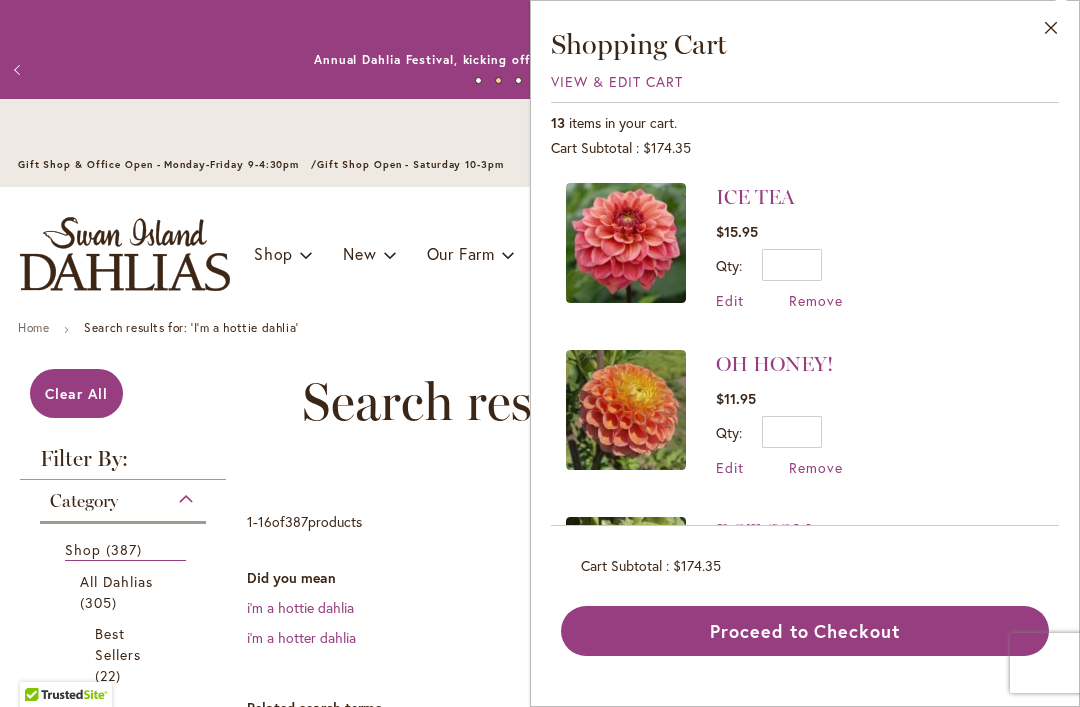 click on "View & Edit Cart" at bounding box center (617, 81) 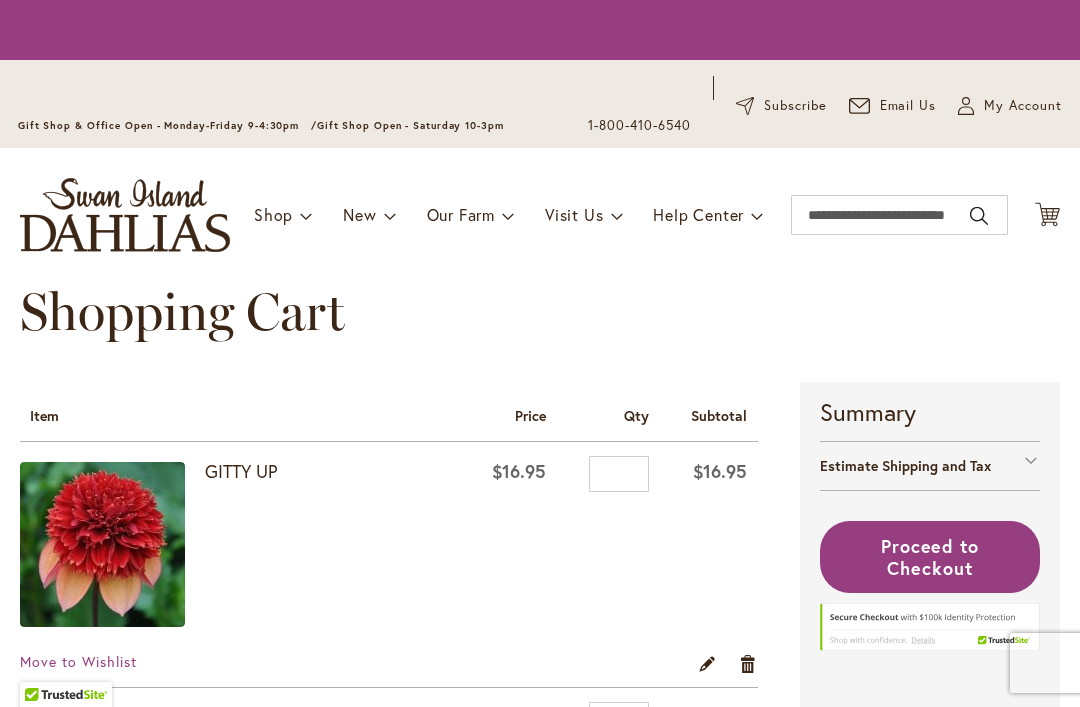 scroll, scrollTop: 0, scrollLeft: 0, axis: both 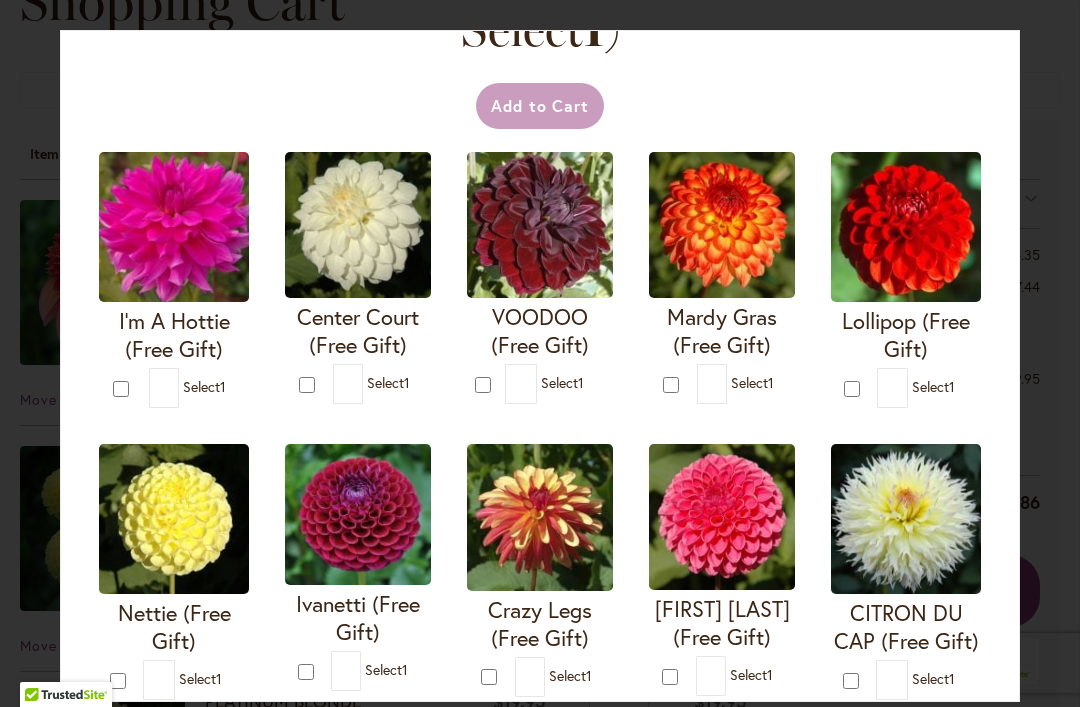 click at bounding box center [174, 227] 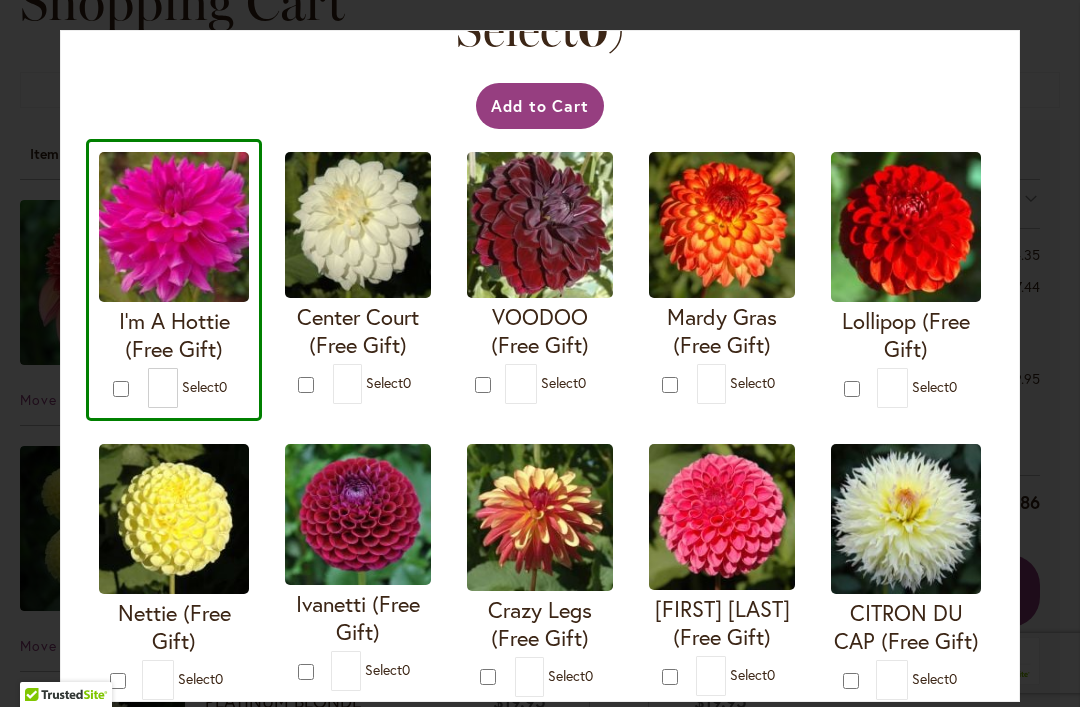 click on "Add to Cart" at bounding box center [540, 106] 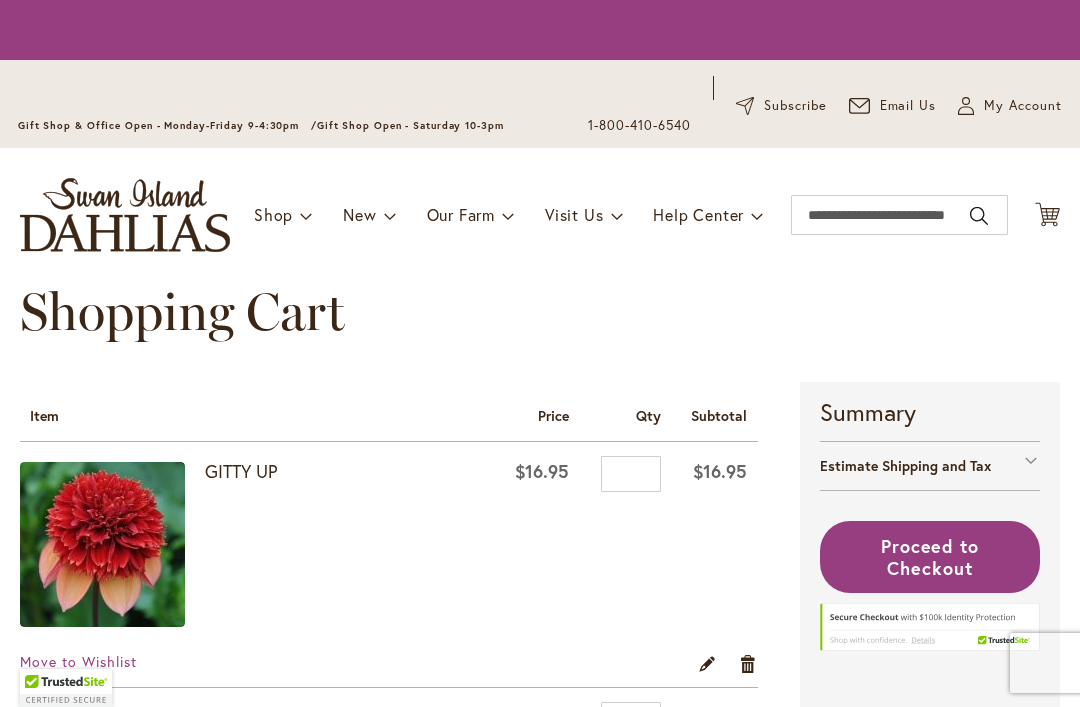 scroll, scrollTop: 0, scrollLeft: 0, axis: both 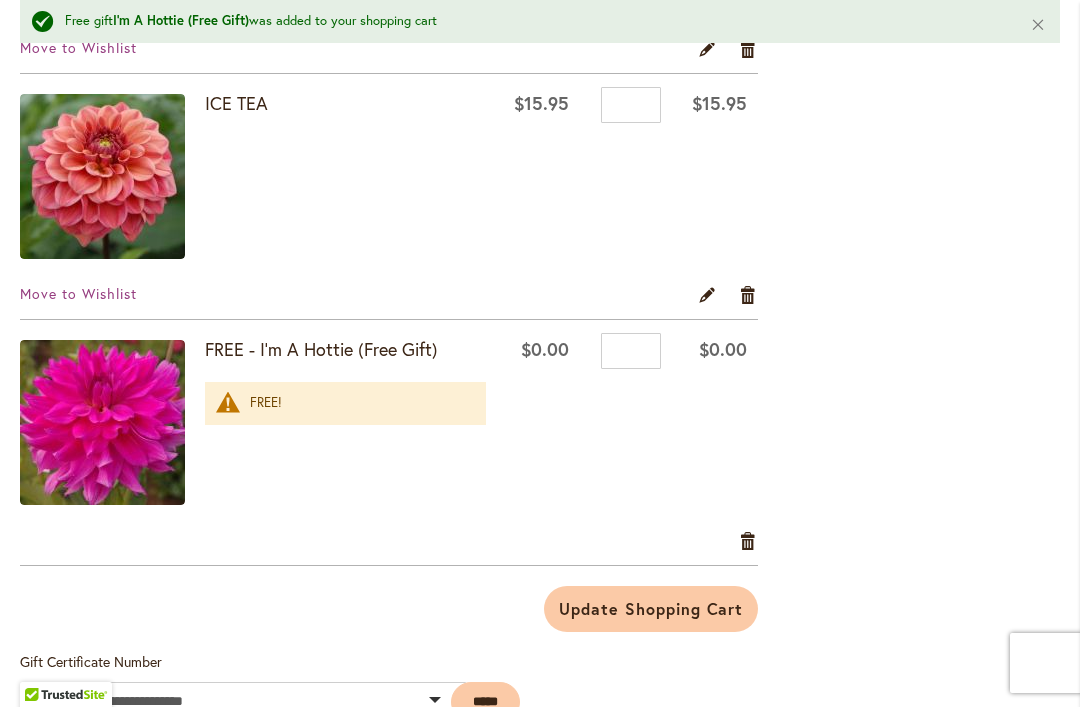 click on "Remove item" at bounding box center (748, 541) 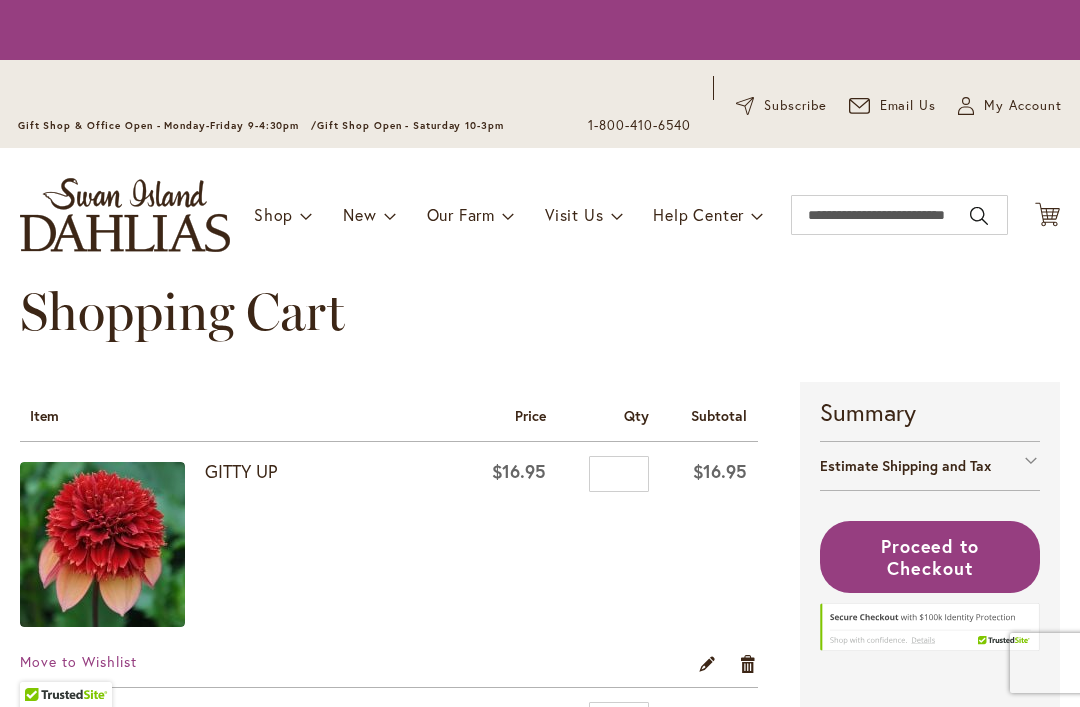 scroll, scrollTop: 0, scrollLeft: 0, axis: both 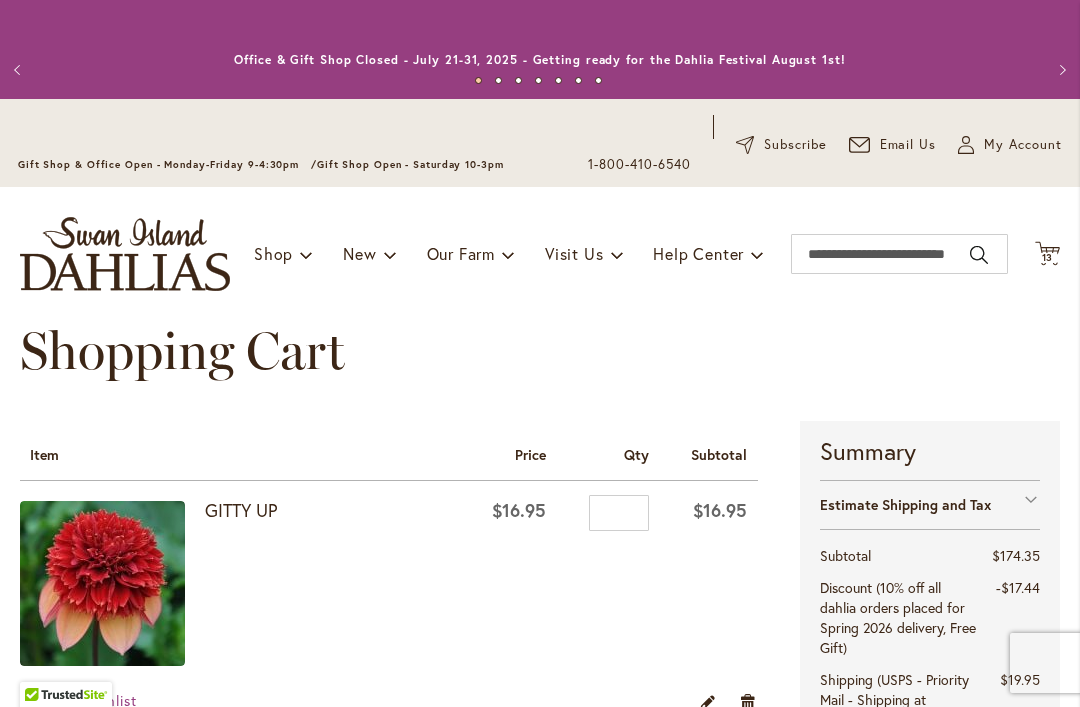 click on "13
13
items" at bounding box center (1048, 258) 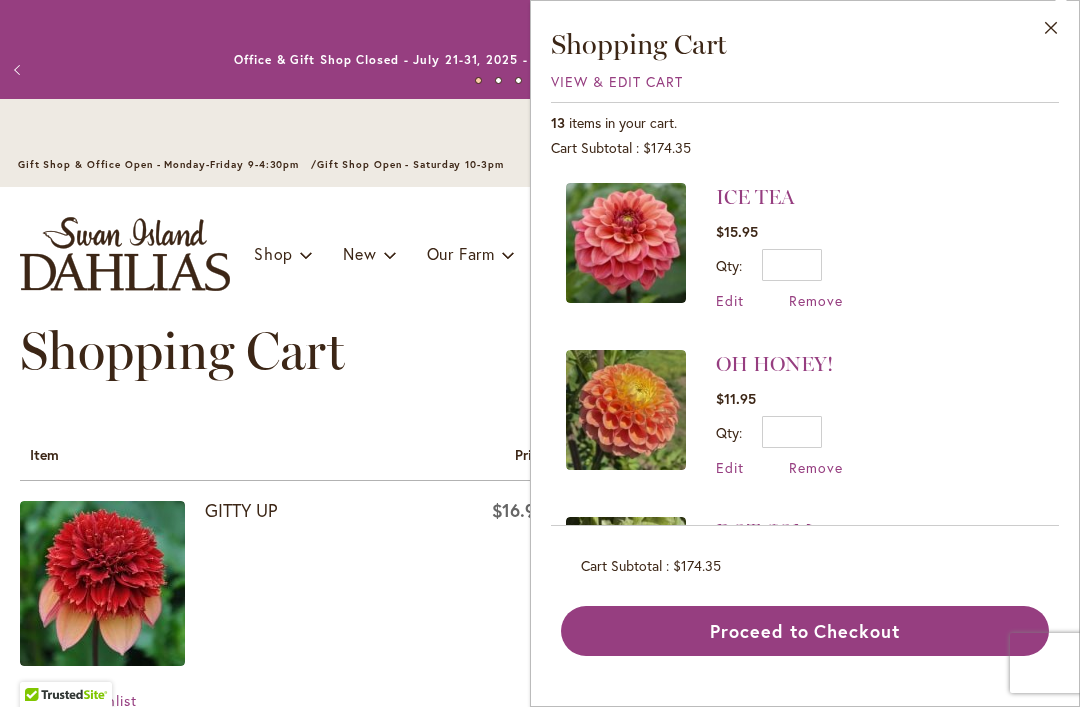 click on "View & Edit Cart" at bounding box center [617, 81] 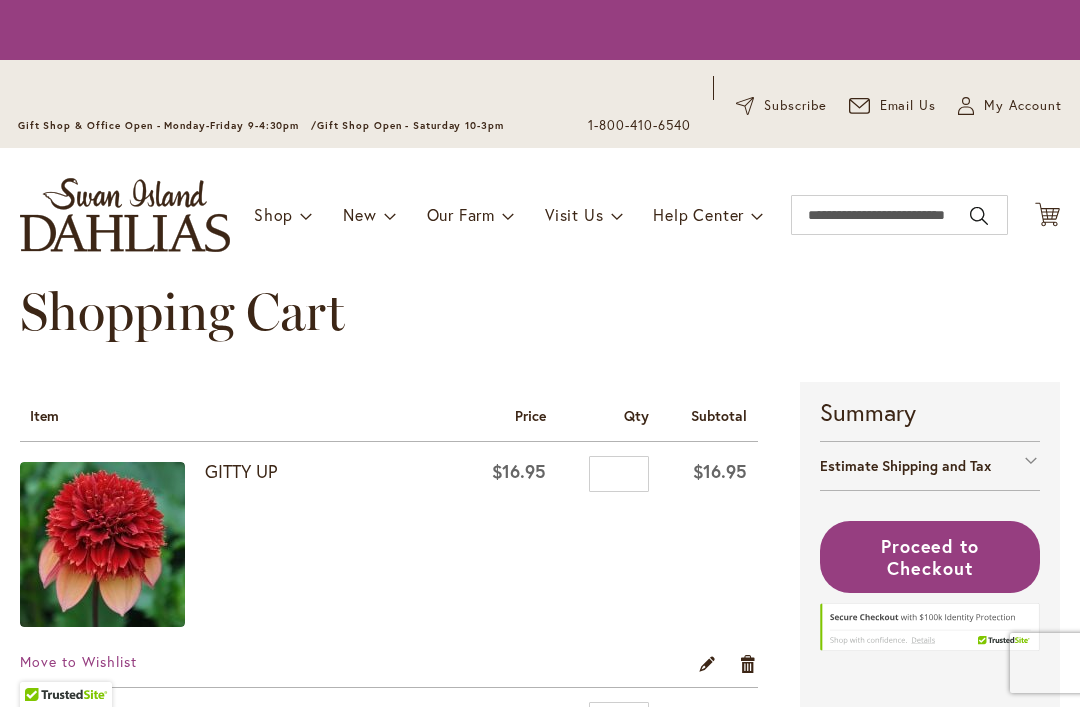 scroll, scrollTop: 0, scrollLeft: 0, axis: both 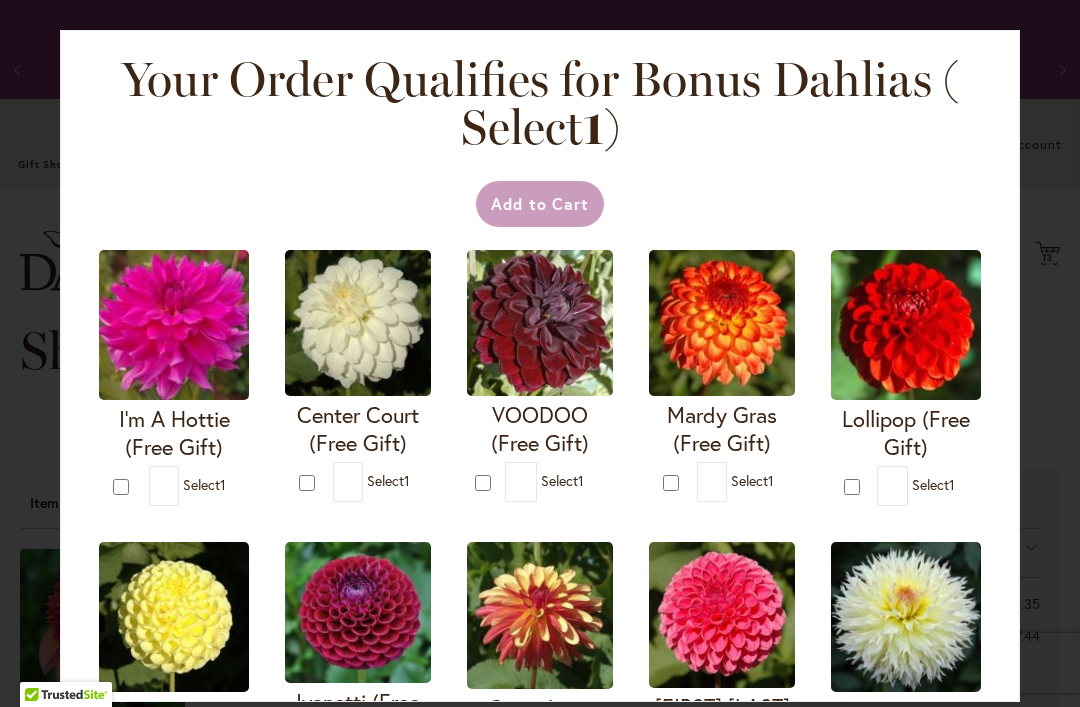 click on "I'm A Hottie (Free Gift)" at bounding box center (174, 433) 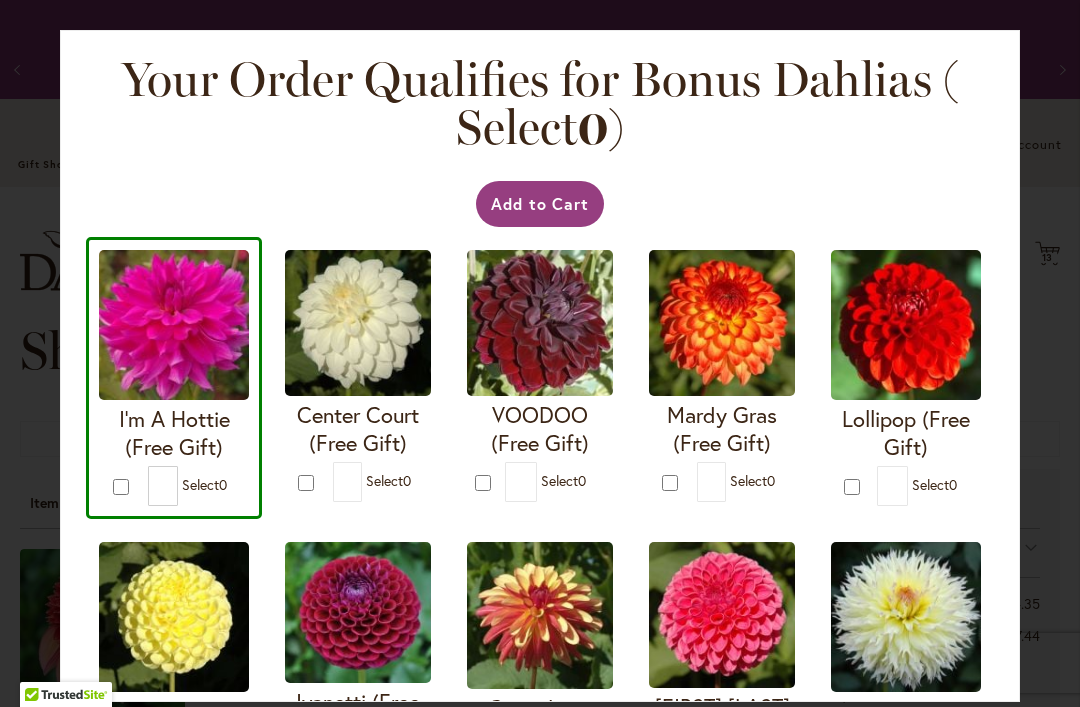 click on "Add to Cart" at bounding box center [540, 204] 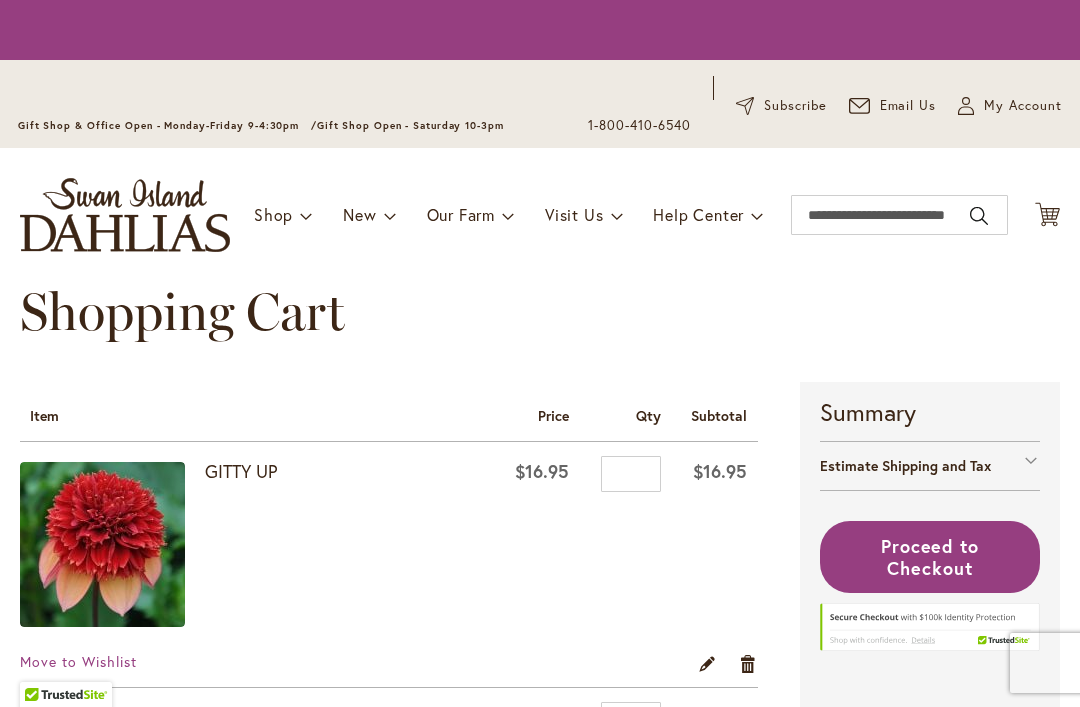 scroll, scrollTop: 0, scrollLeft: 0, axis: both 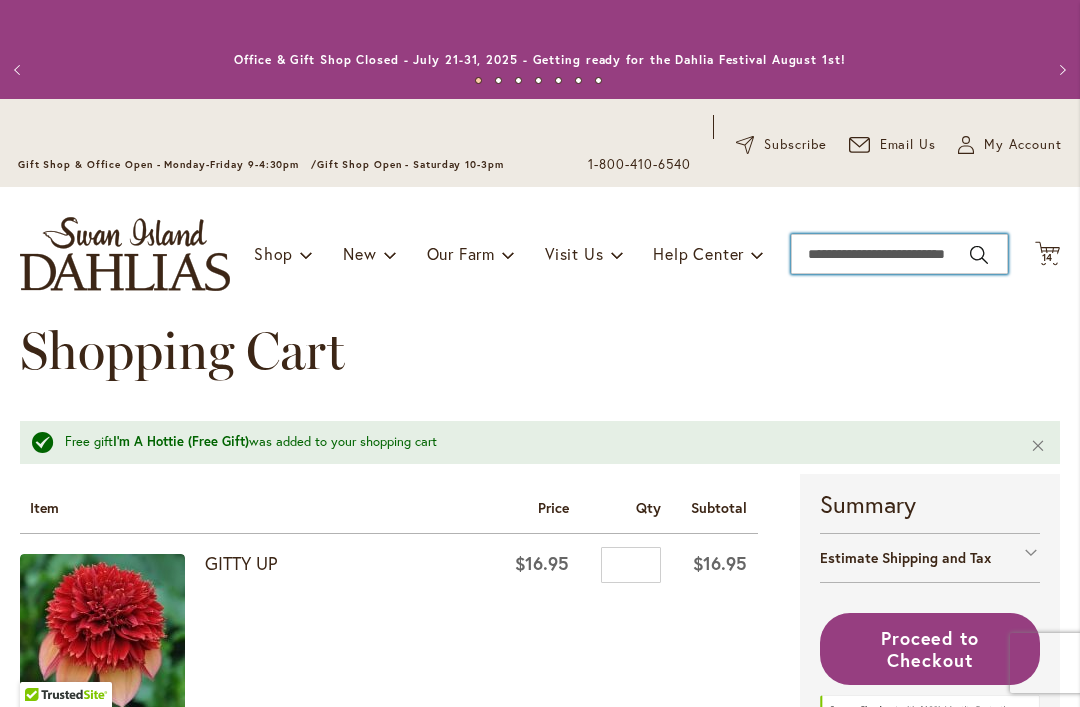 click on "Search" at bounding box center (899, 254) 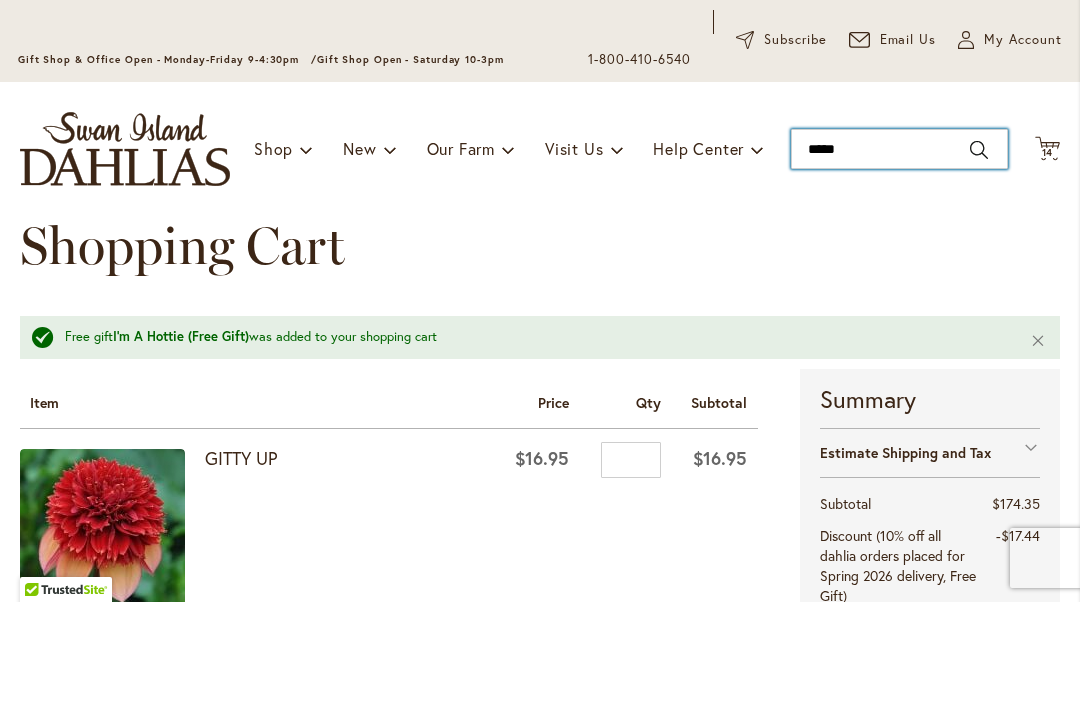 type on "*****" 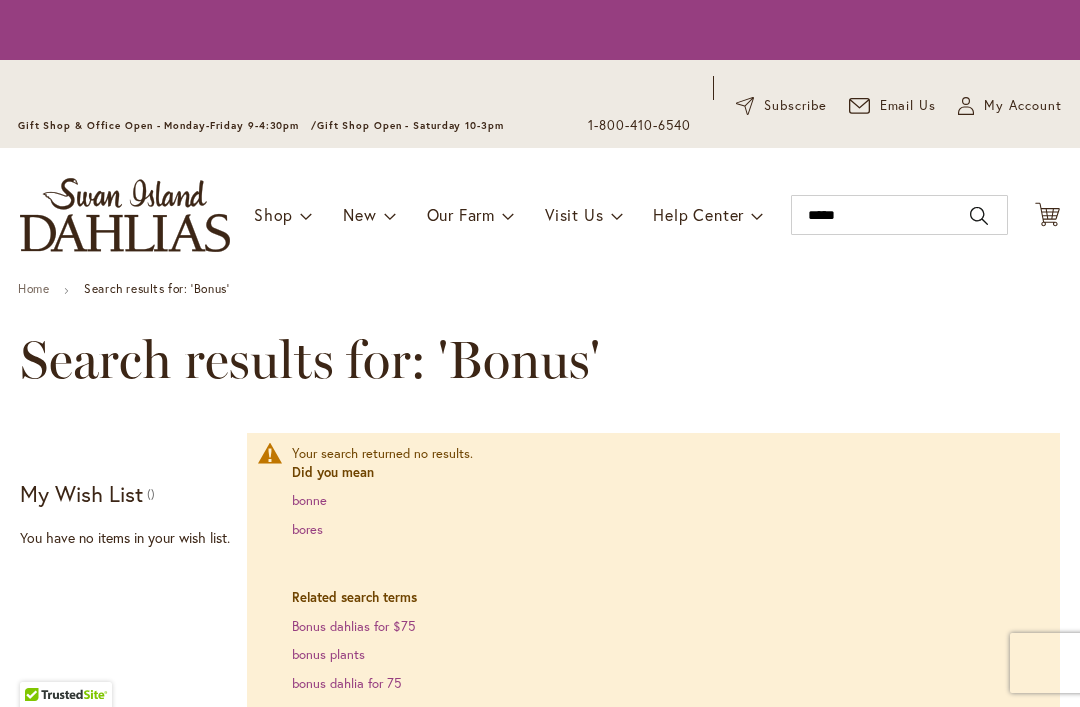 scroll, scrollTop: 0, scrollLeft: 0, axis: both 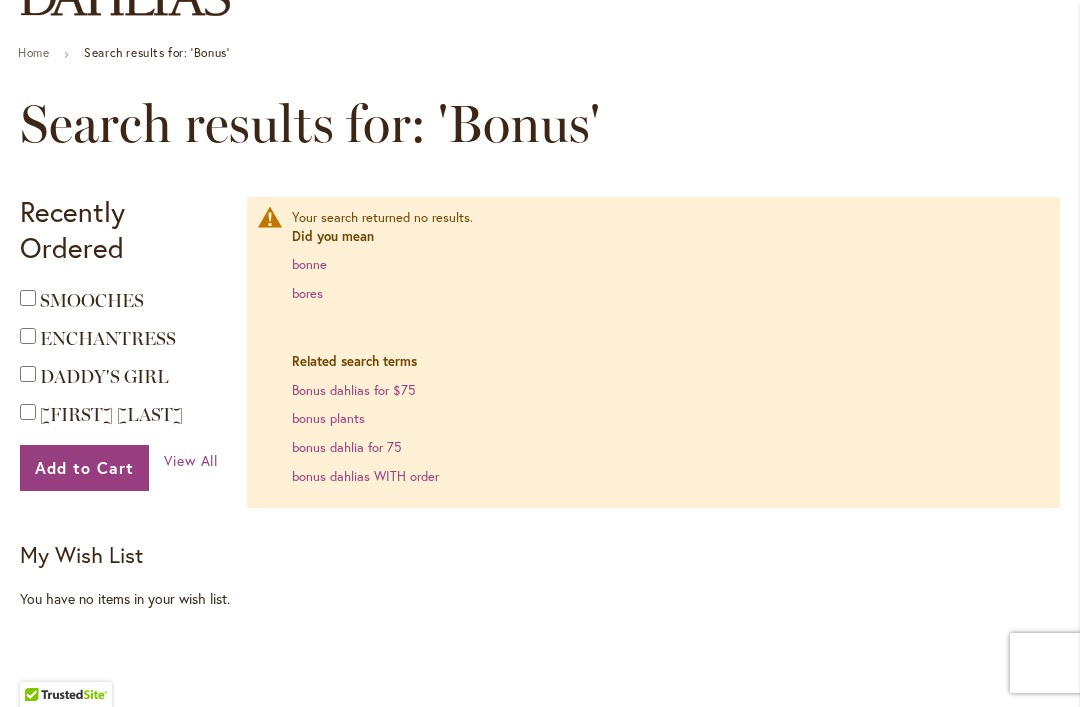 click on "Bonus dahlias for $75" at bounding box center [353, 390] 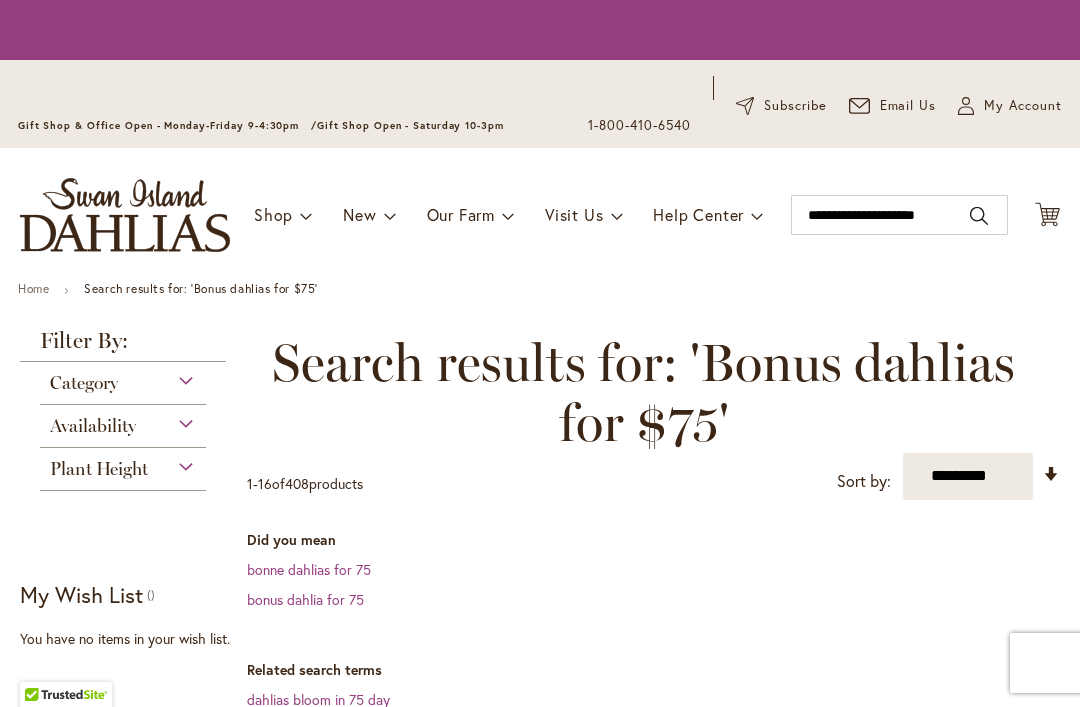 scroll, scrollTop: 0, scrollLeft: 0, axis: both 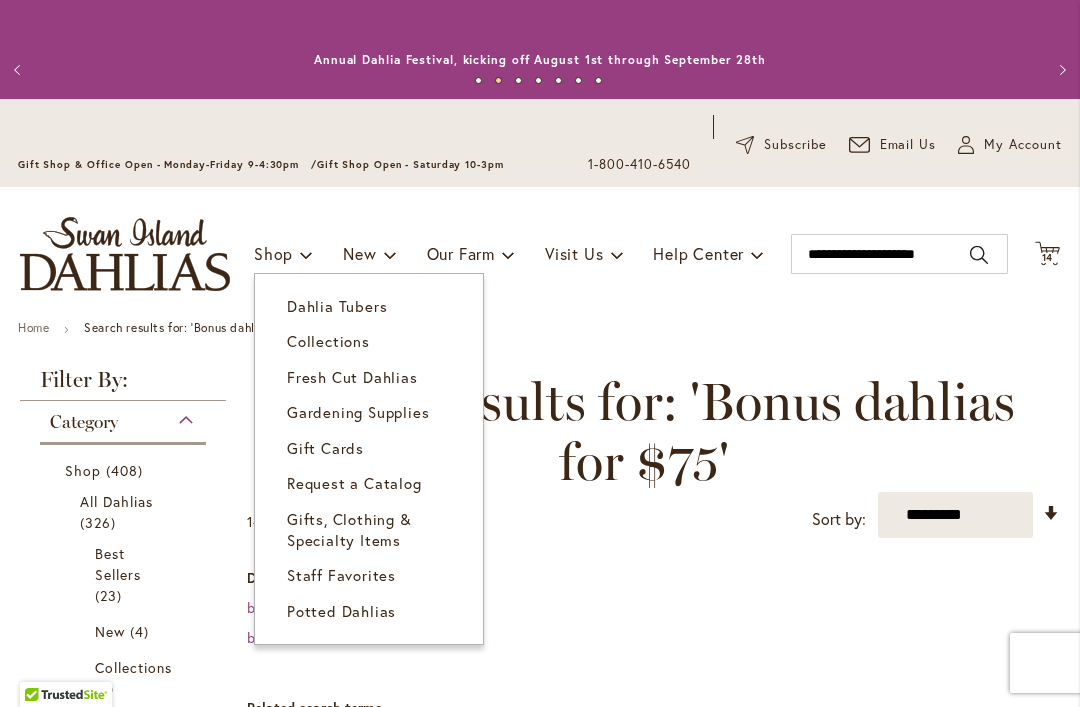 click on "Dahlia Tubers" at bounding box center [337, 306] 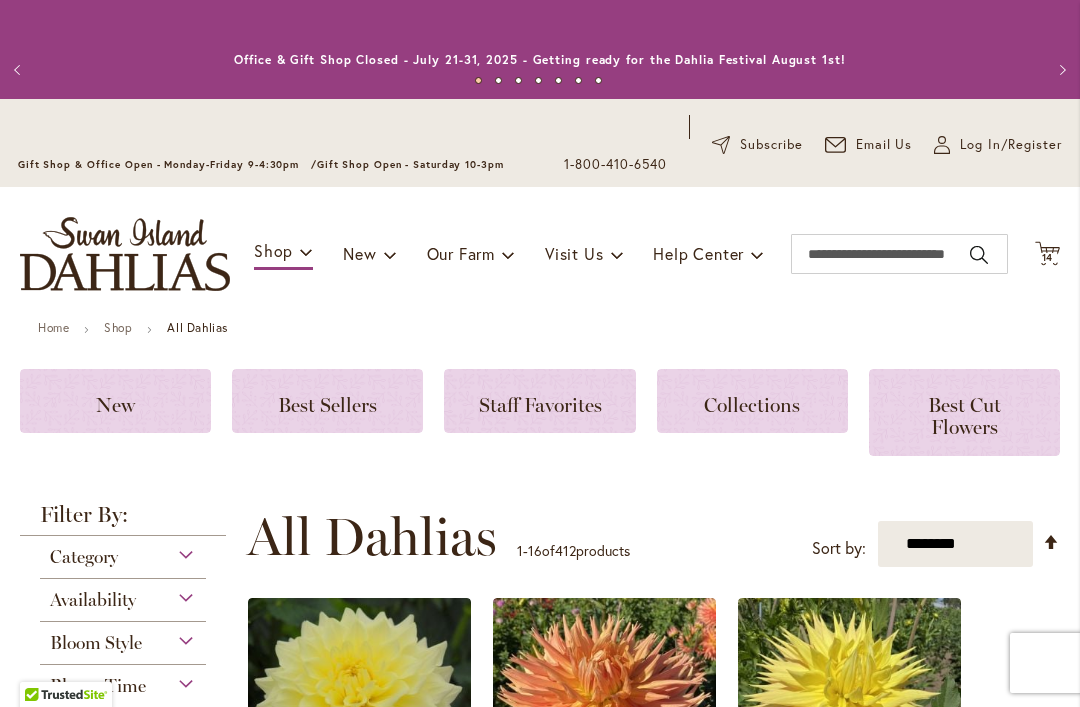 scroll, scrollTop: 0, scrollLeft: 0, axis: both 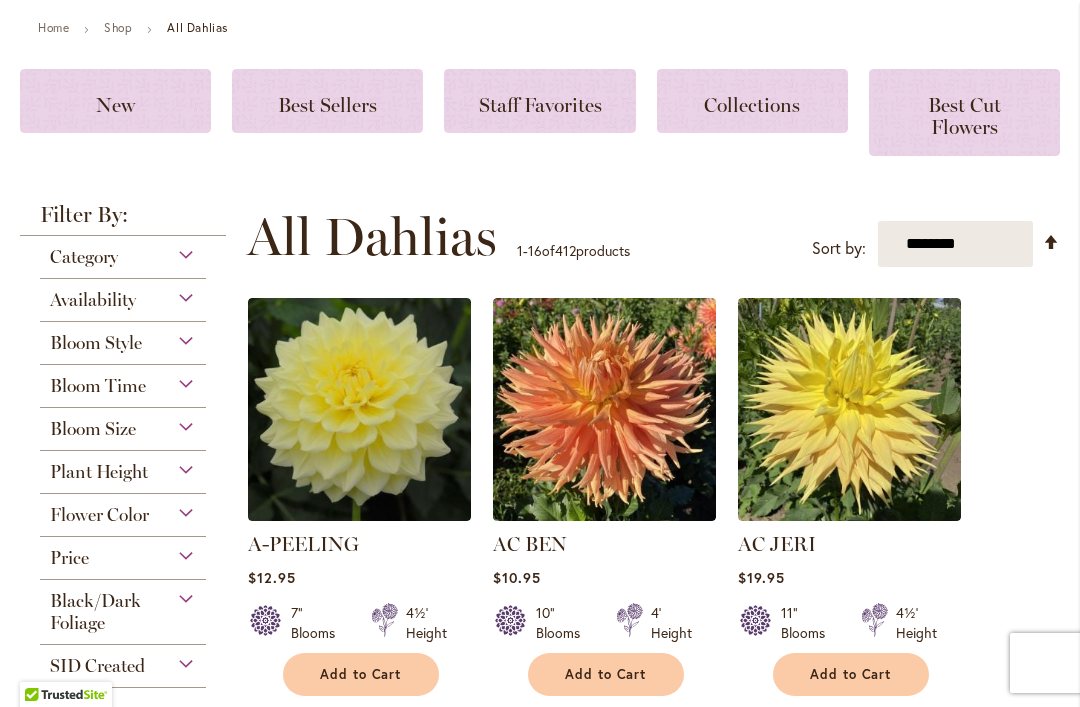 click on "Best Sellers" 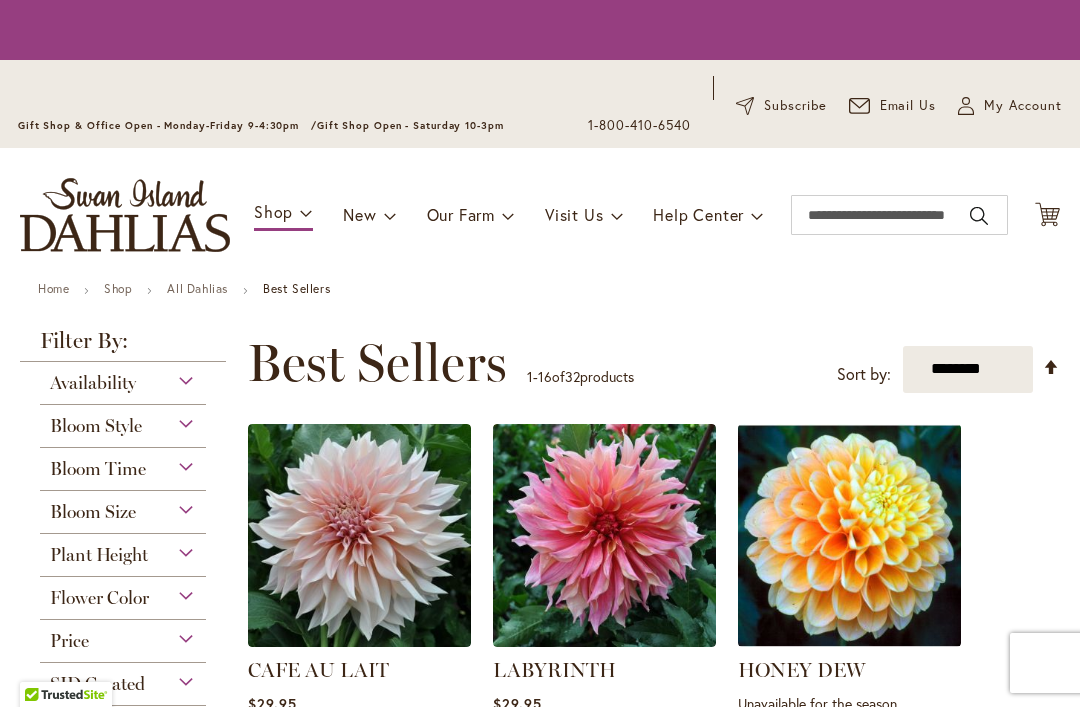 scroll, scrollTop: 0, scrollLeft: 0, axis: both 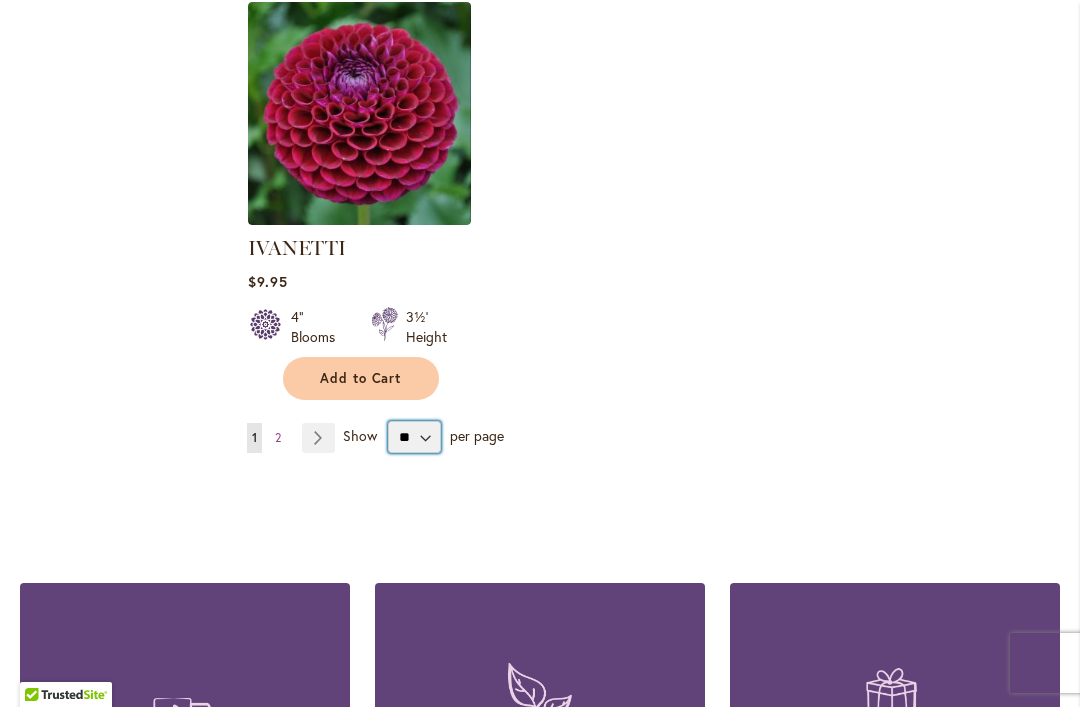 click on "**
**
**
**" at bounding box center (414, 437) 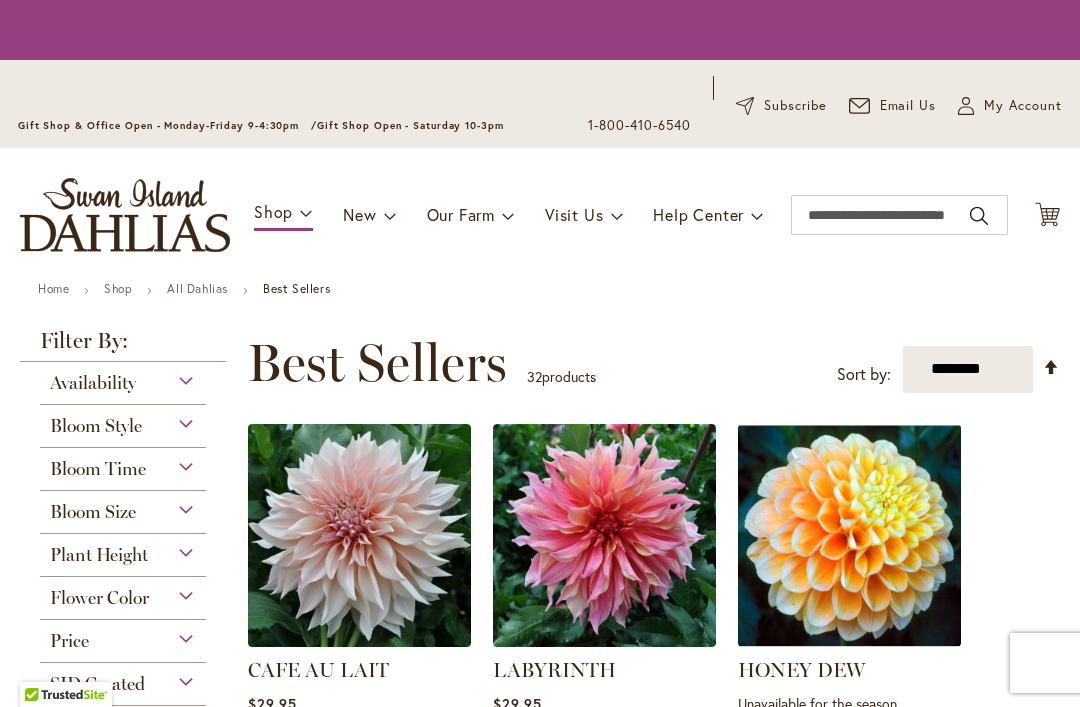 scroll, scrollTop: 0, scrollLeft: 0, axis: both 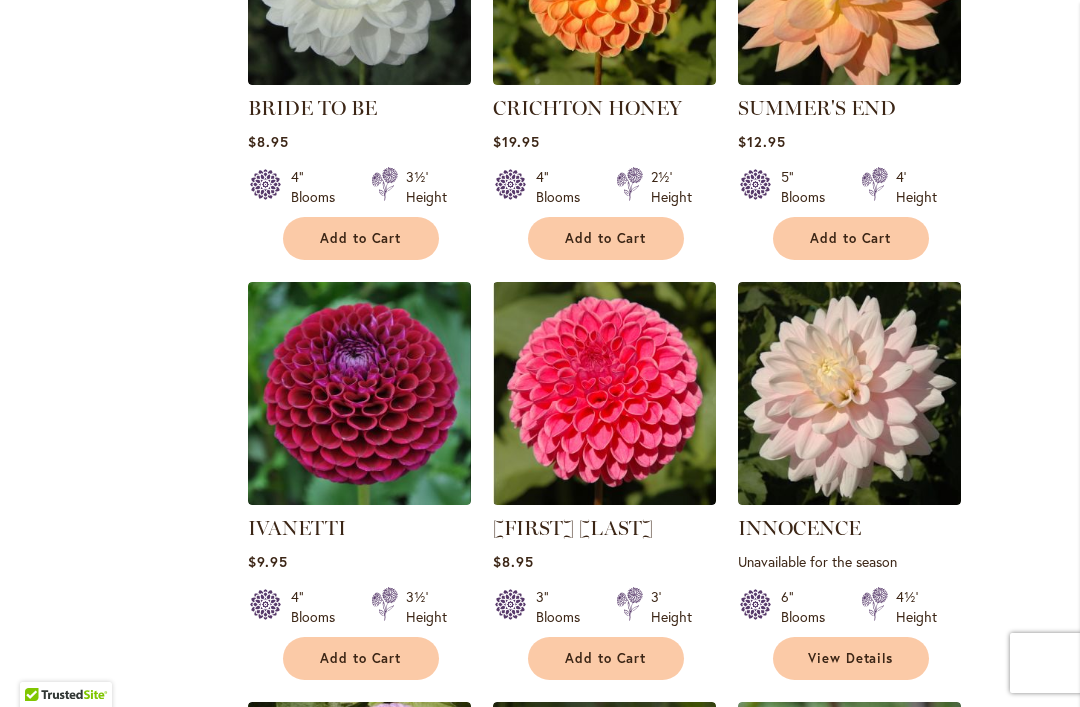 click at bounding box center (359, 393) 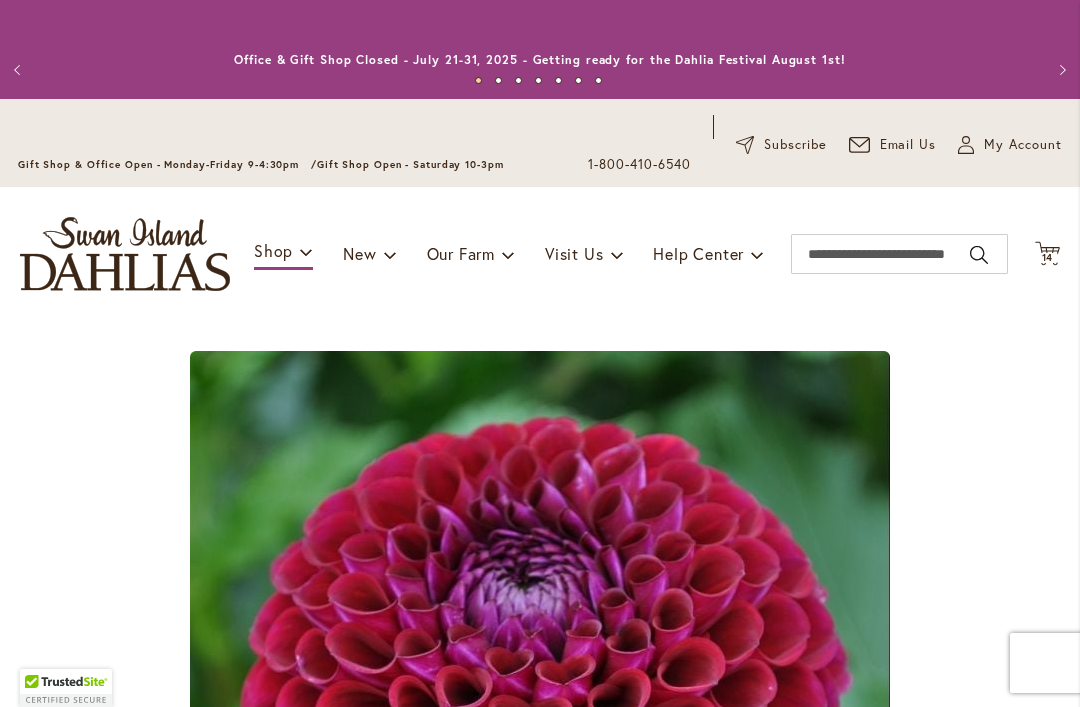 type on "*****" 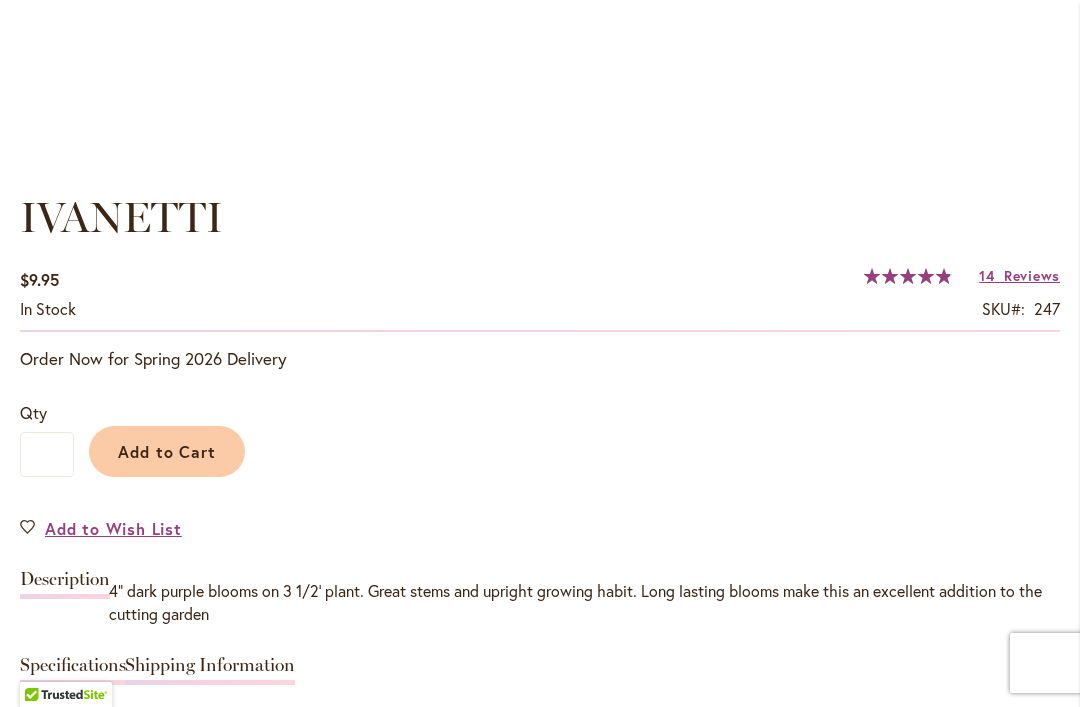 scroll, scrollTop: 1331, scrollLeft: 0, axis: vertical 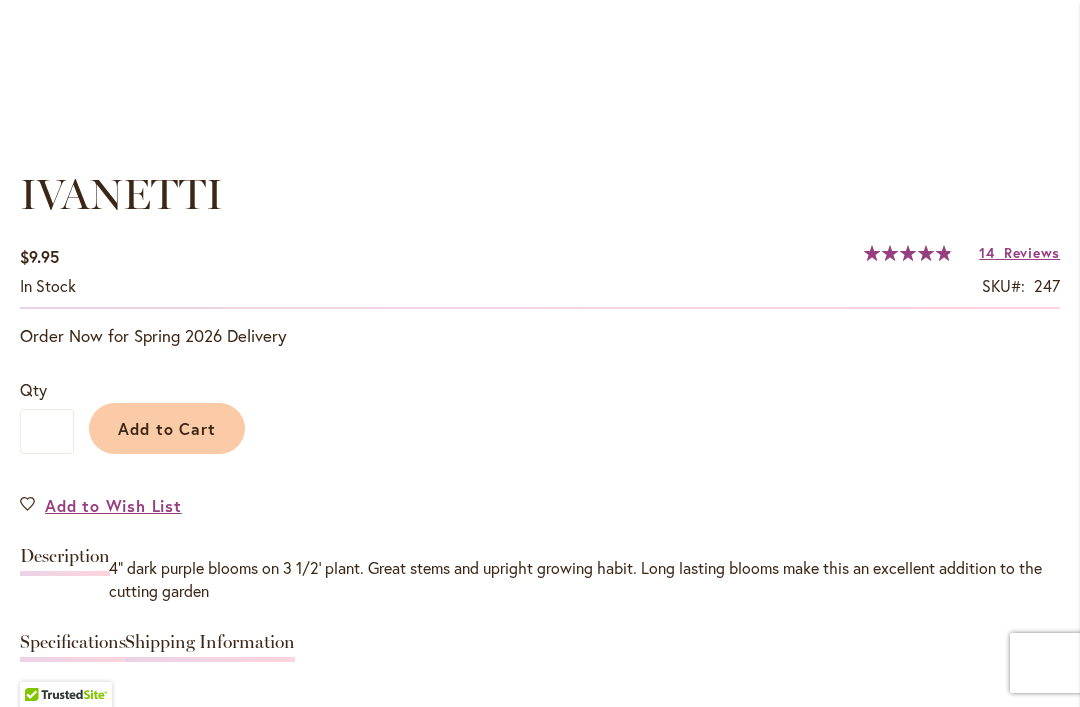 click on "Reviews" at bounding box center (1032, 252) 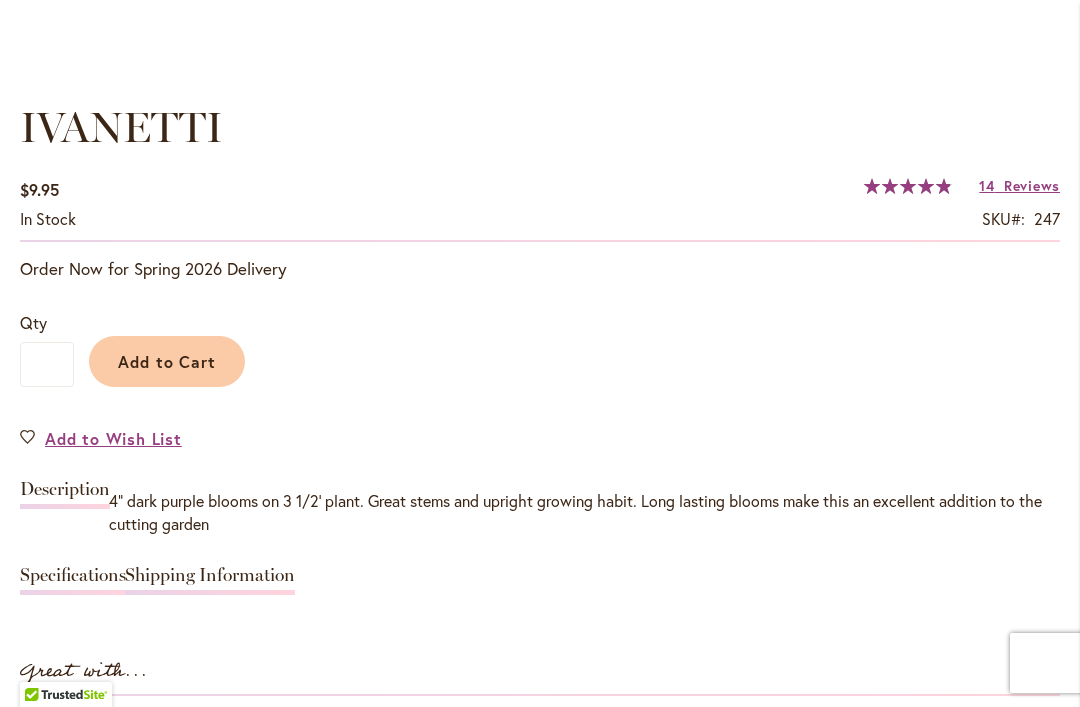 scroll, scrollTop: 1385, scrollLeft: 0, axis: vertical 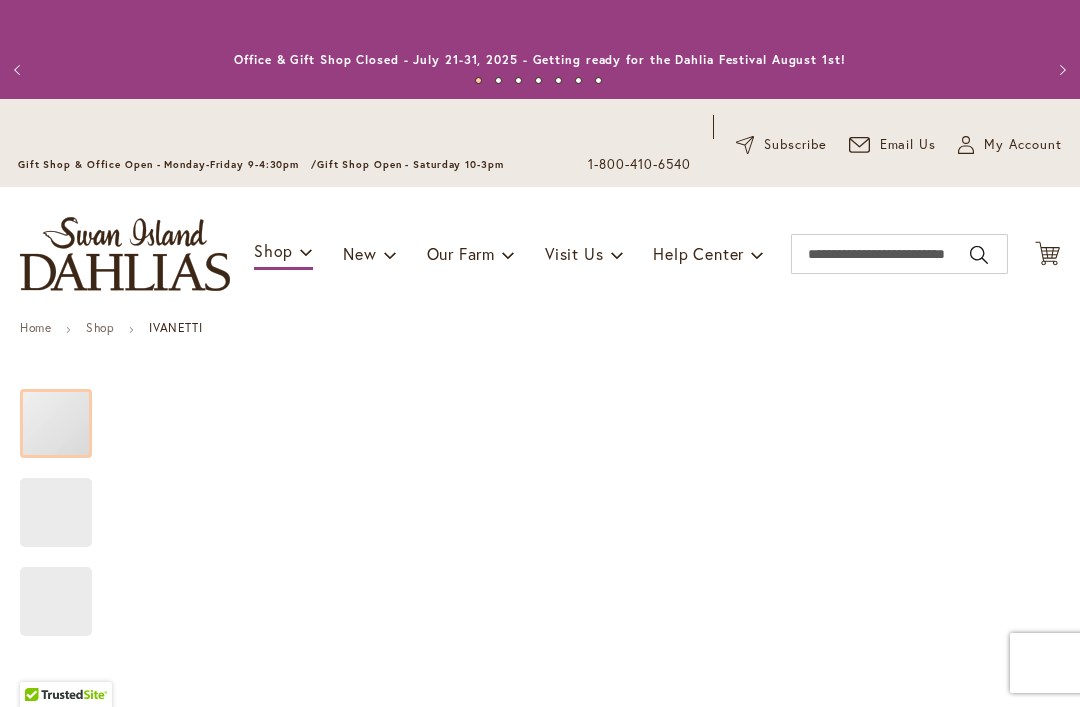 type on "*****" 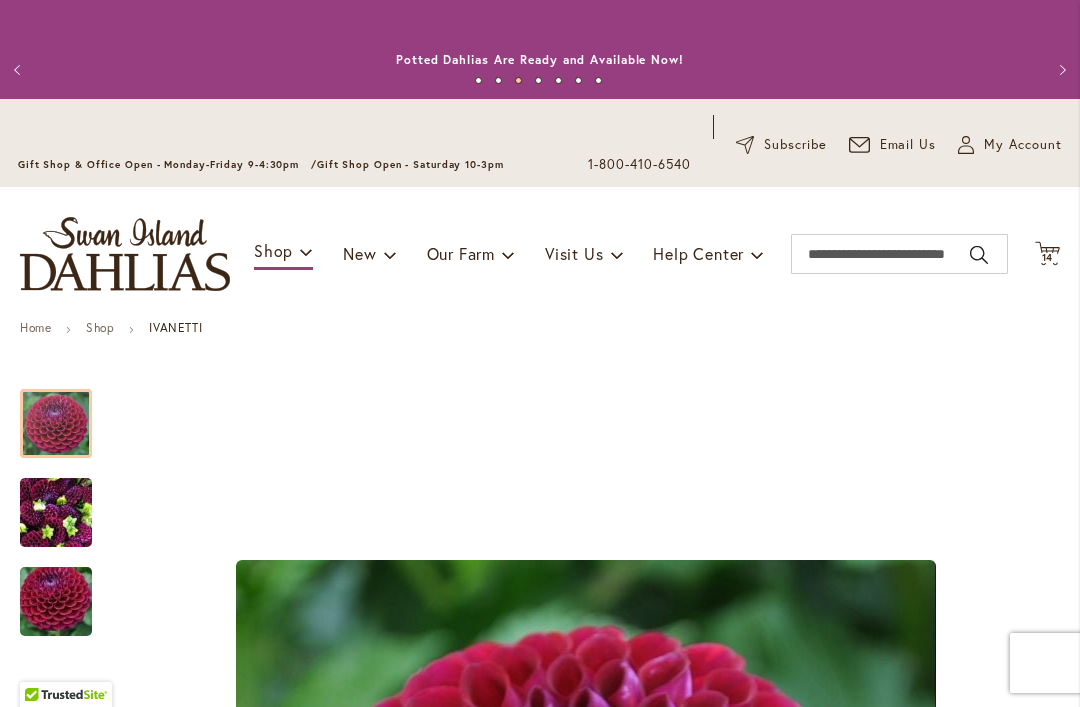 scroll, scrollTop: 0, scrollLeft: 0, axis: both 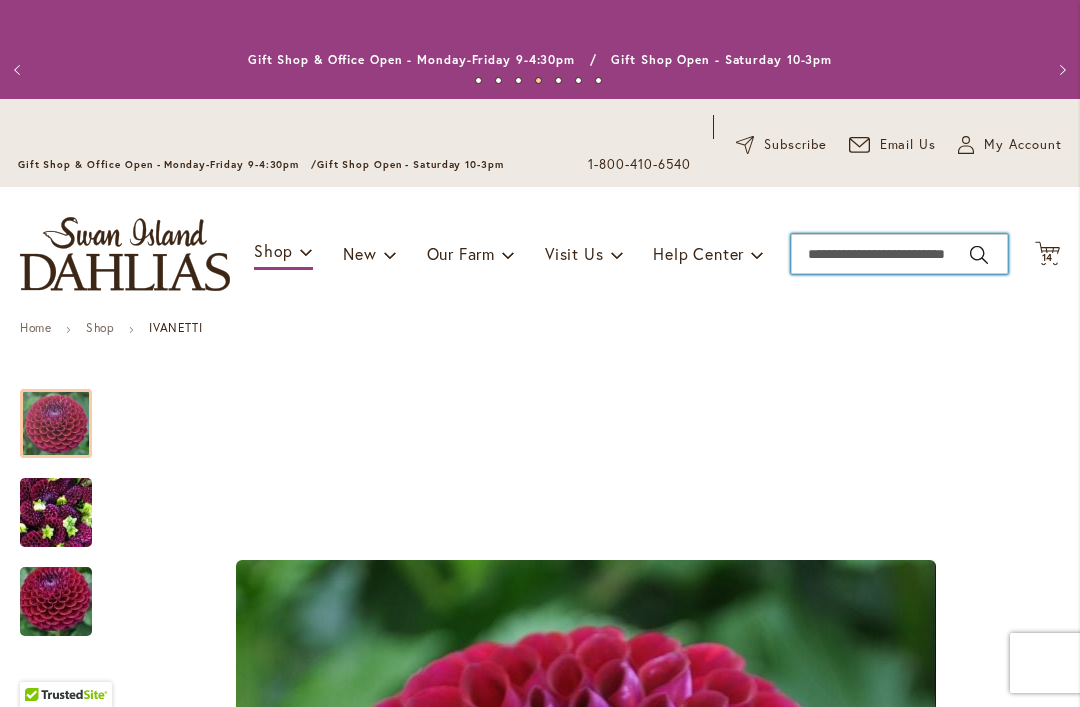 click on "Search" at bounding box center (899, 254) 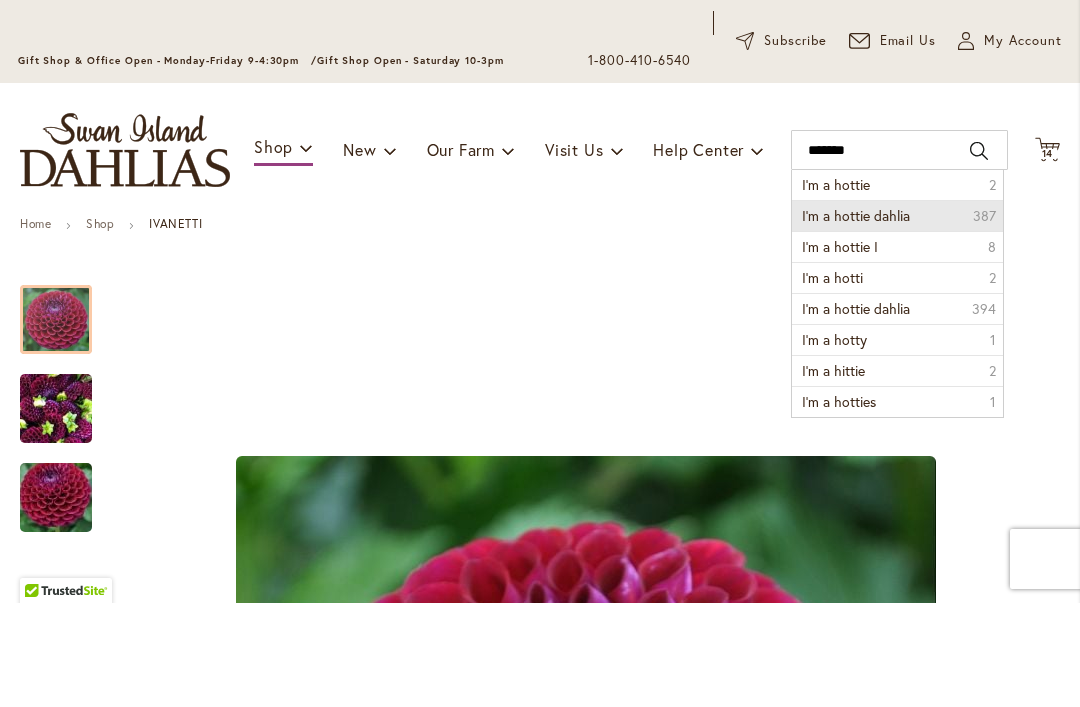 click on "I’m a hottie dahlia 387" at bounding box center (897, 319) 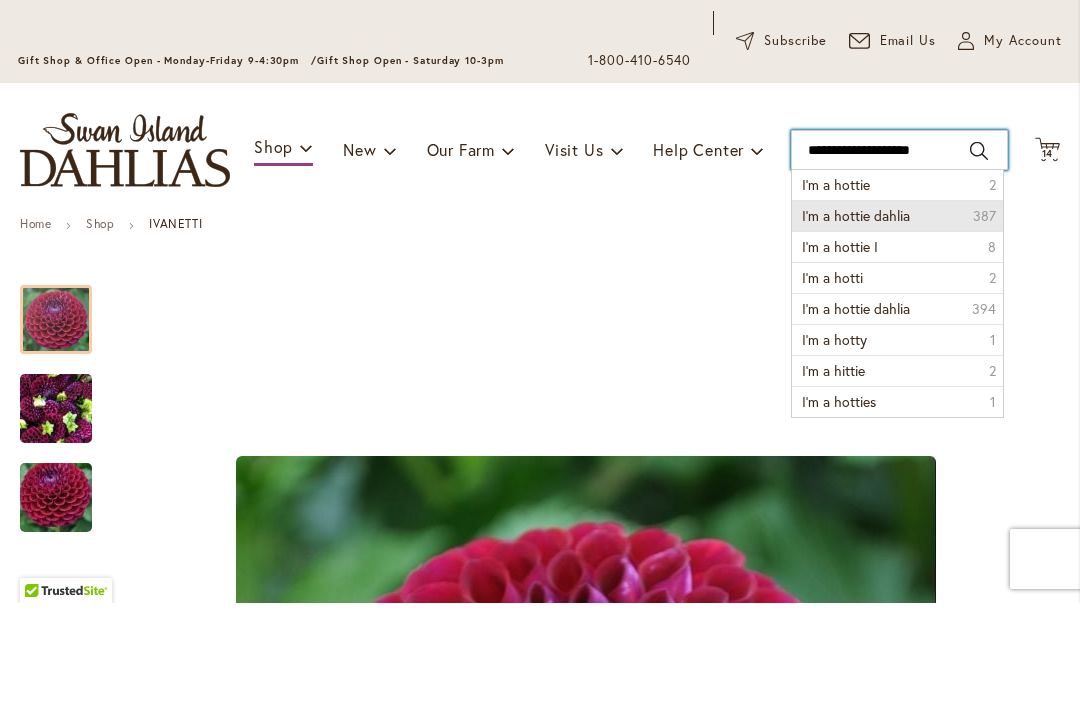 type on "**********" 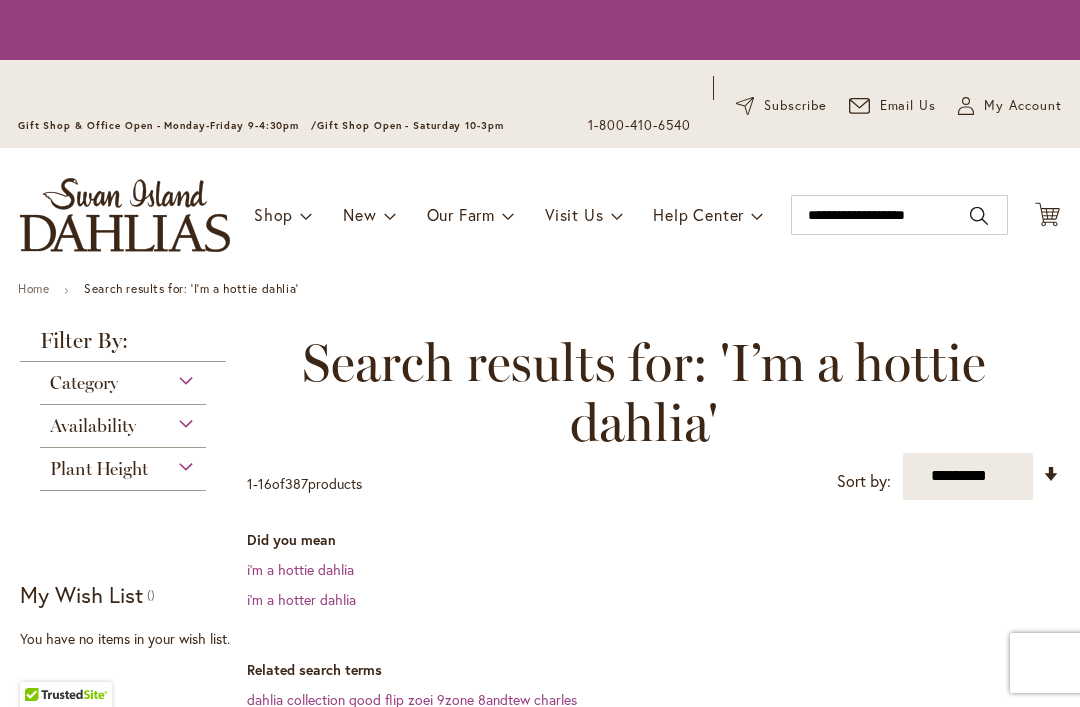 scroll, scrollTop: 0, scrollLeft: 0, axis: both 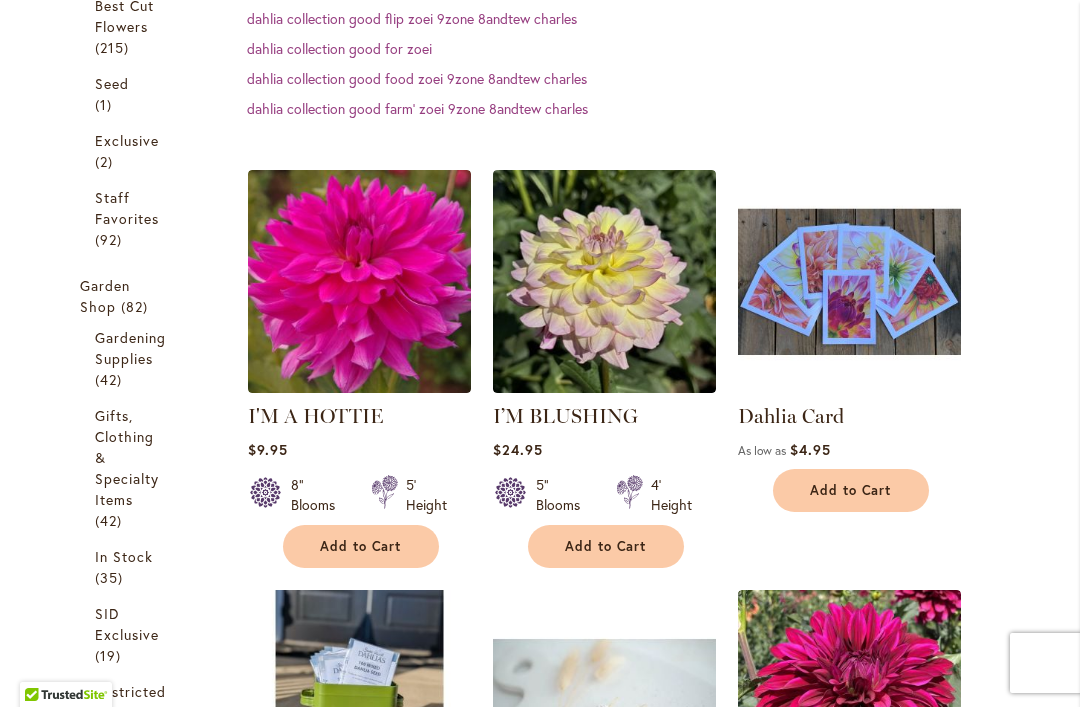 click on "I'M A HOTTIE" at bounding box center (315, 416) 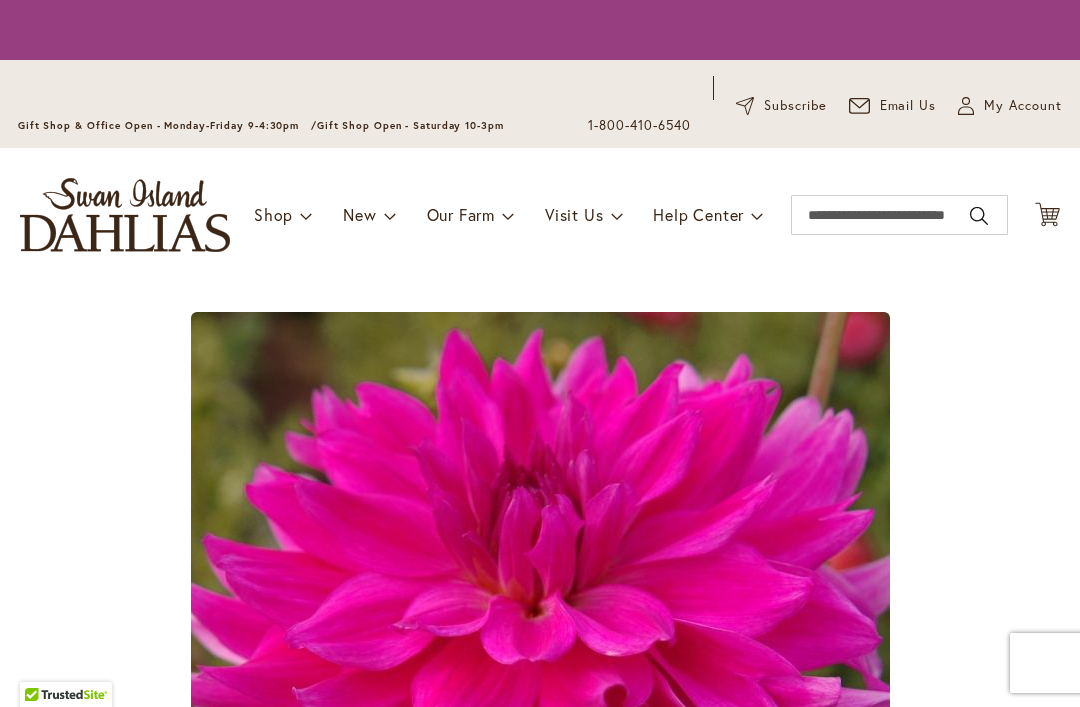 scroll, scrollTop: 0, scrollLeft: 0, axis: both 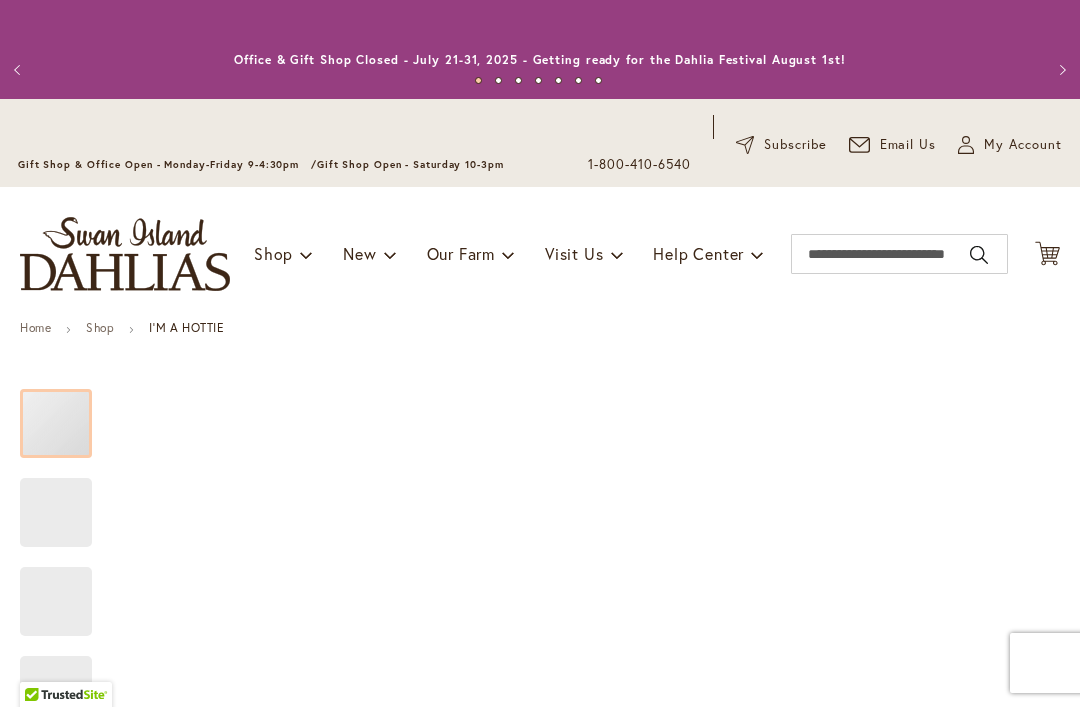 type on "*****" 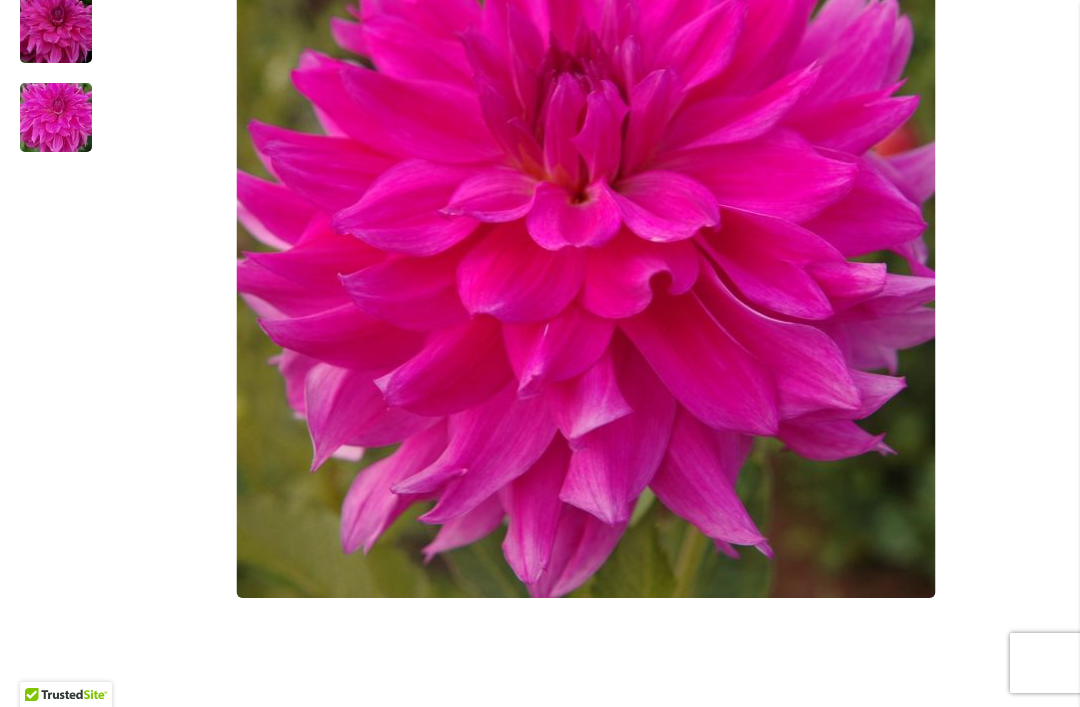 scroll, scrollTop: 1345, scrollLeft: 0, axis: vertical 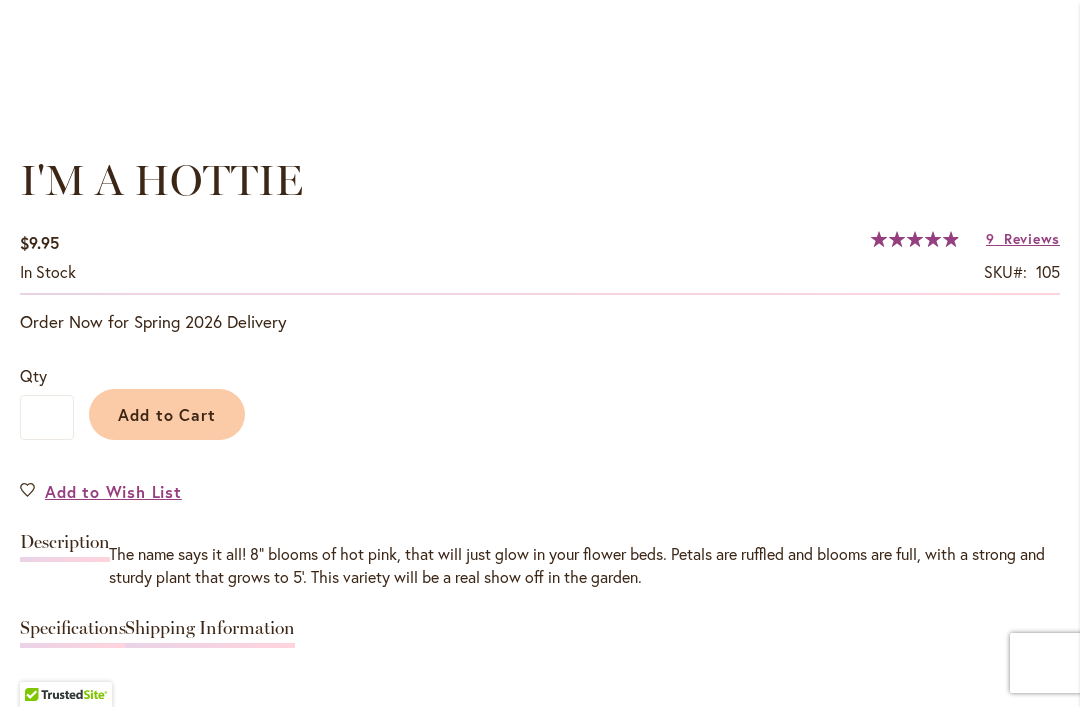 click on "Reviews" at bounding box center [1032, 238] 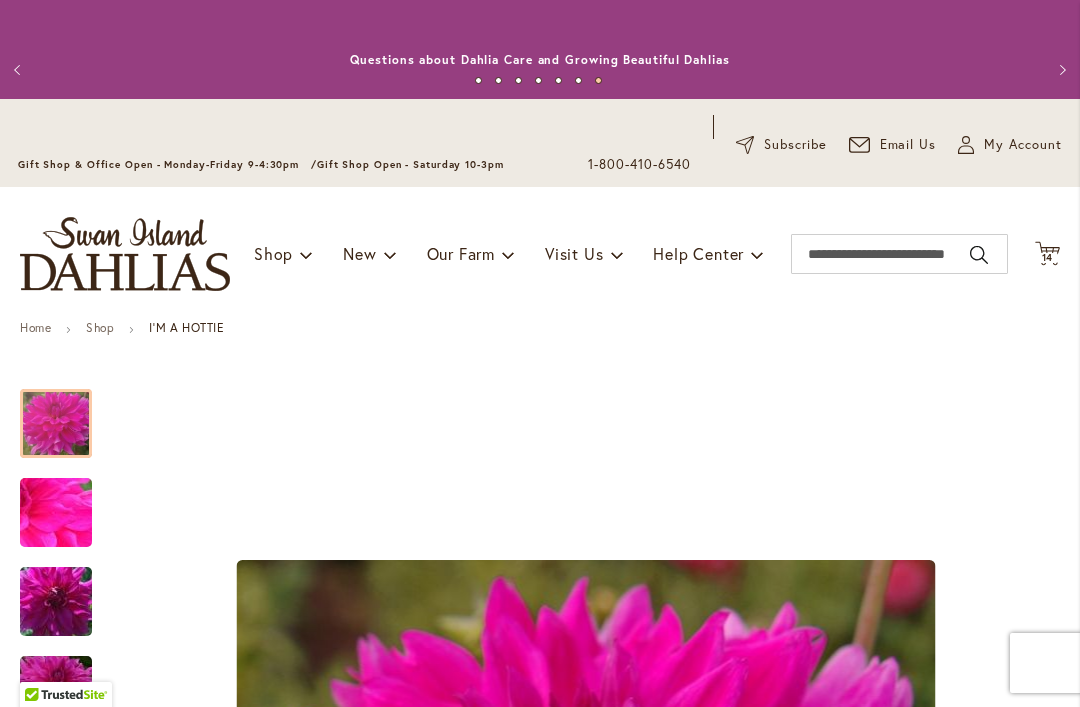 scroll, scrollTop: 0, scrollLeft: 0, axis: both 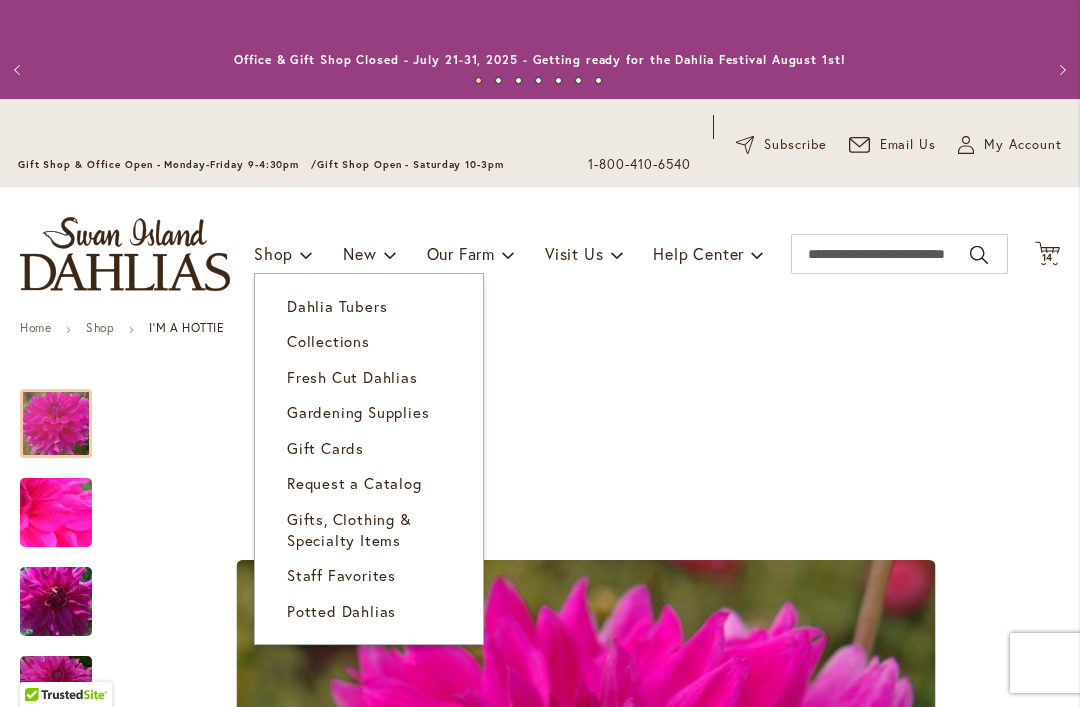 click on "Dahlia Tubers" at bounding box center (337, 306) 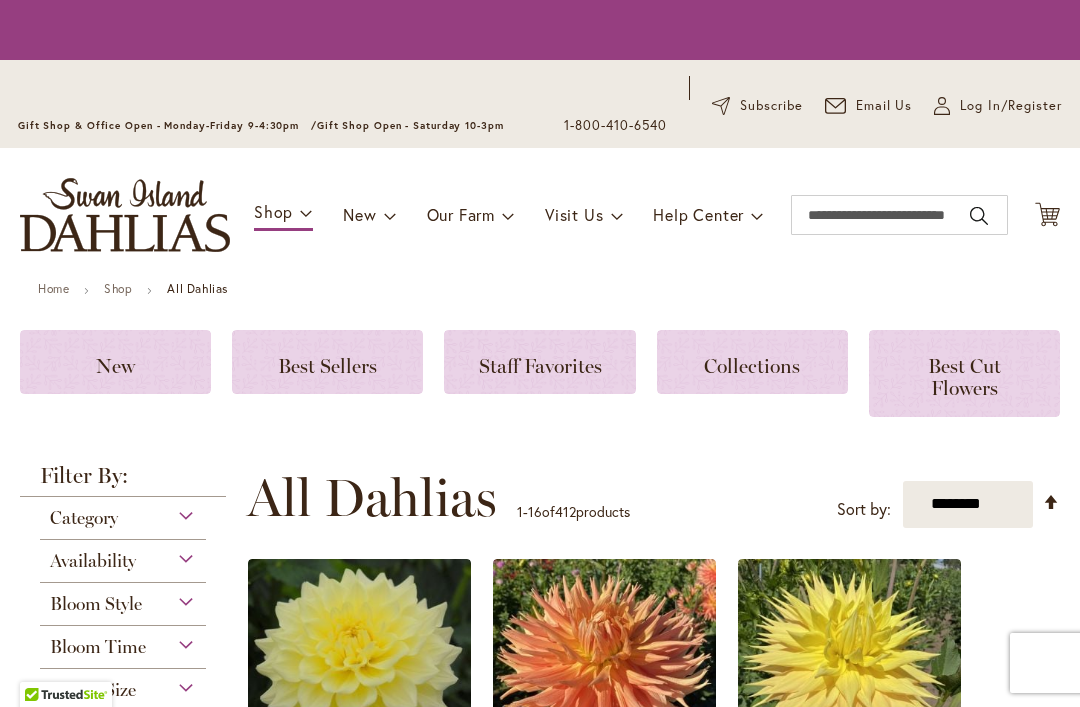 click on "New" 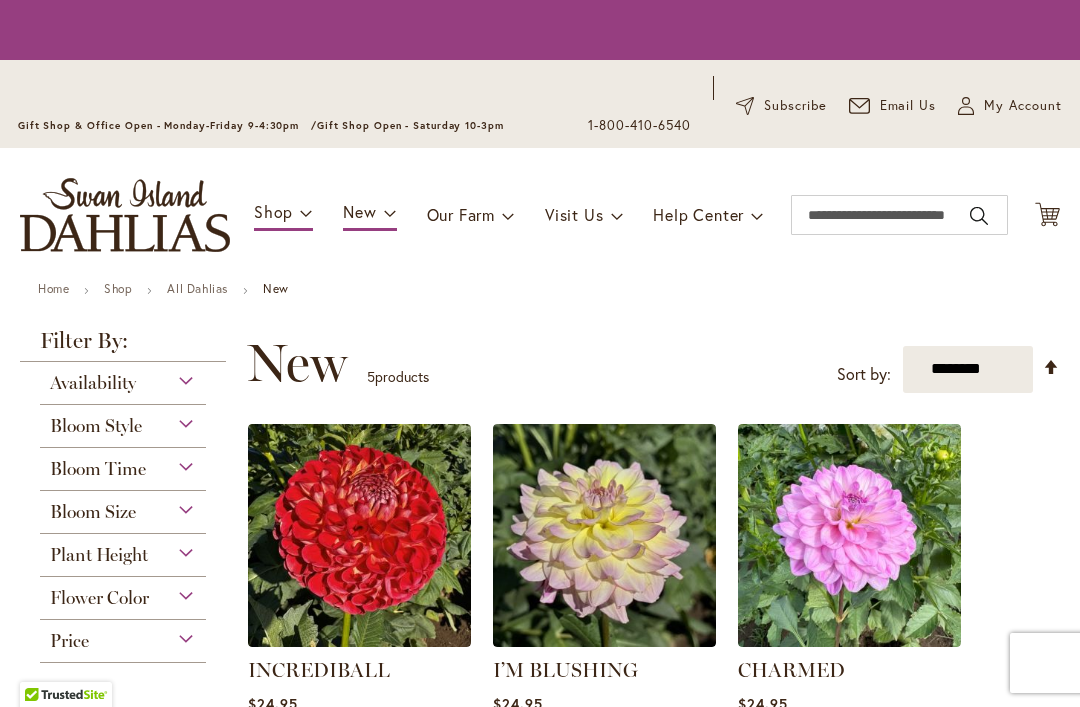 scroll, scrollTop: 0, scrollLeft: 0, axis: both 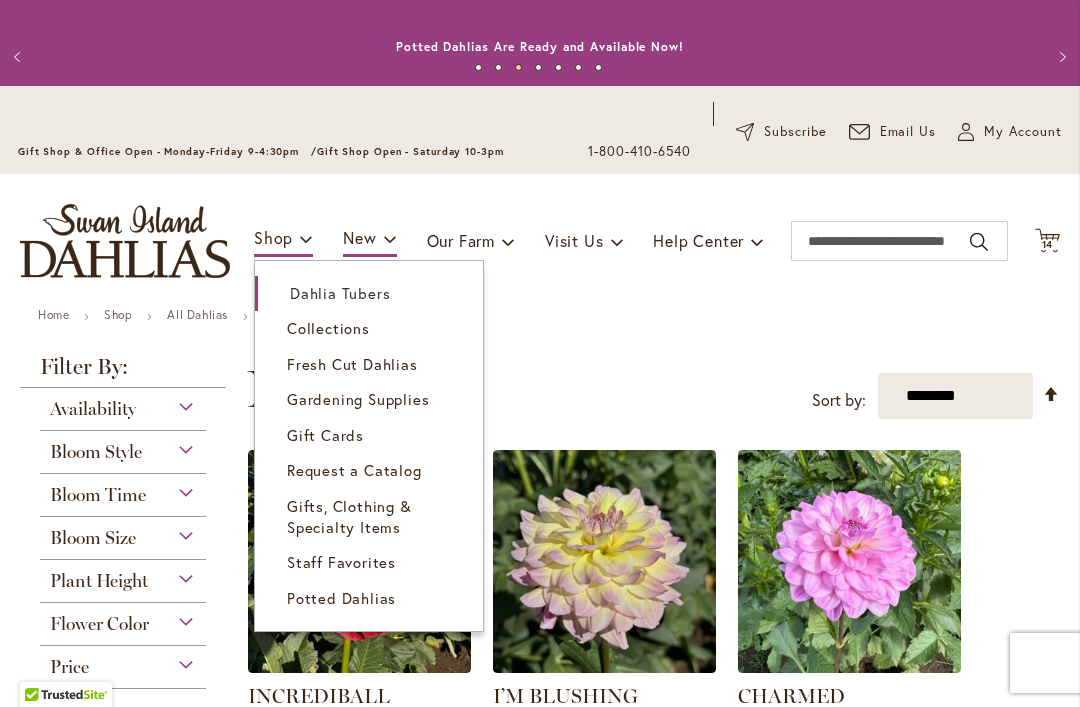 click on "Dahlia Tubers" at bounding box center (340, 293) 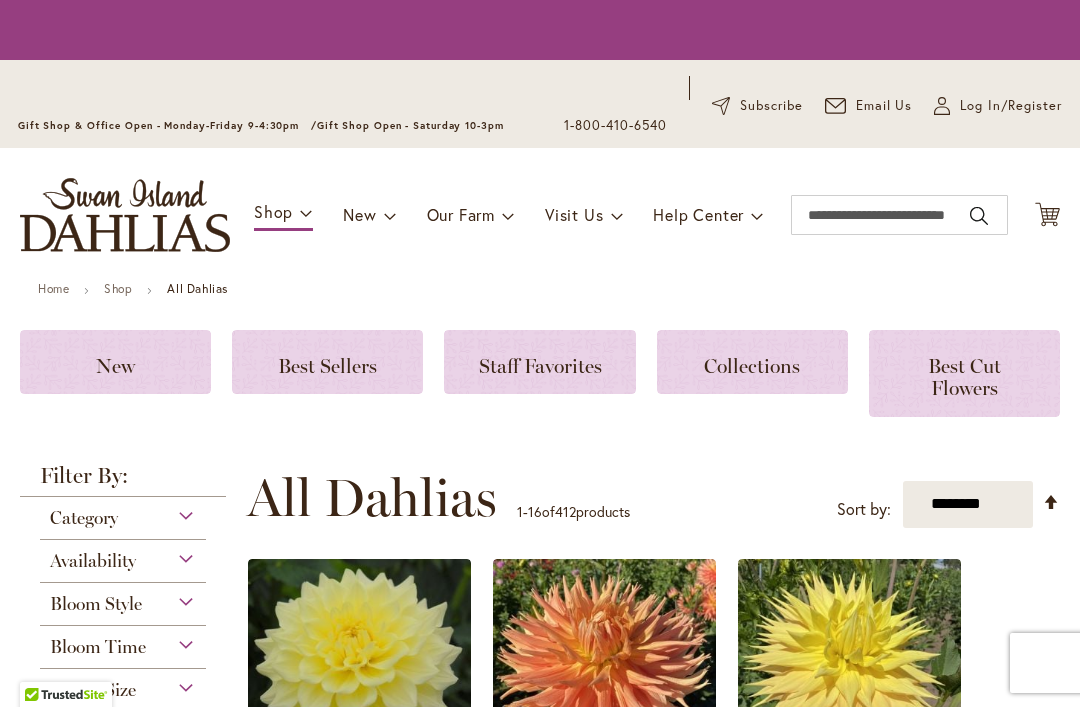 scroll, scrollTop: 0, scrollLeft: 0, axis: both 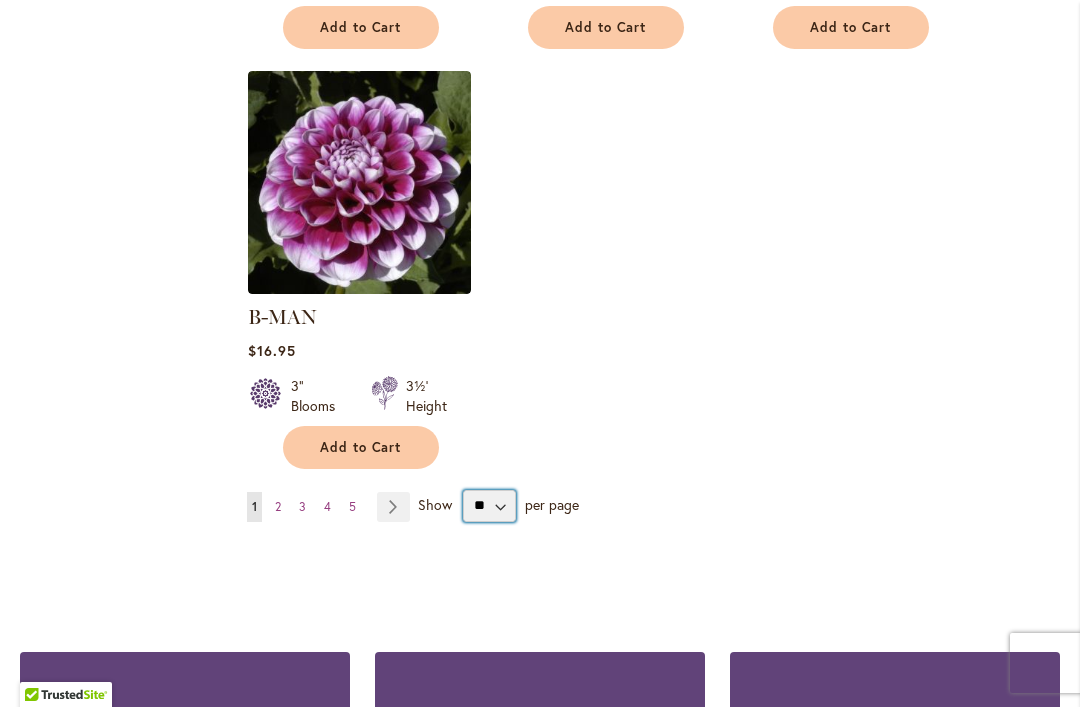 click on "**
**
**
**" at bounding box center [489, 506] 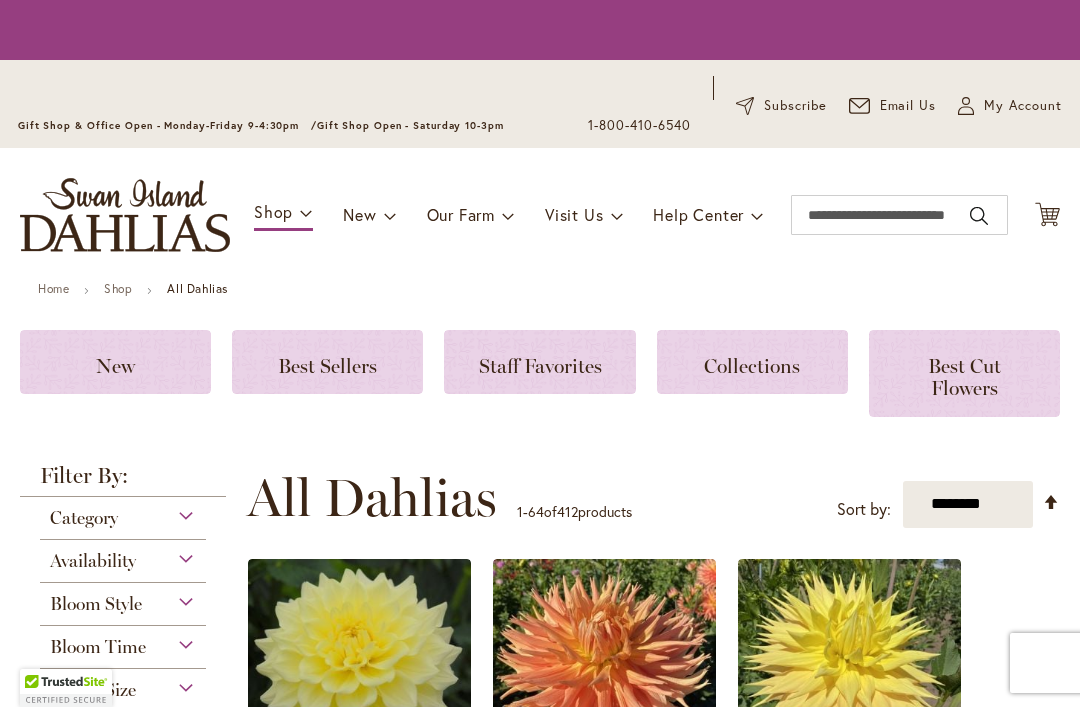 scroll, scrollTop: 0, scrollLeft: 0, axis: both 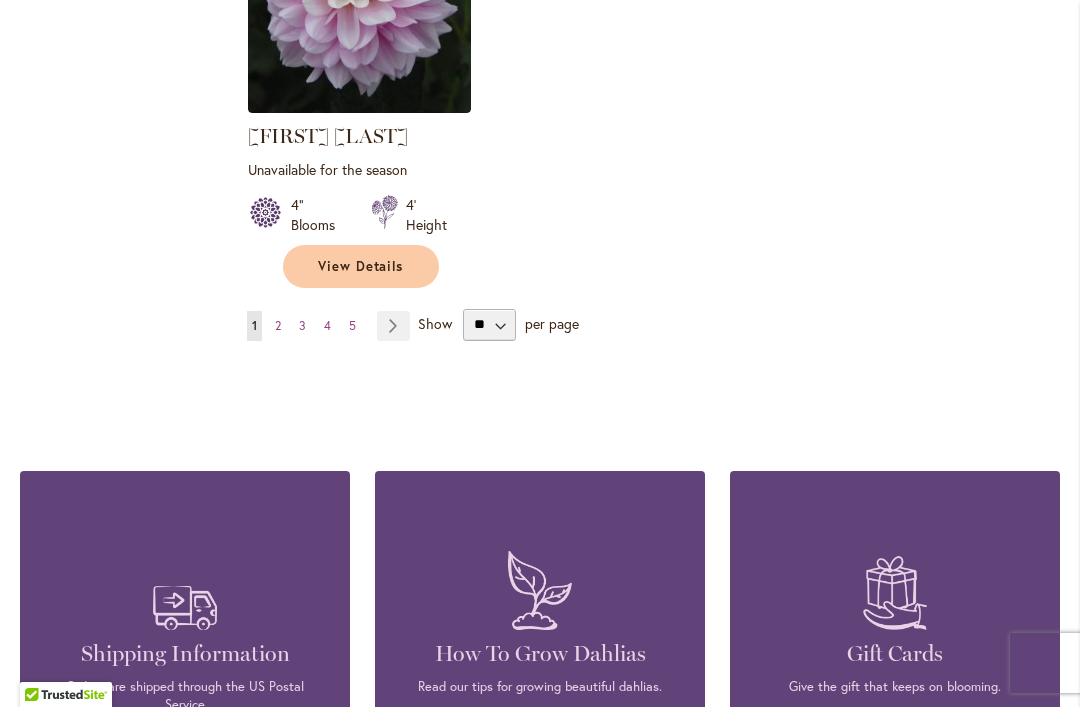click on "Page
2" at bounding box center (278, 326) 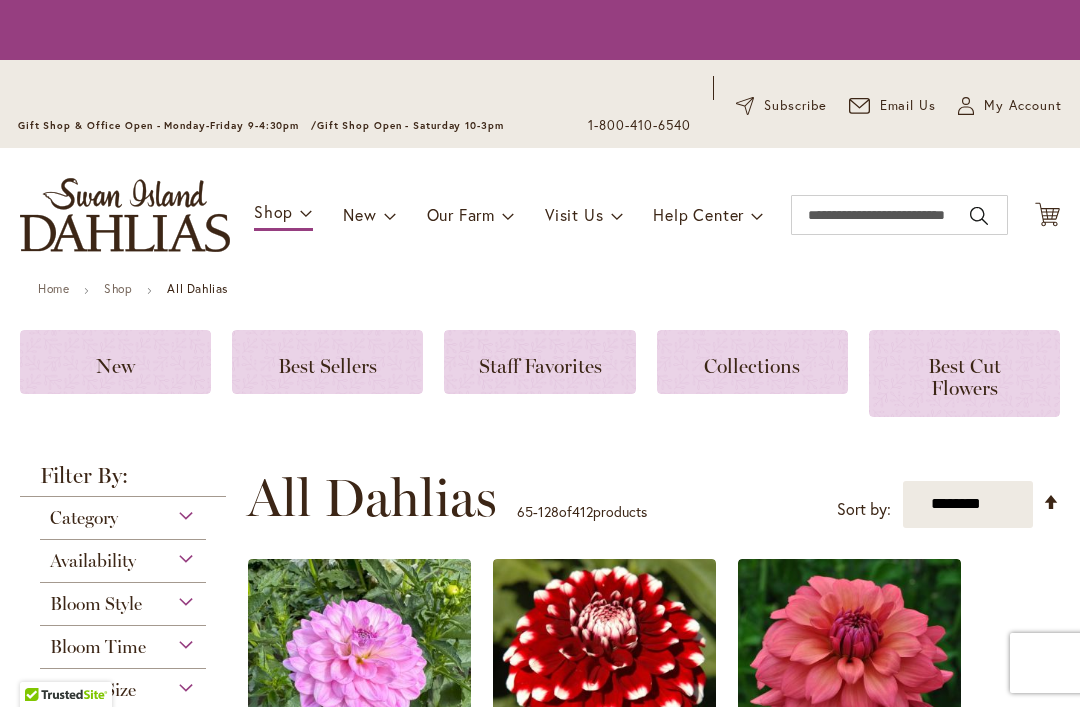 scroll, scrollTop: 0, scrollLeft: 0, axis: both 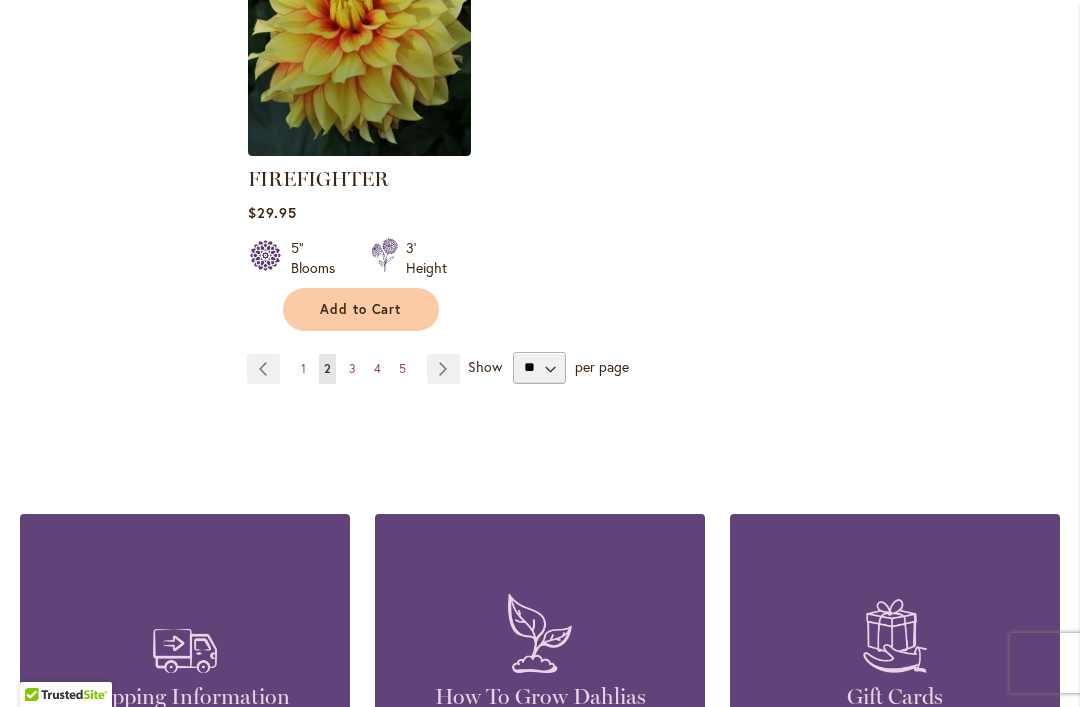 click on "3" at bounding box center [352, 368] 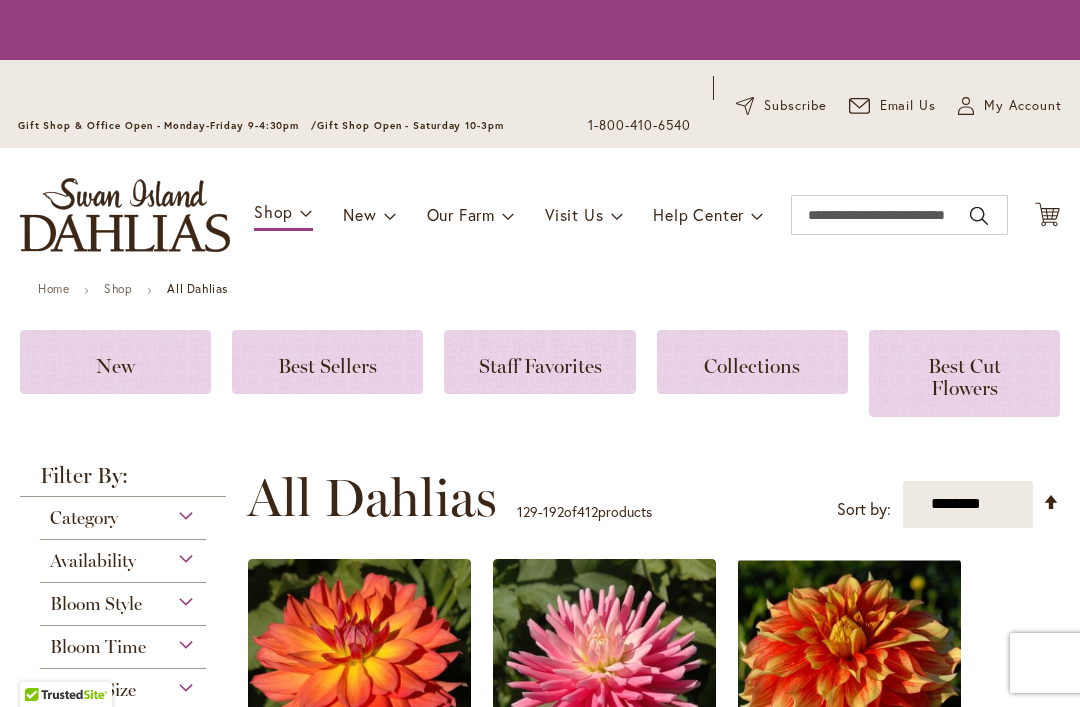 scroll, scrollTop: 0, scrollLeft: 0, axis: both 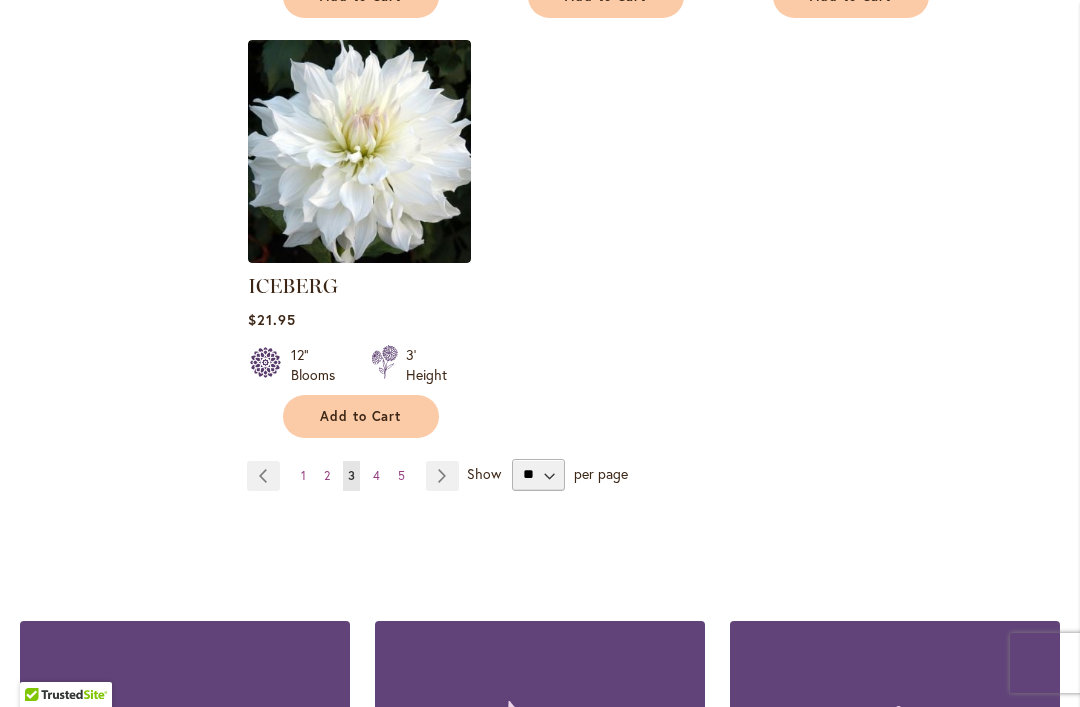 click on "4" at bounding box center [376, 475] 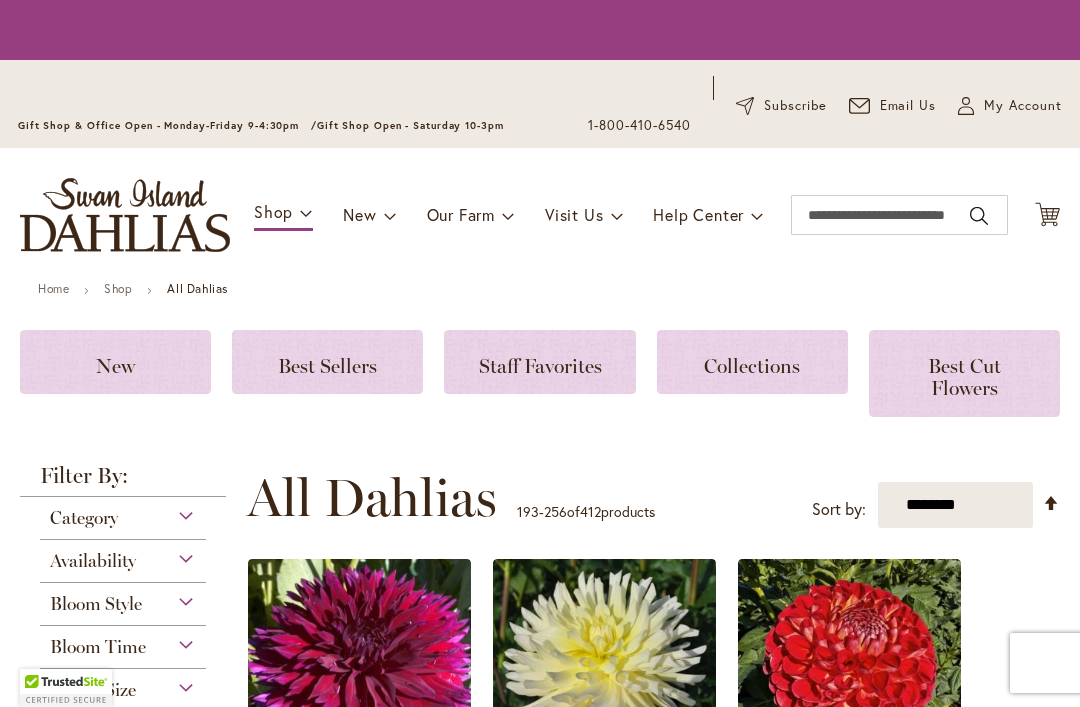 scroll, scrollTop: 0, scrollLeft: 0, axis: both 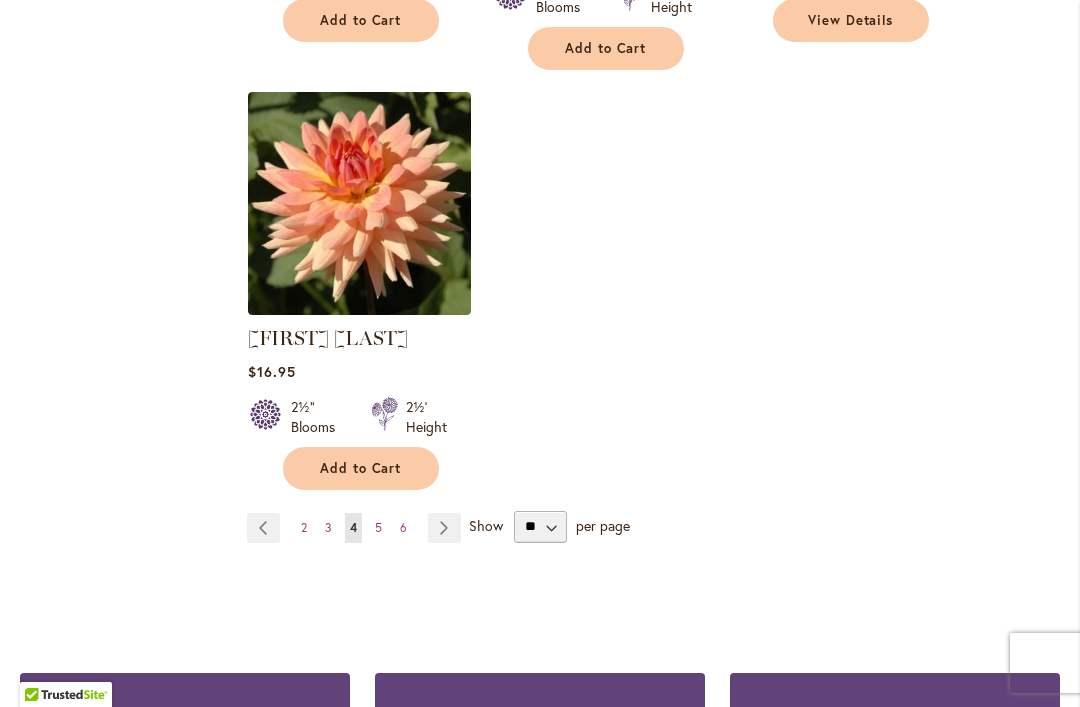 click on "5" at bounding box center [378, 527] 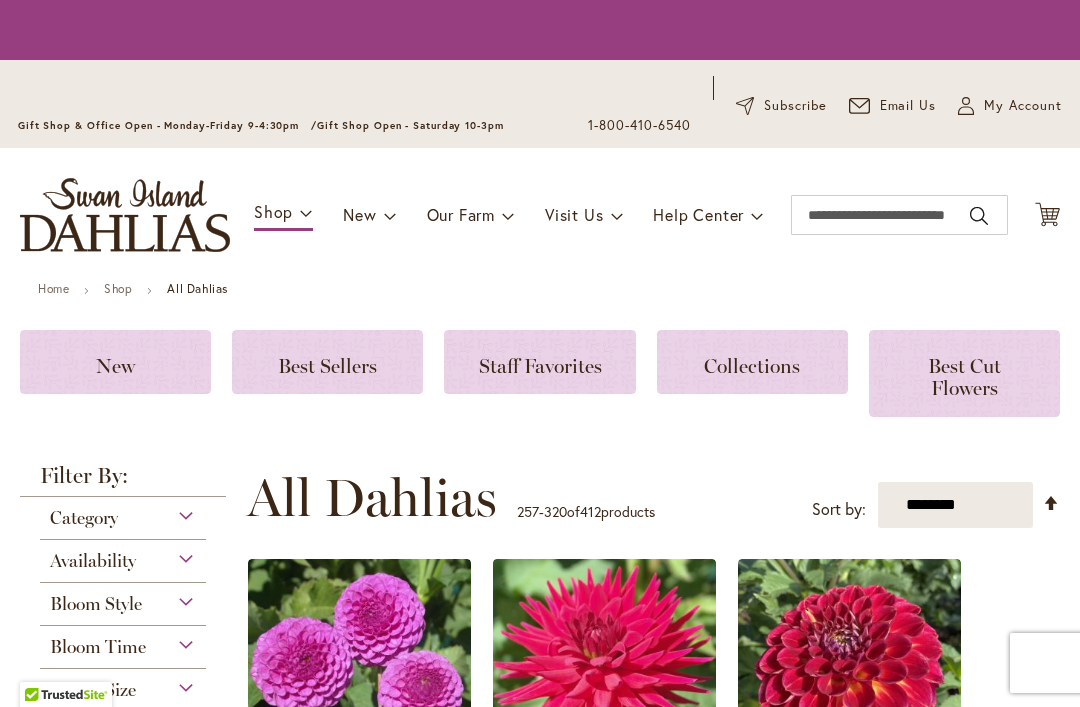 scroll, scrollTop: 0, scrollLeft: 0, axis: both 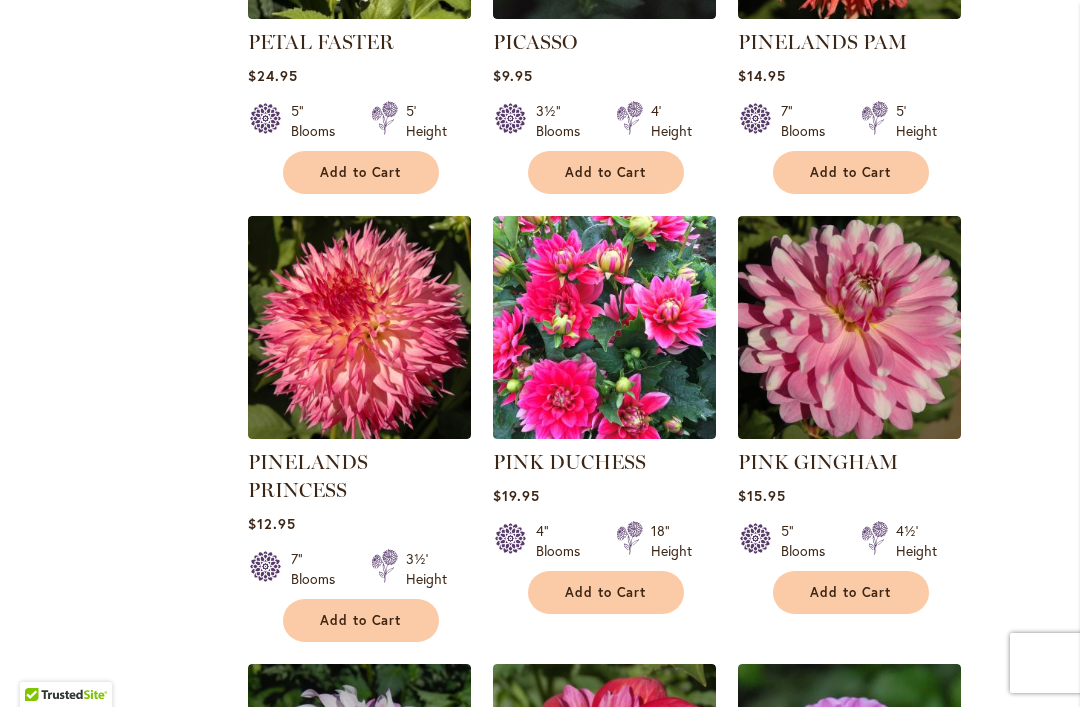 click on "PINK GINGHAM" at bounding box center [818, 462] 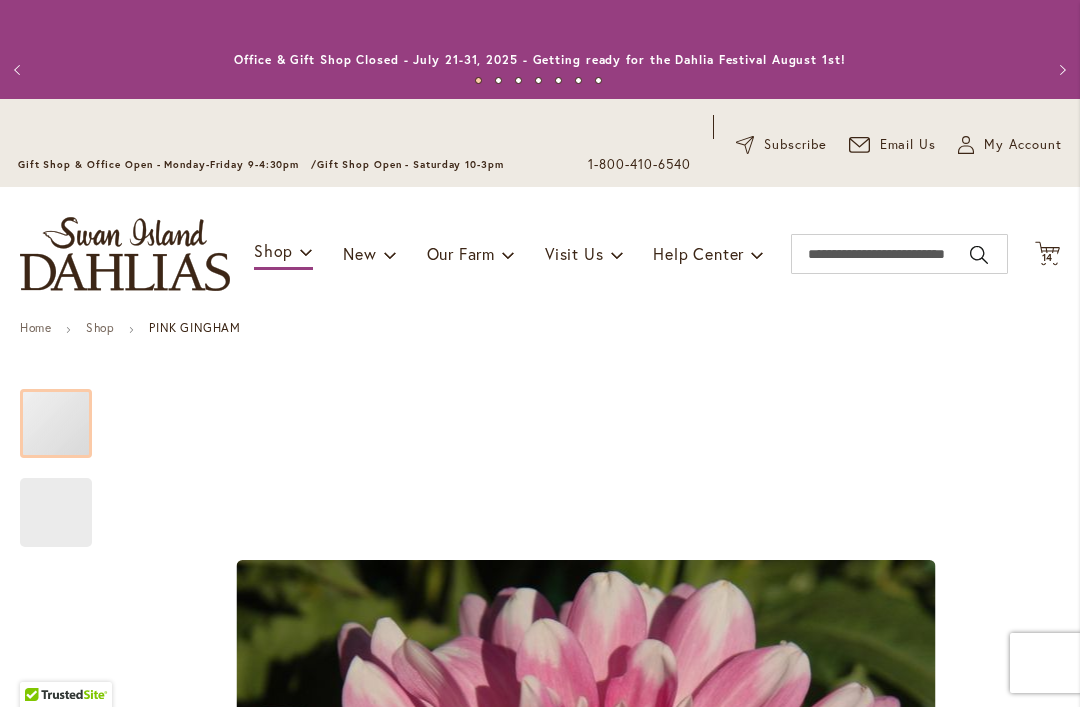 scroll, scrollTop: 0, scrollLeft: 0, axis: both 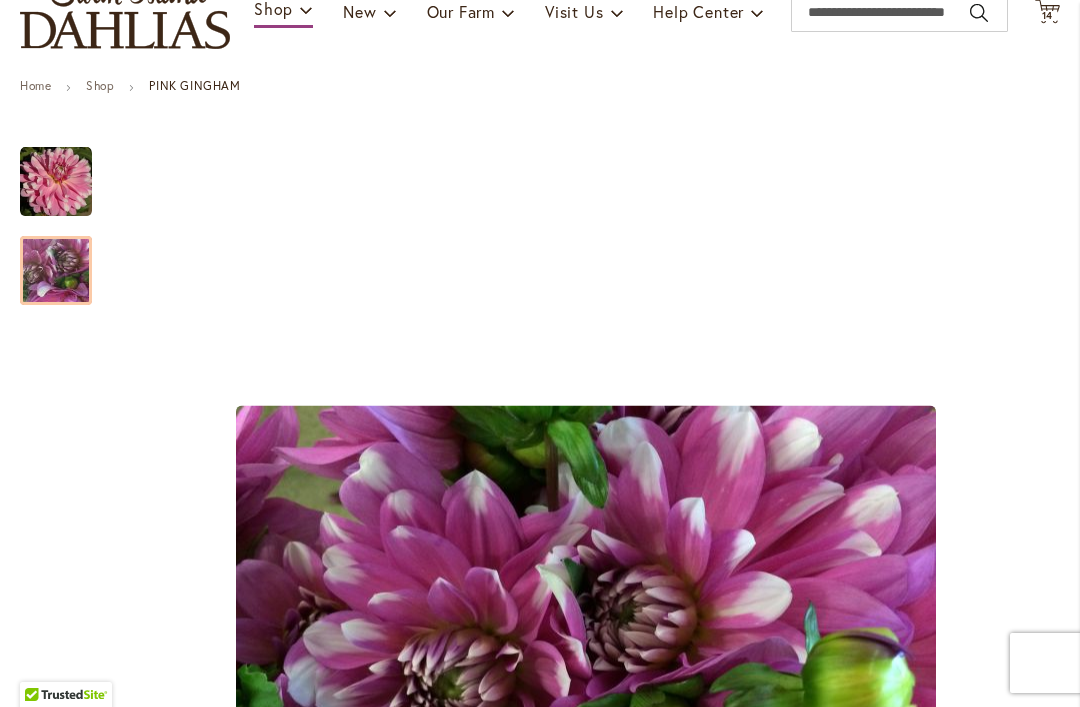 click at bounding box center [56, 271] 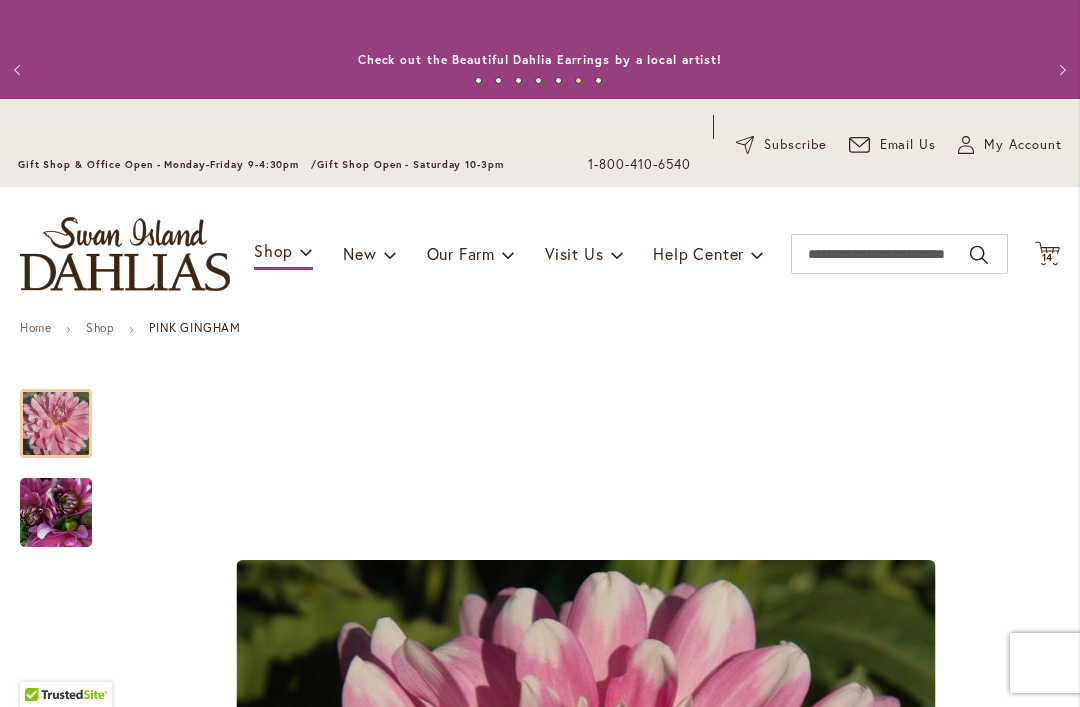 scroll, scrollTop: 0, scrollLeft: 0, axis: both 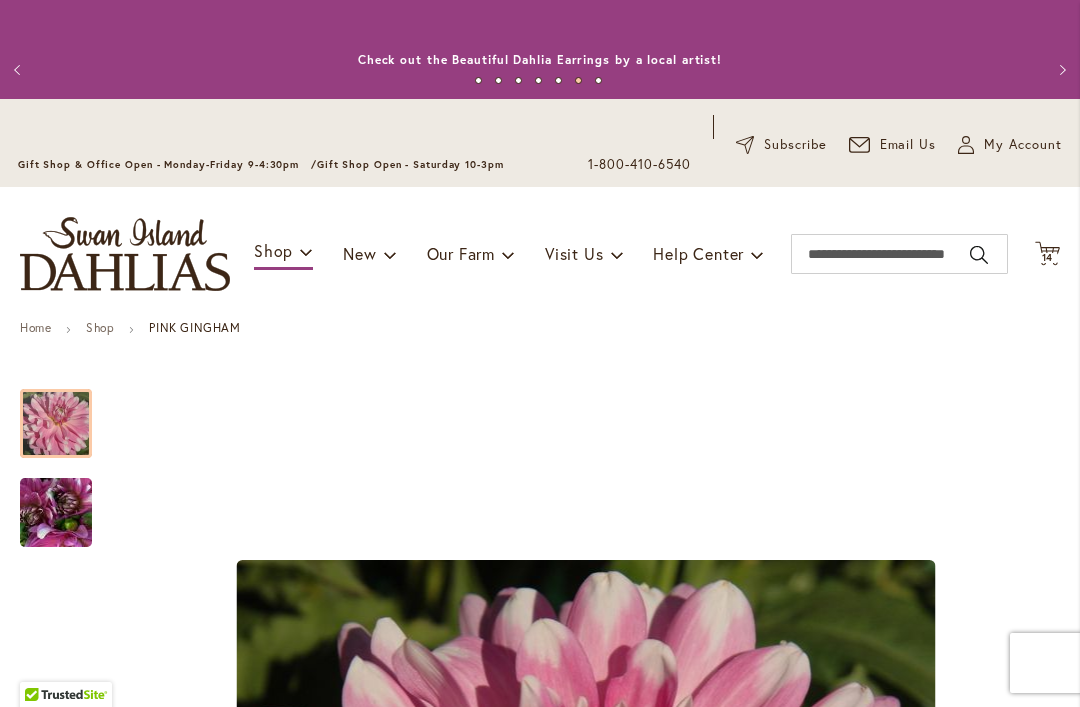 click at bounding box center (56, 423) 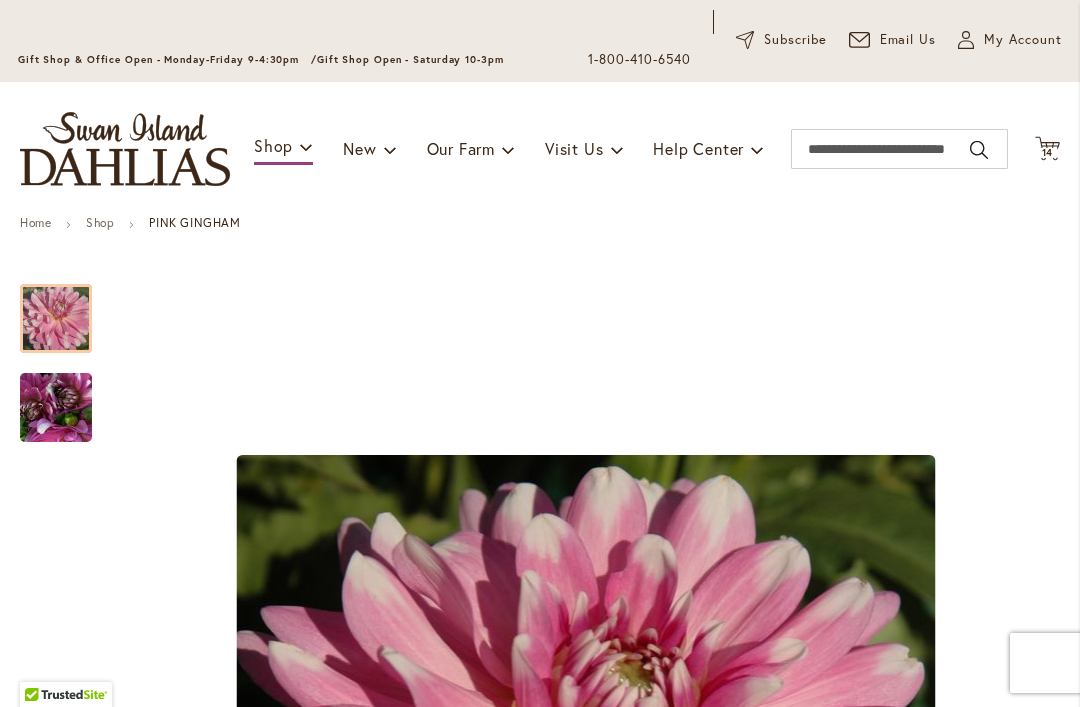 scroll, scrollTop: 106, scrollLeft: 0, axis: vertical 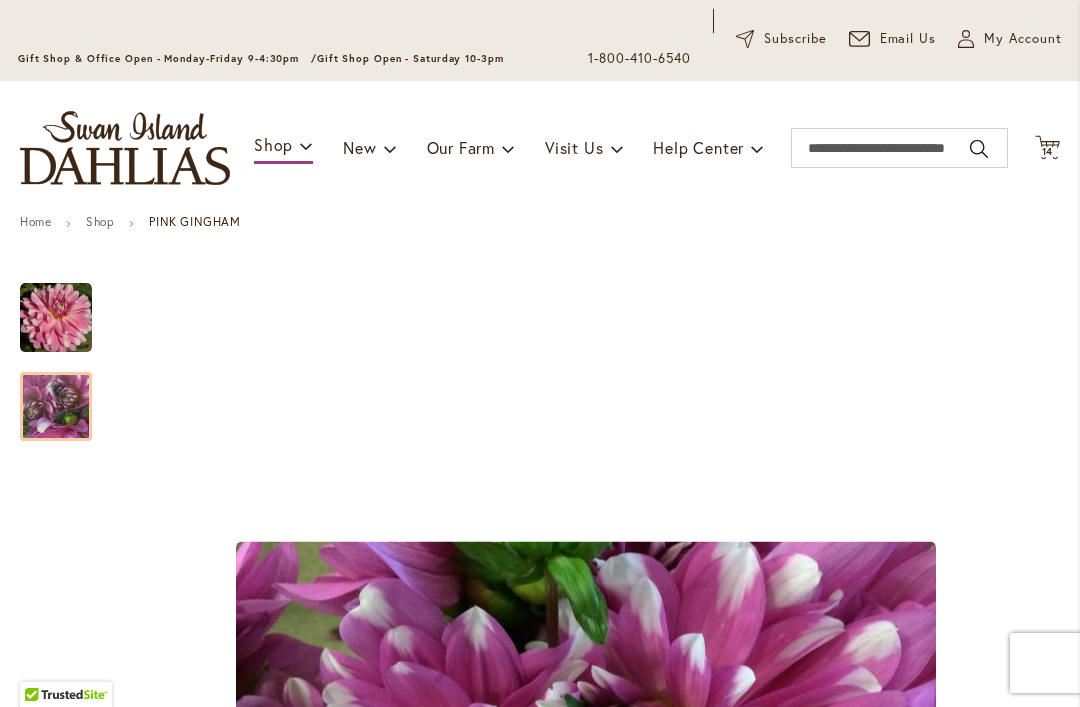 click at bounding box center [56, 407] 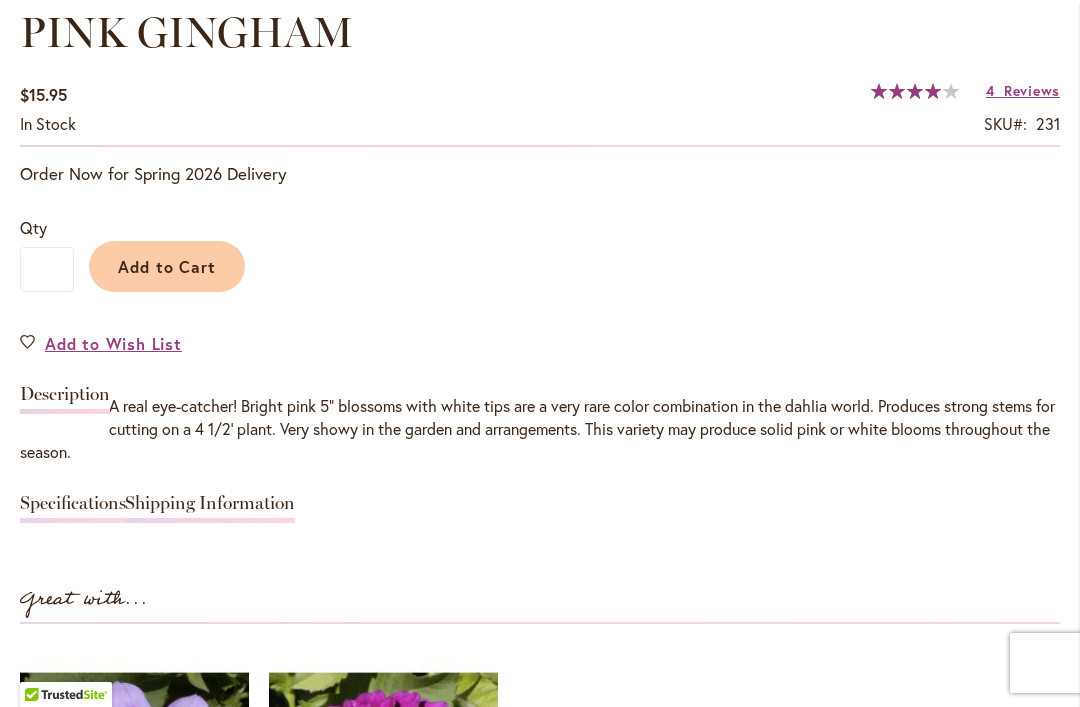 scroll, scrollTop: 1481, scrollLeft: 0, axis: vertical 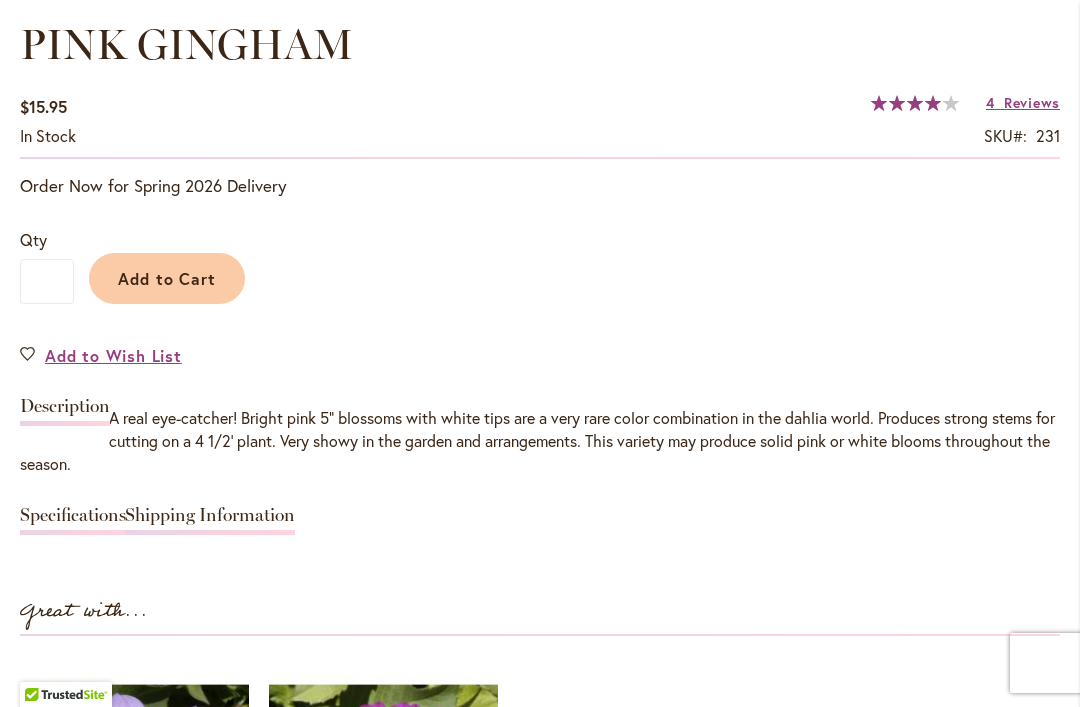 click on "Reviews" at bounding box center [1032, 102] 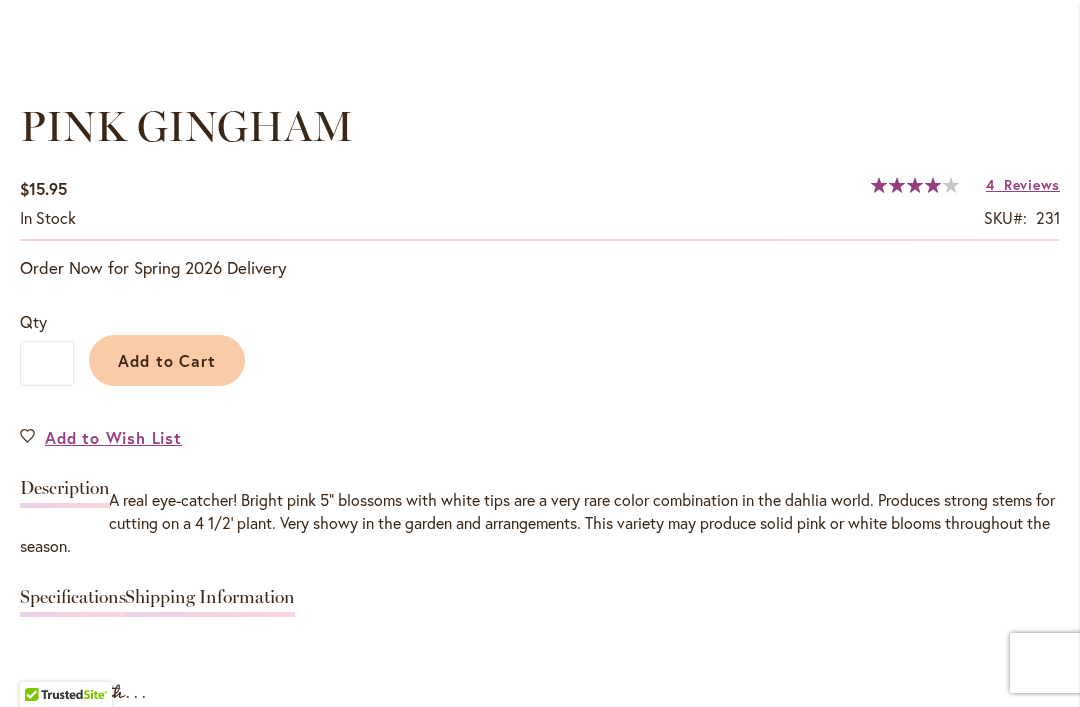 scroll, scrollTop: 1382, scrollLeft: 0, axis: vertical 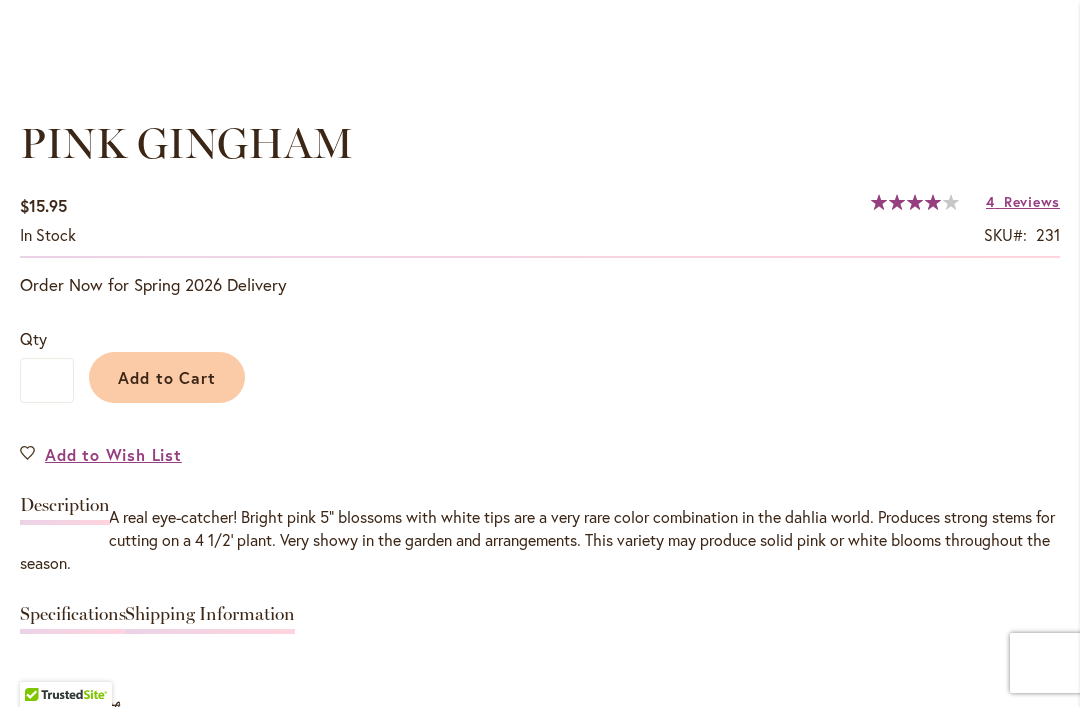 click on "Add to Cart" at bounding box center [167, 377] 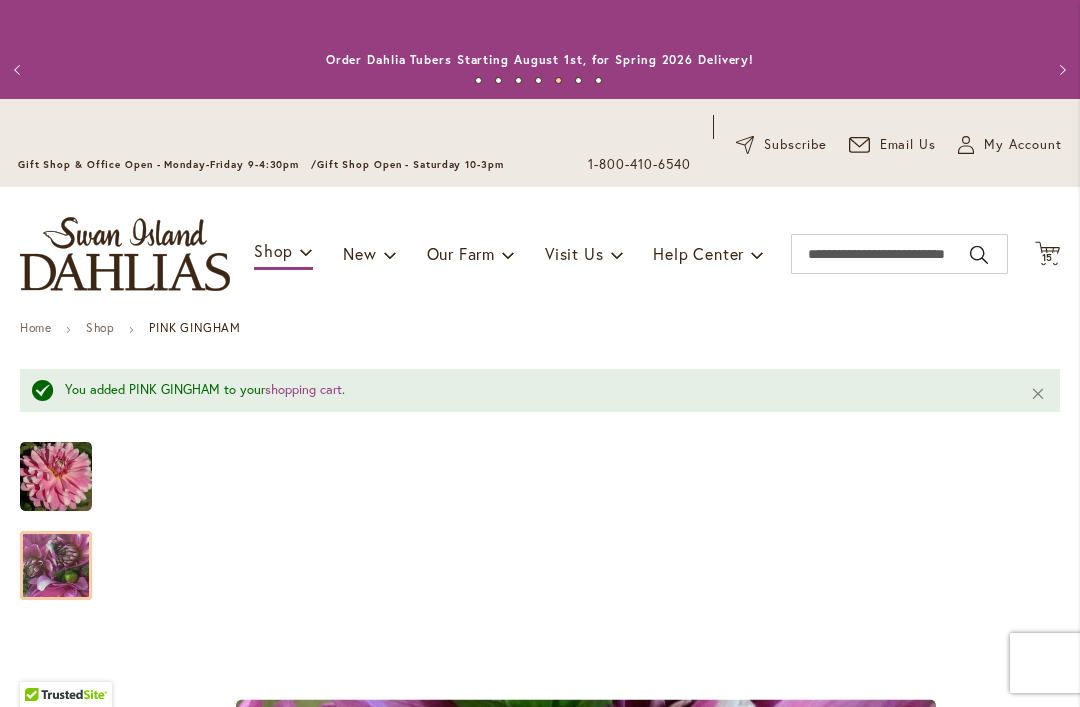 scroll, scrollTop: 0, scrollLeft: 0, axis: both 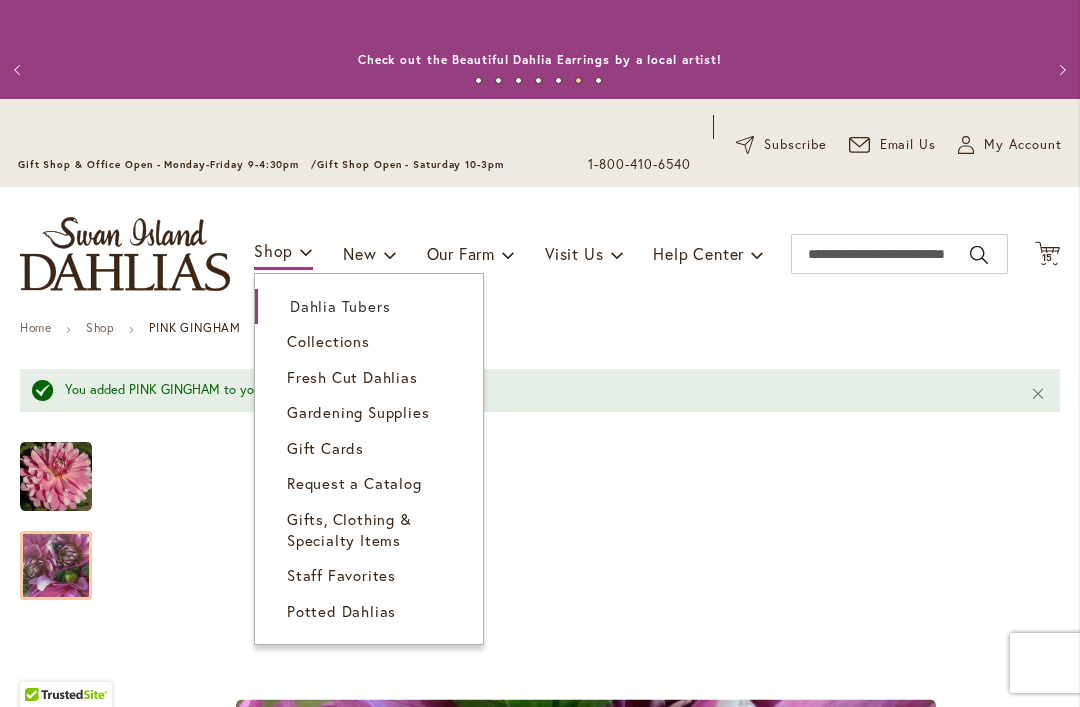 click on "Dahlia Tubers" at bounding box center (340, 306) 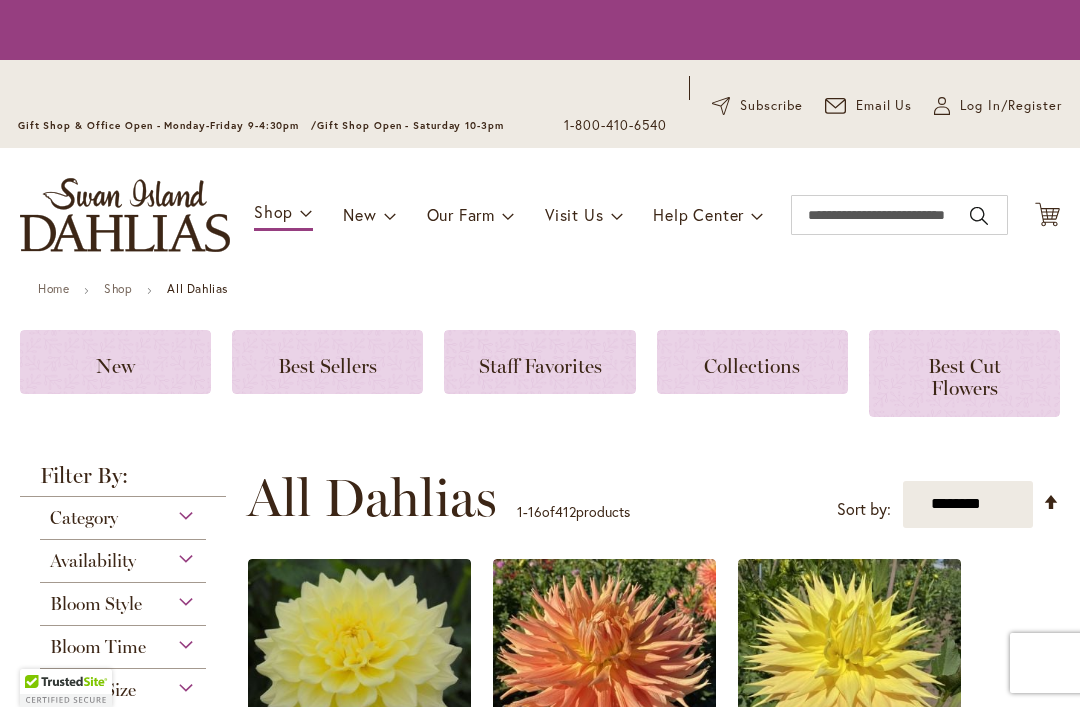 scroll, scrollTop: 0, scrollLeft: 0, axis: both 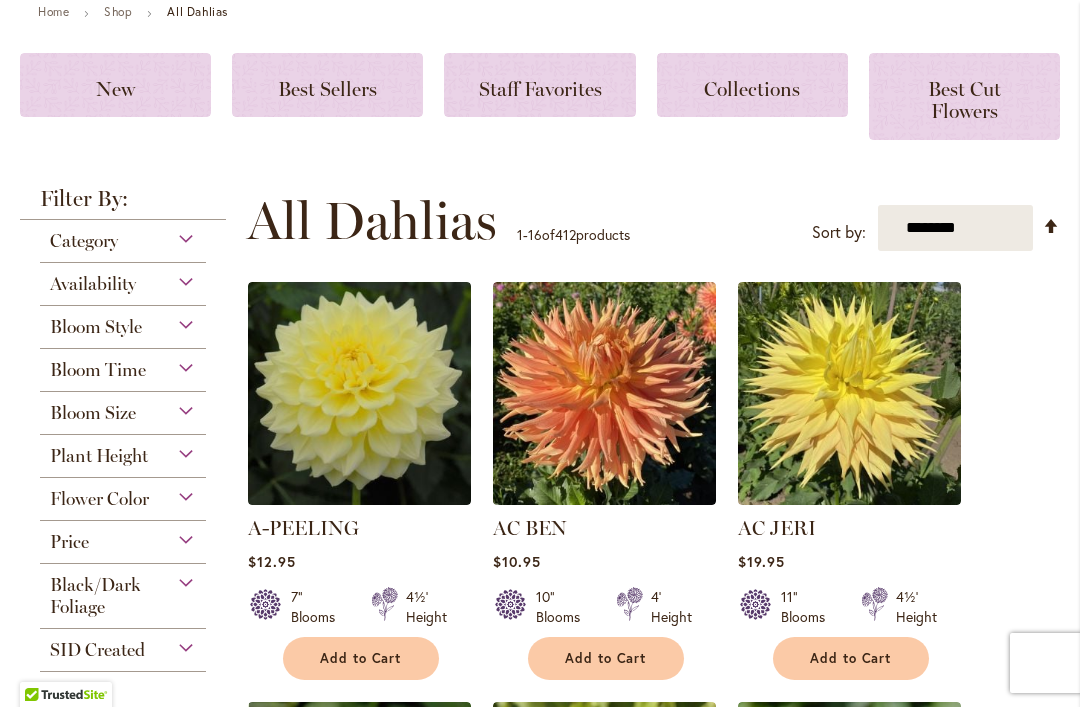 click on "Category
Best Sellers
32
items
New
5
items
New & Exclusive
2
items
6 270 1" at bounding box center [123, 446] 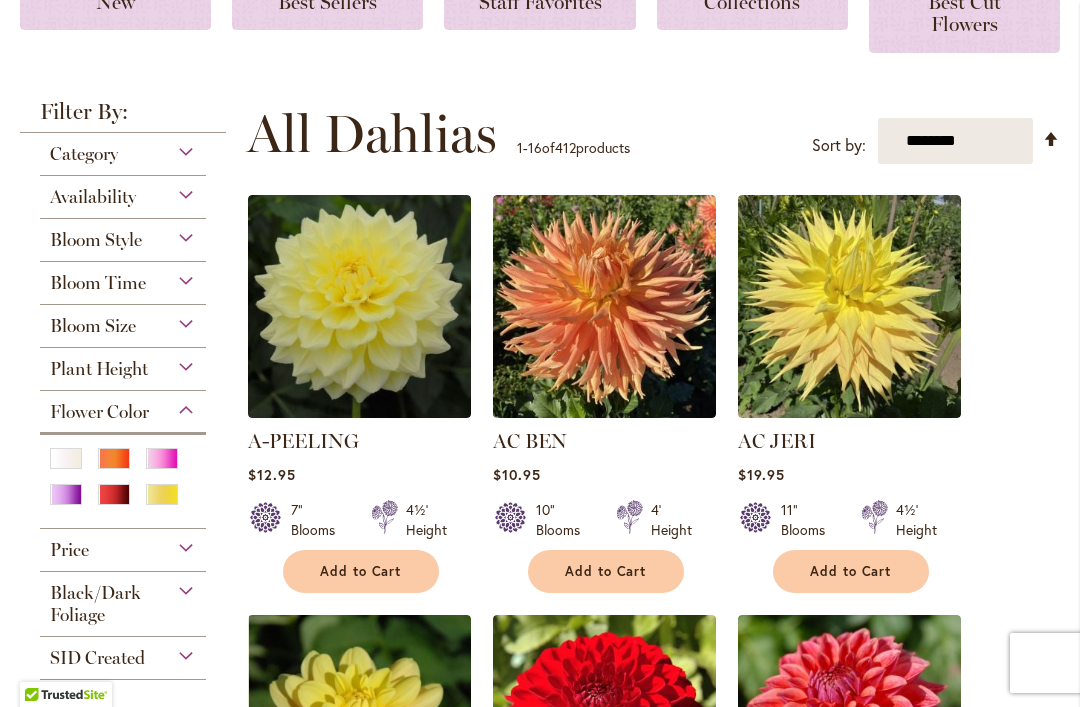 scroll, scrollTop: 461, scrollLeft: 0, axis: vertical 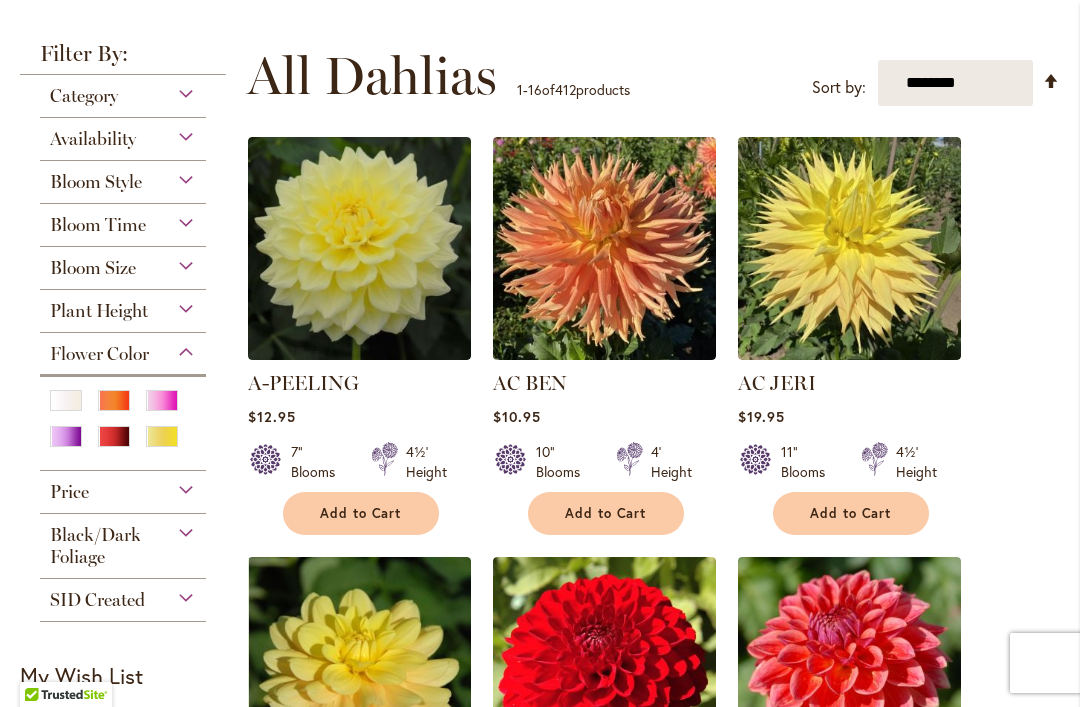 click at bounding box center (114, 400) 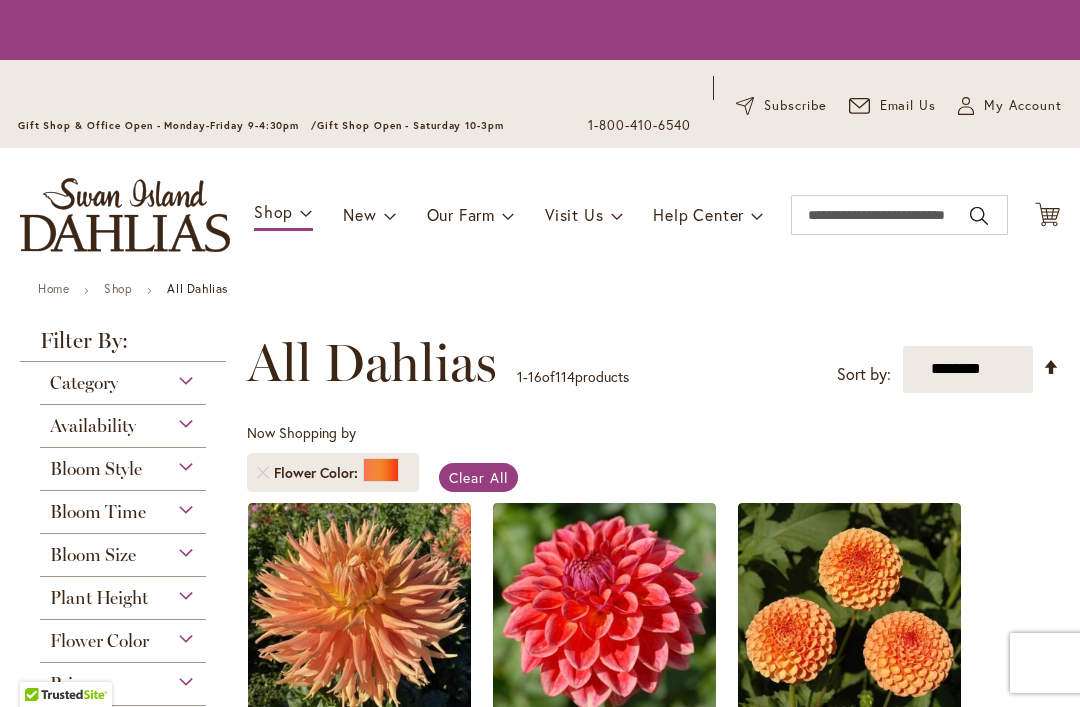 scroll, scrollTop: 0, scrollLeft: 0, axis: both 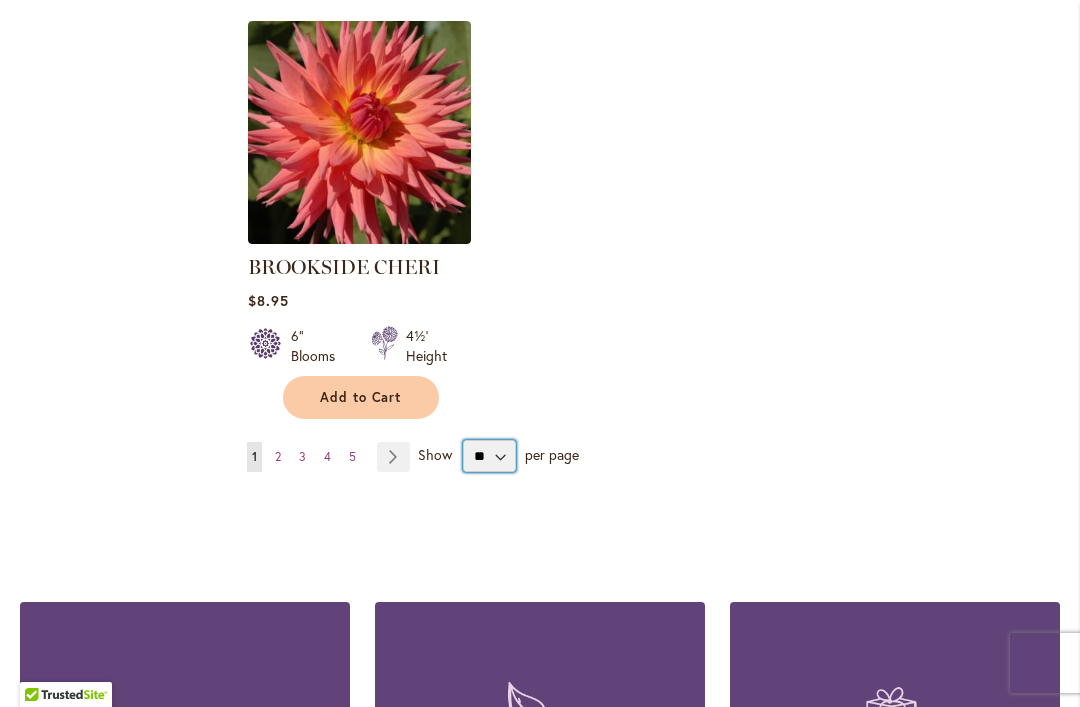 click on "**
**
**
**" at bounding box center [489, 456] 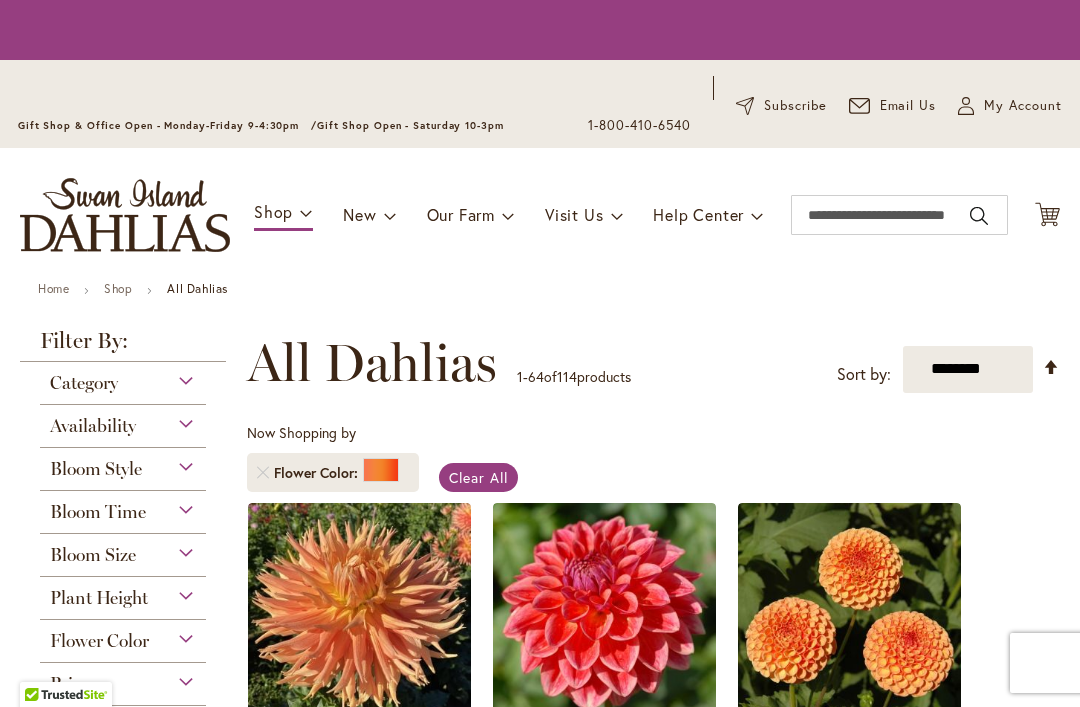 scroll, scrollTop: 0, scrollLeft: 0, axis: both 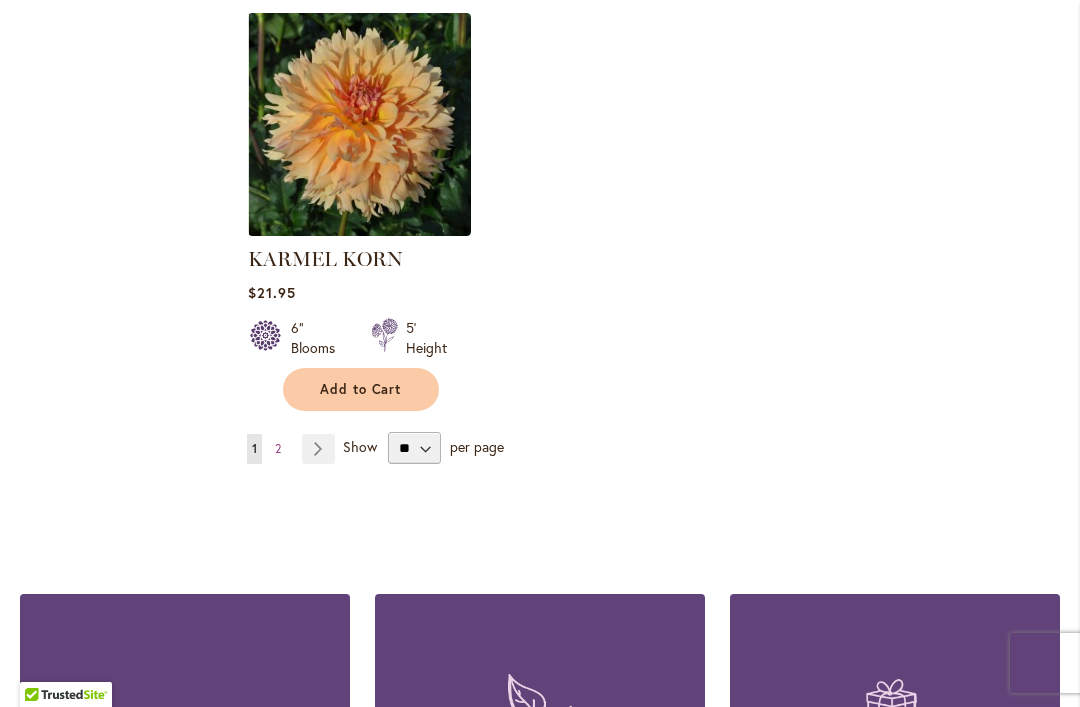 click on "Page
2" at bounding box center [278, 449] 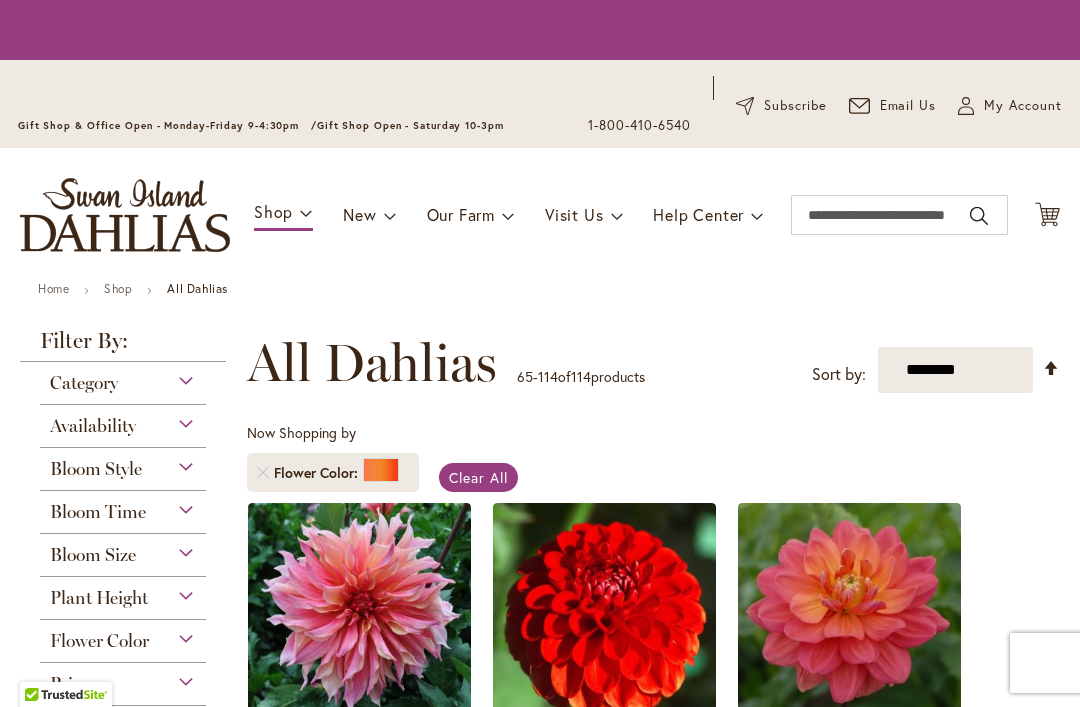 scroll, scrollTop: 0, scrollLeft: 0, axis: both 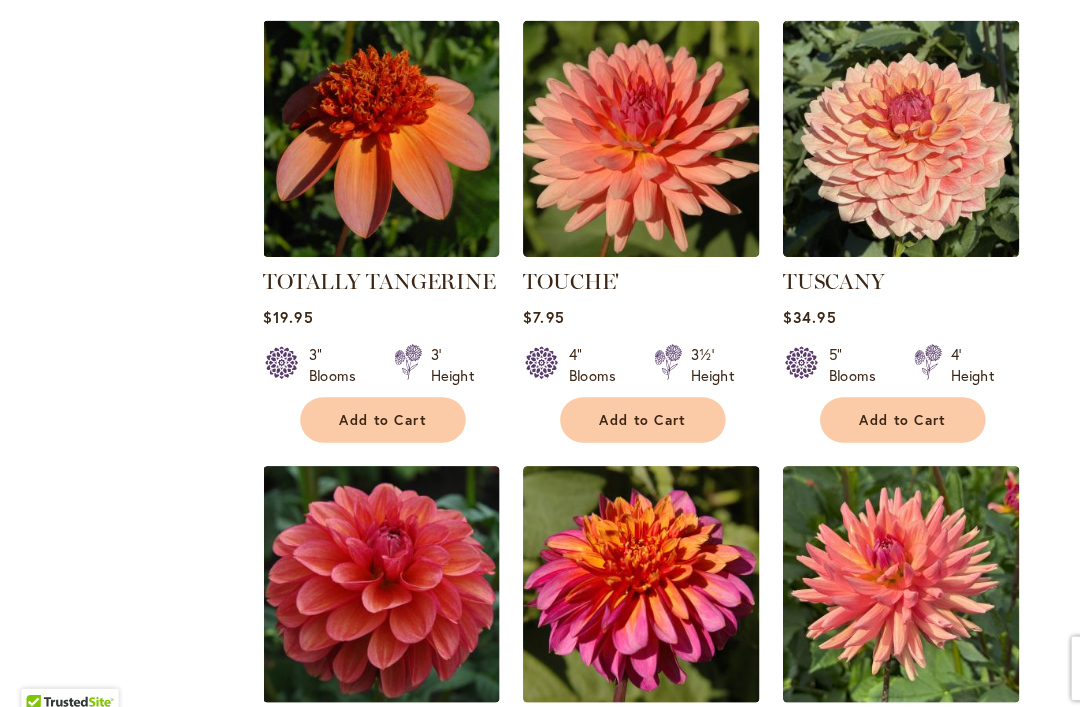 click on "TOTALLY TANGERINE" at bounding box center (357, 298) 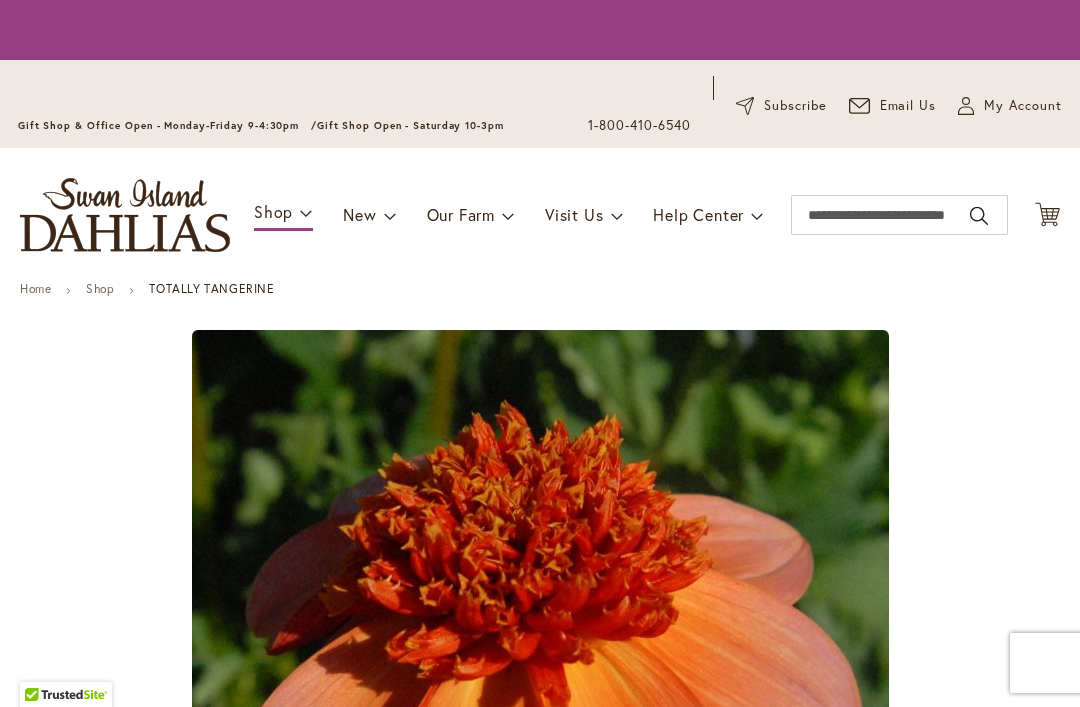 scroll, scrollTop: 0, scrollLeft: 0, axis: both 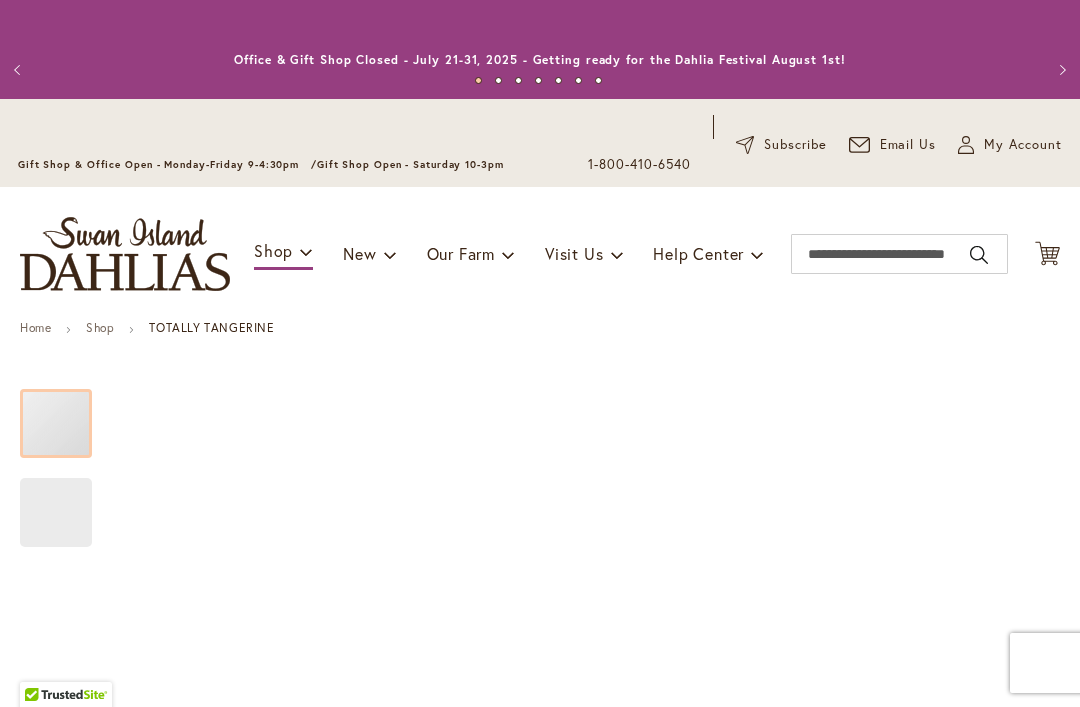 type on "*****" 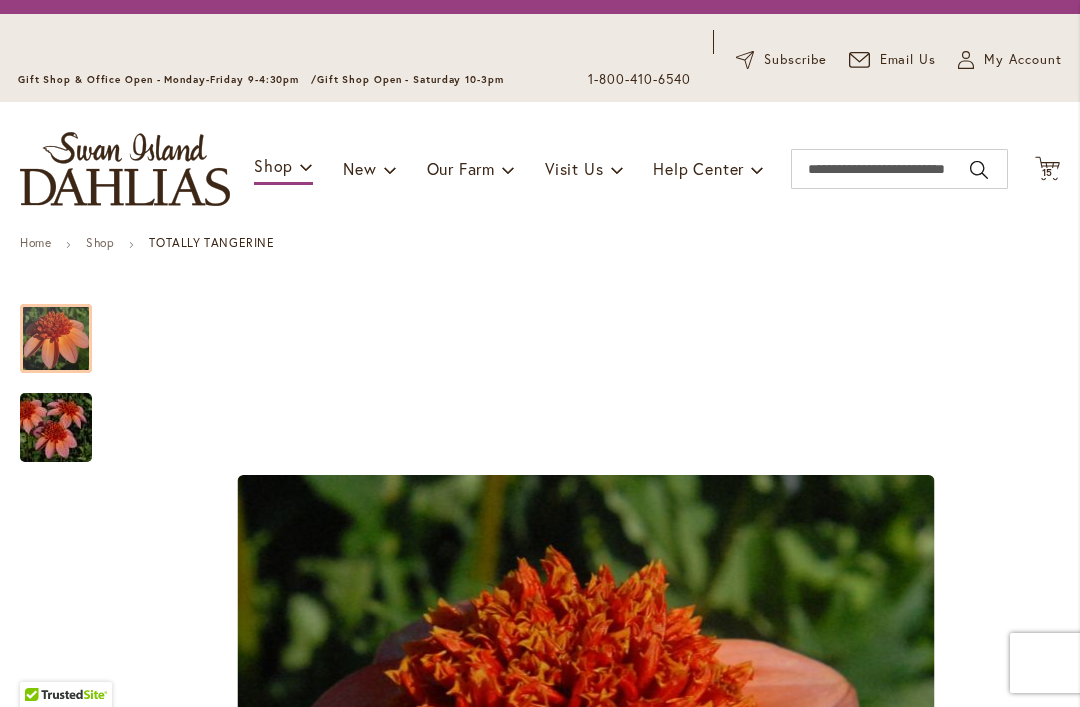 scroll, scrollTop: 104, scrollLeft: 0, axis: vertical 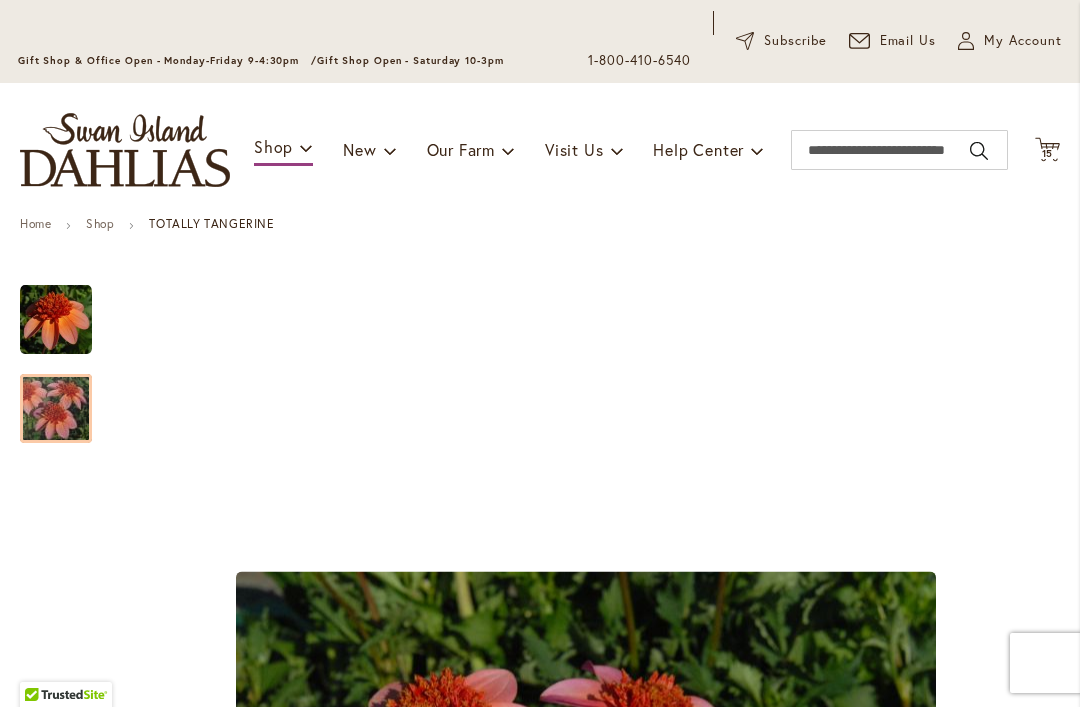 click at bounding box center (56, 408) 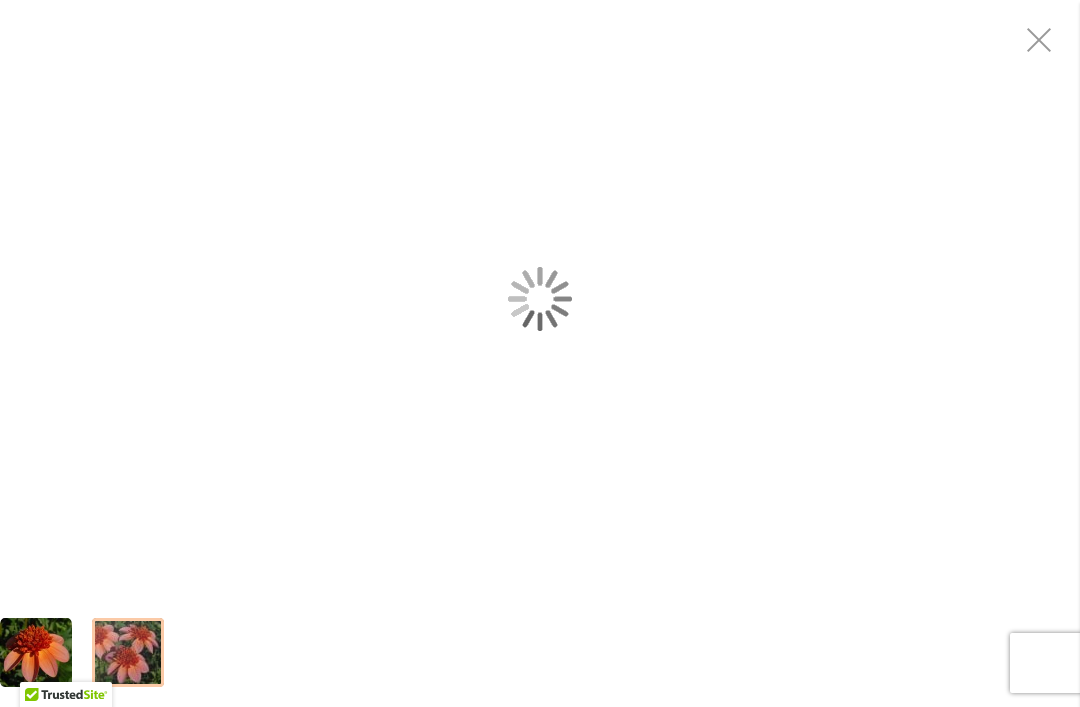 scroll, scrollTop: 171, scrollLeft: 0, axis: vertical 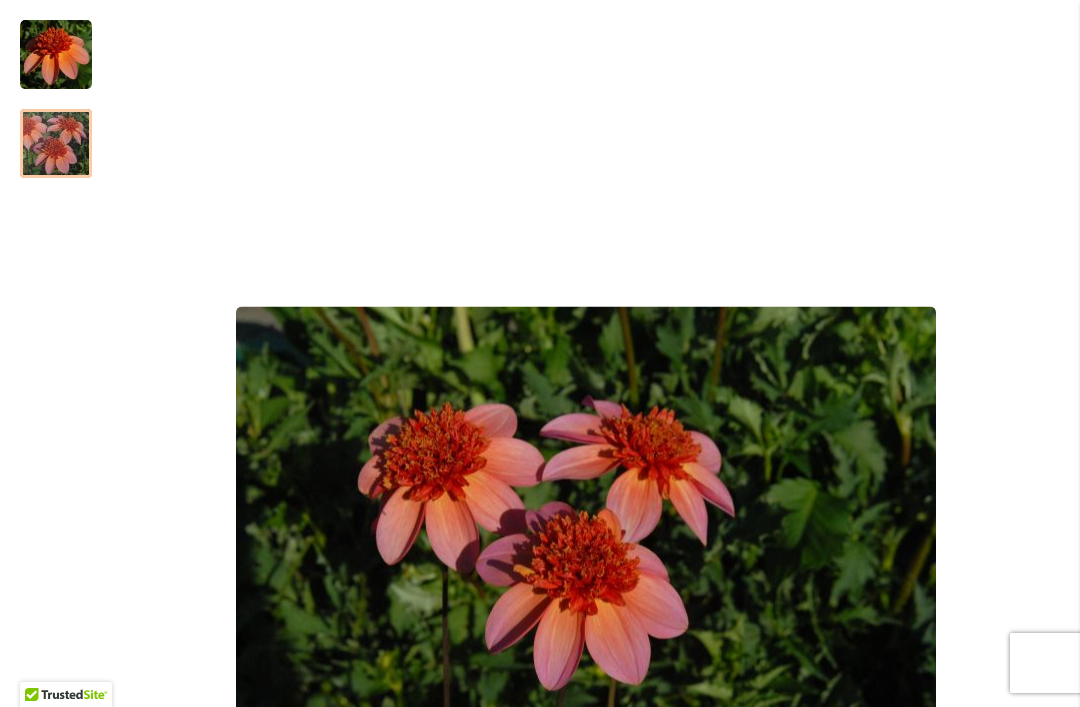 click at bounding box center (586, 541) 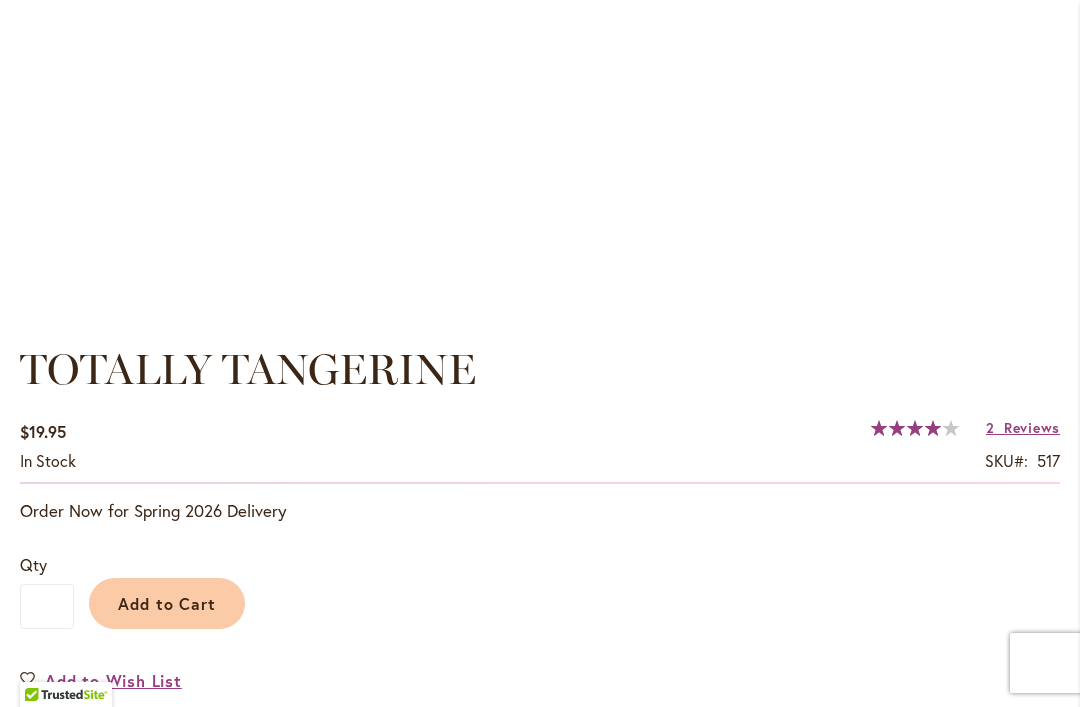 scroll, scrollTop: 1457, scrollLeft: 0, axis: vertical 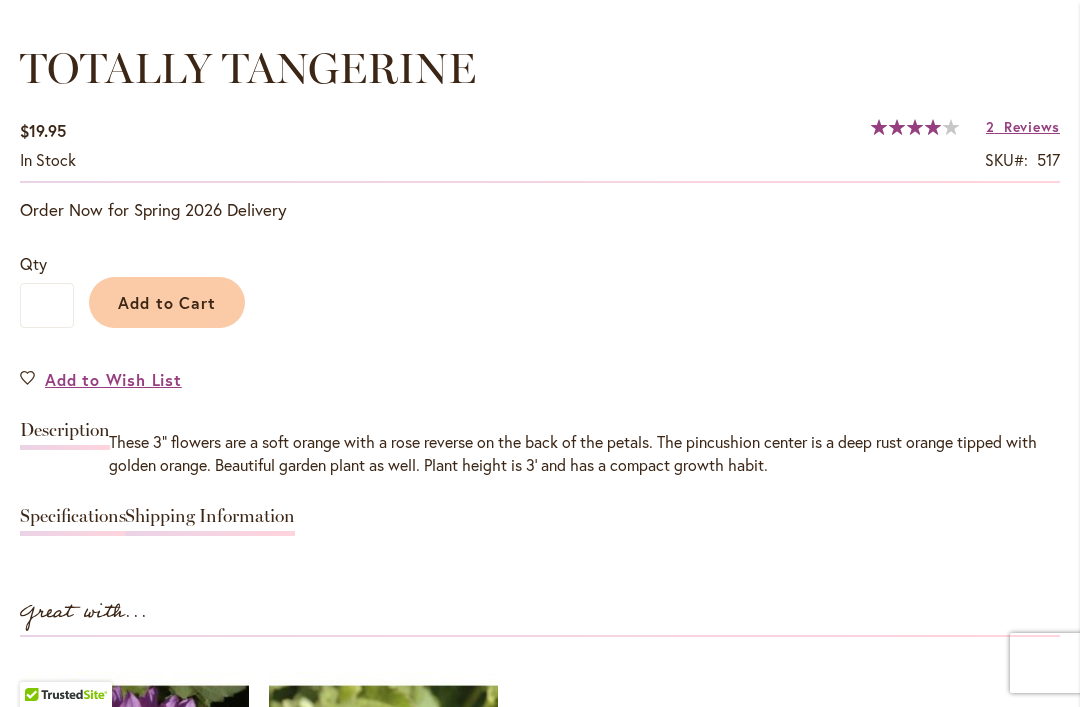 click on "Reviews" at bounding box center (1032, 126) 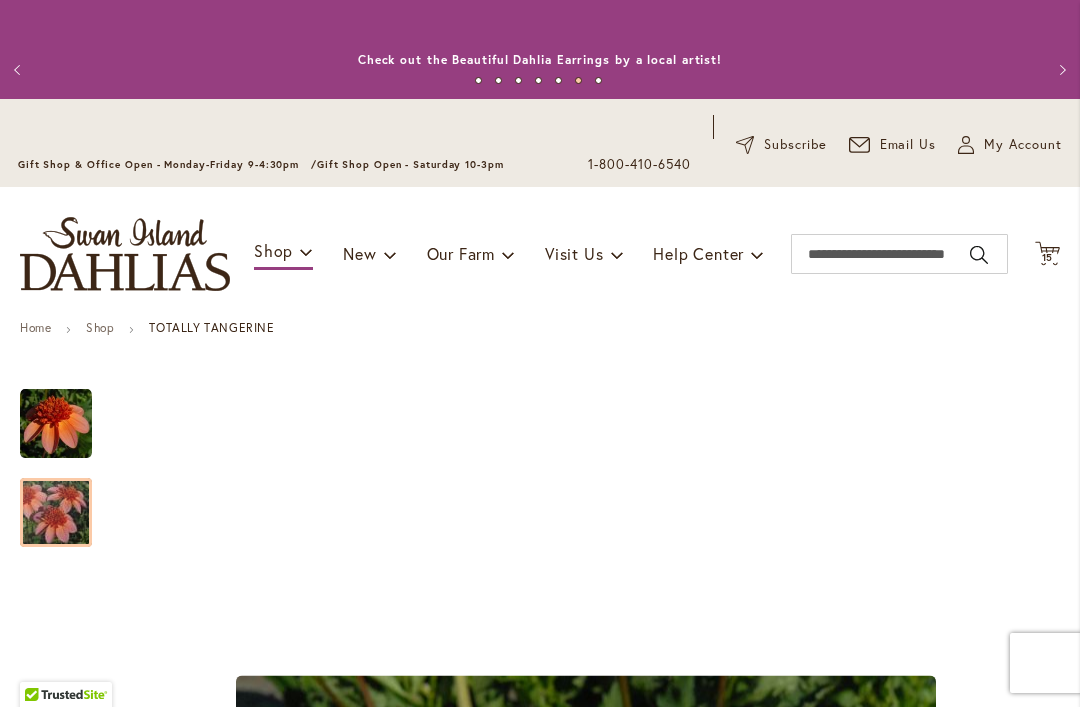 scroll, scrollTop: 0, scrollLeft: 0, axis: both 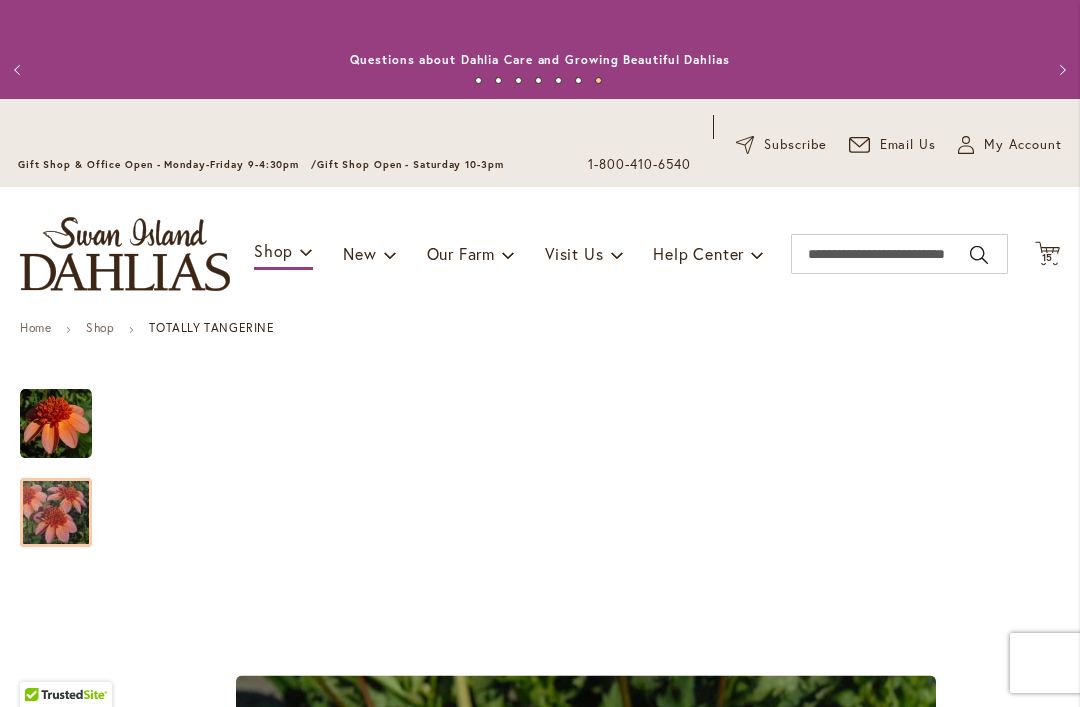 click on "Cart
.cls-1 {
fill: #231f20;
}" 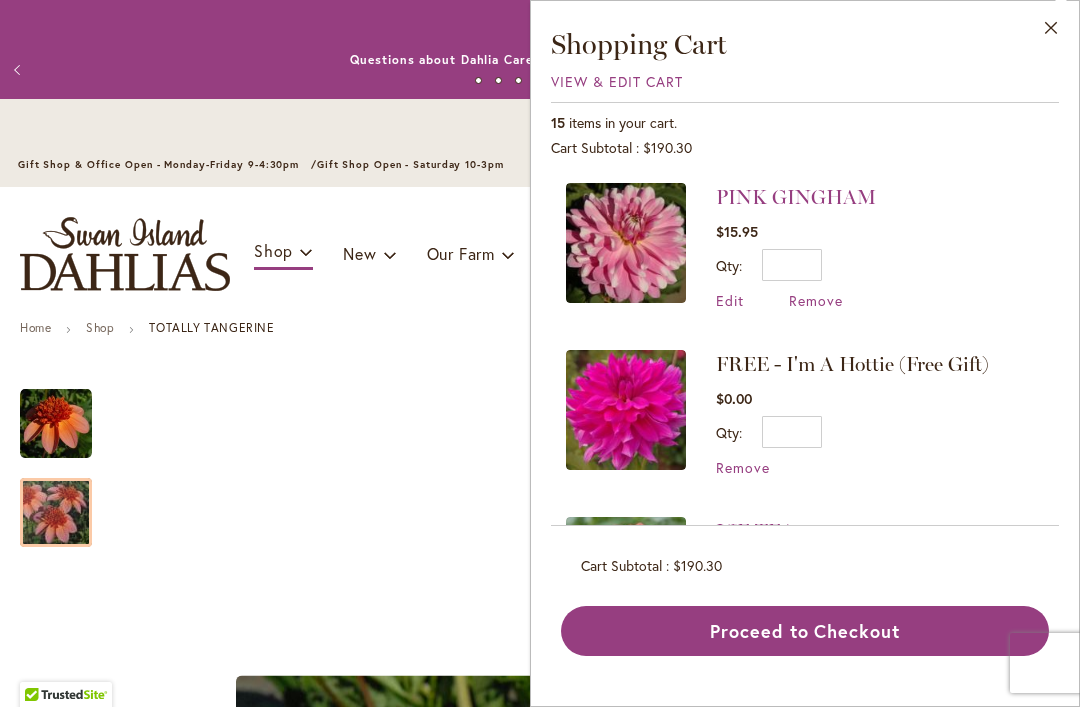 click on "View & Edit Cart" at bounding box center [617, 81] 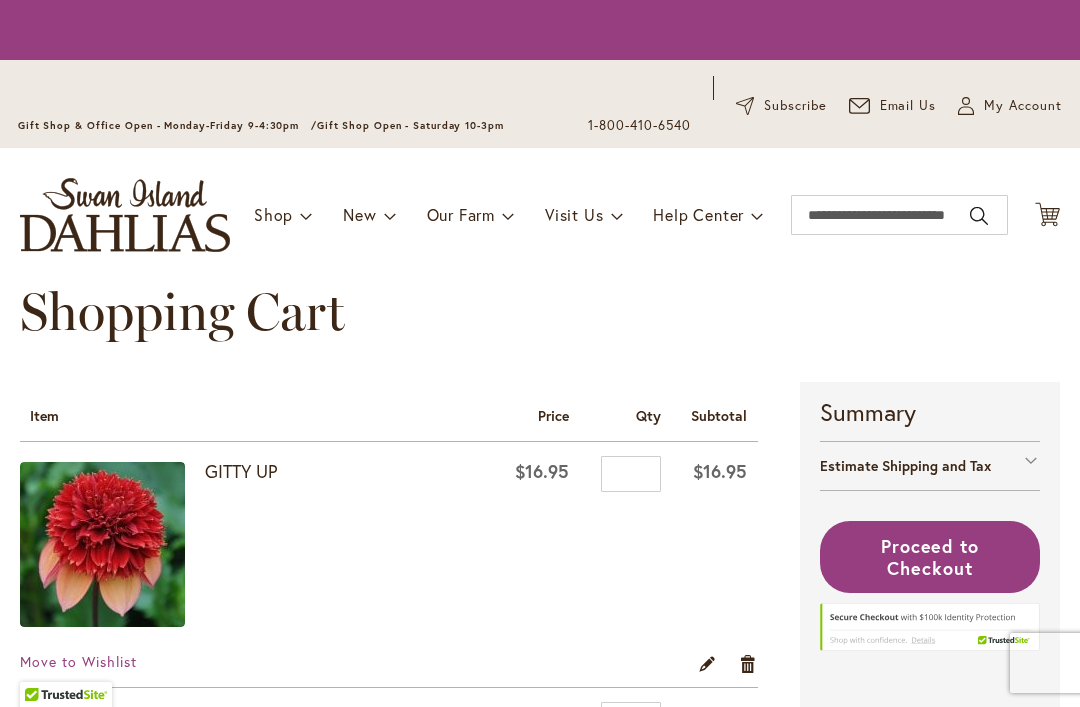 scroll, scrollTop: 0, scrollLeft: 0, axis: both 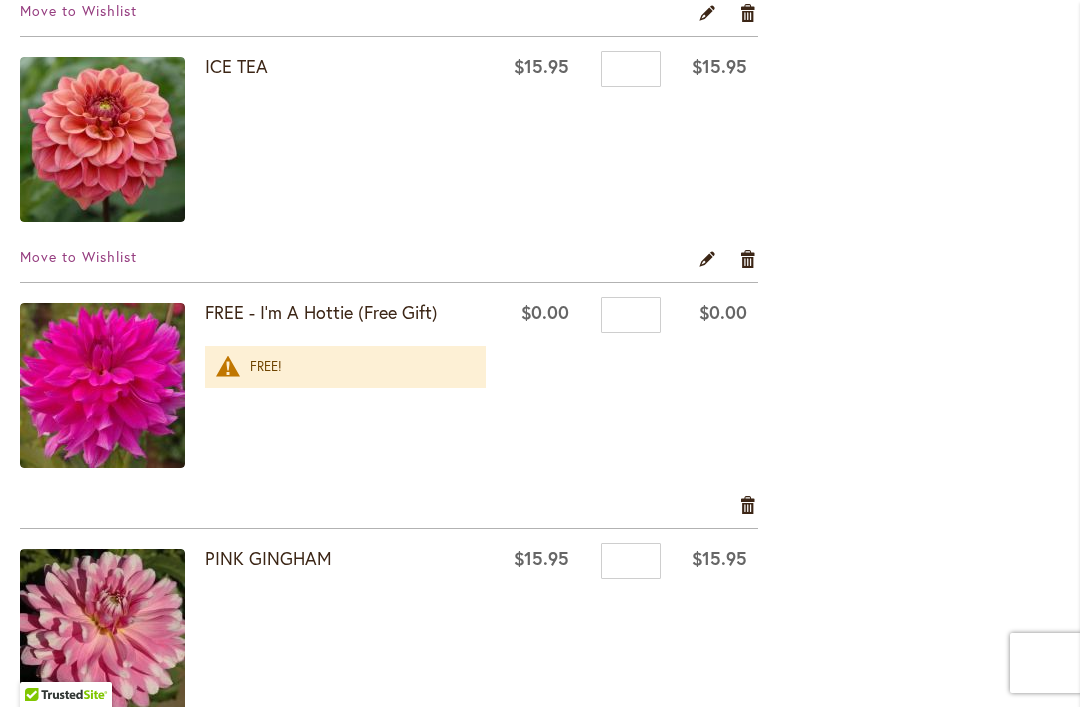 click on "Remove item" at bounding box center [748, 504] 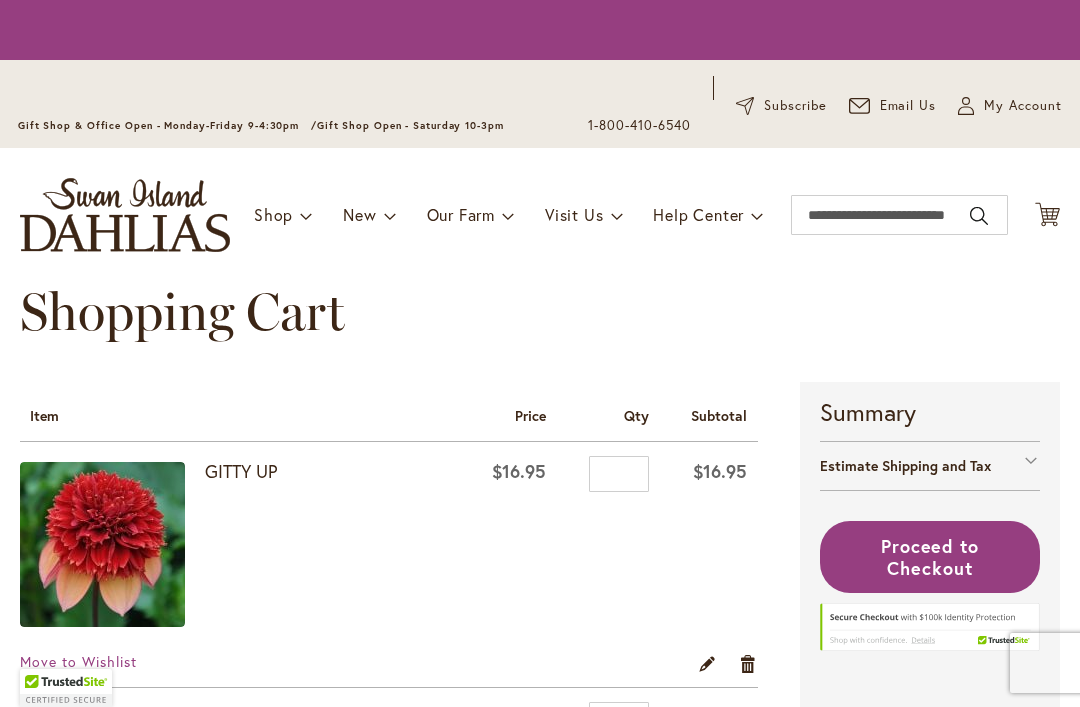 scroll, scrollTop: 0, scrollLeft: 0, axis: both 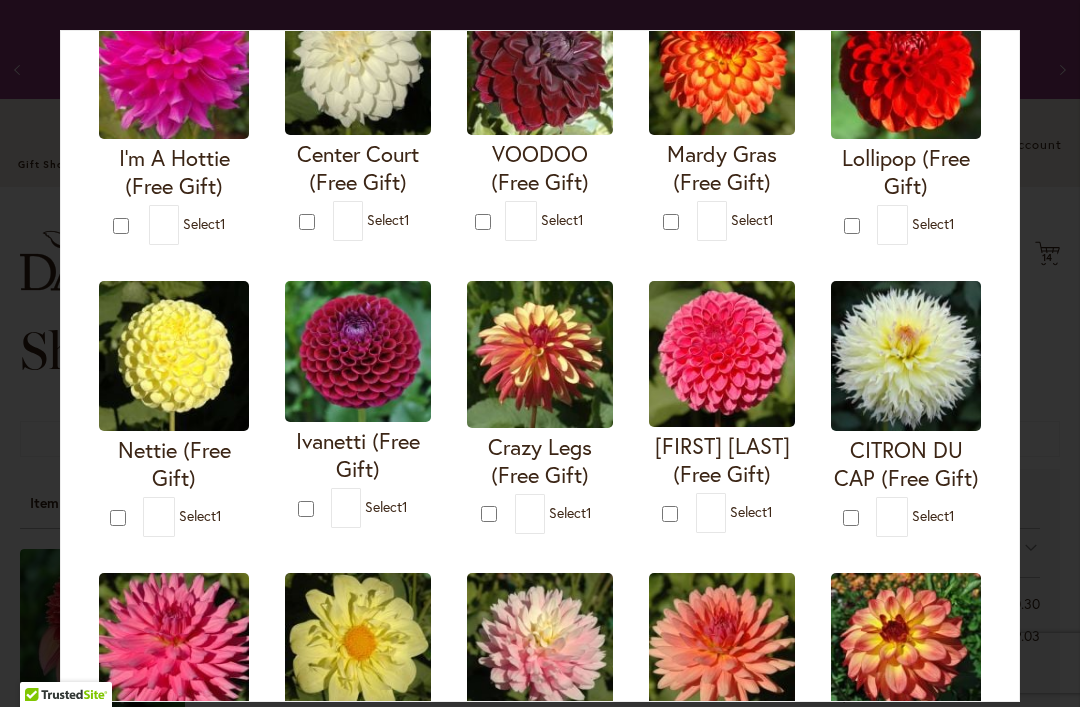 type on "*" 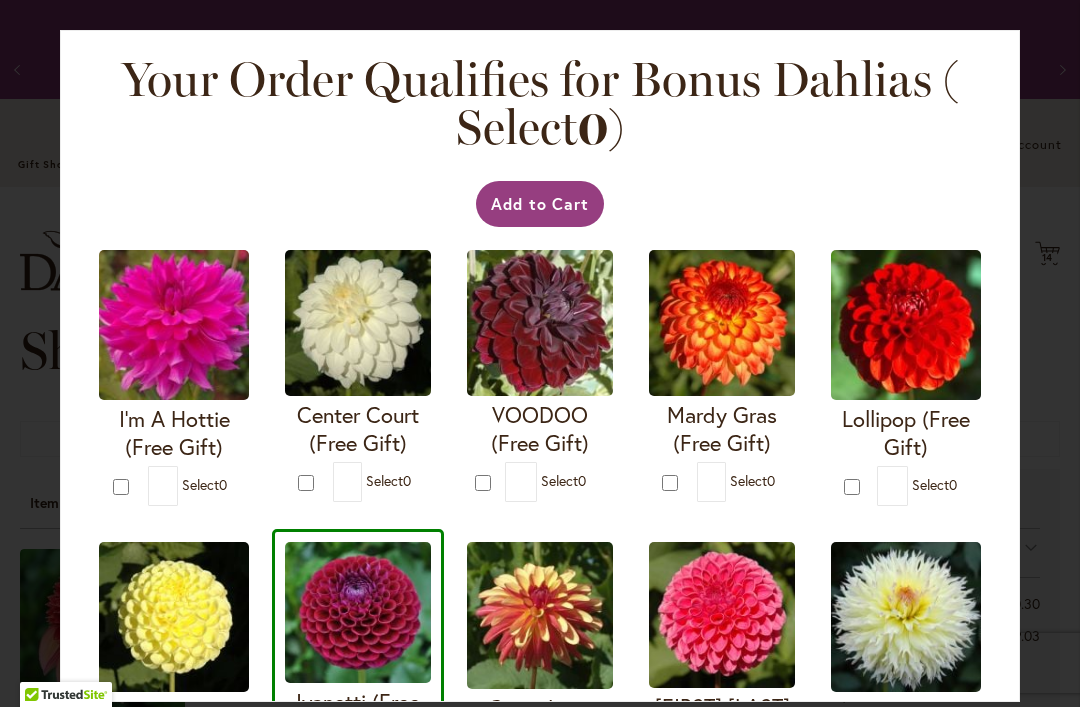 scroll, scrollTop: 0, scrollLeft: 0, axis: both 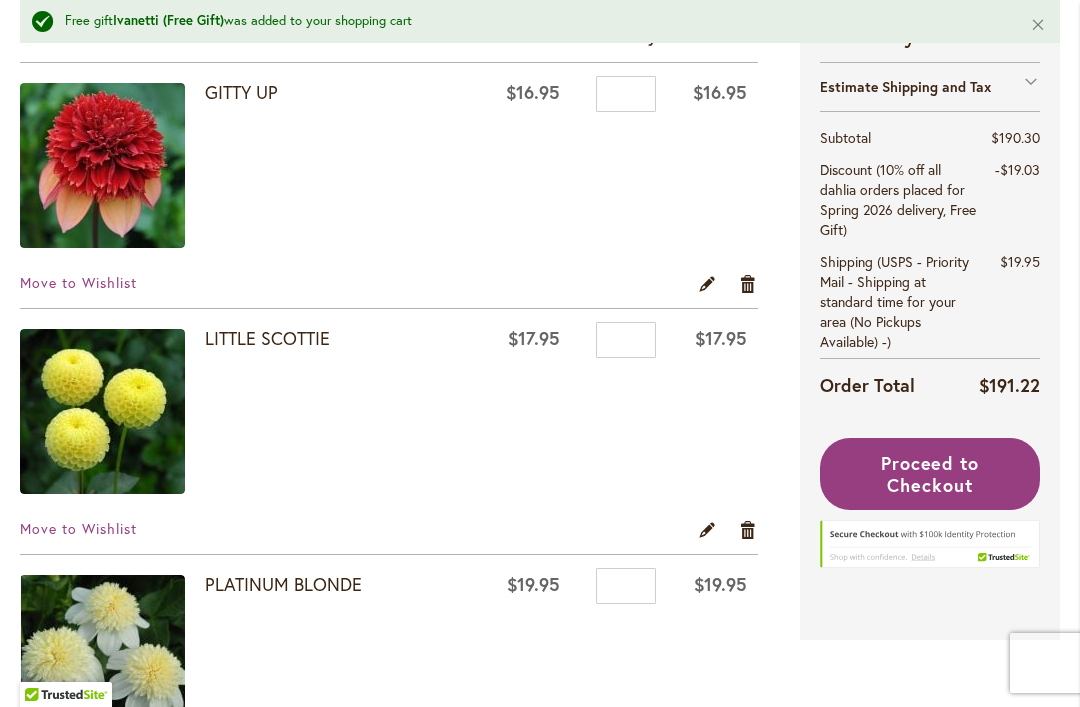 click on "Remove item" at bounding box center [748, 530] 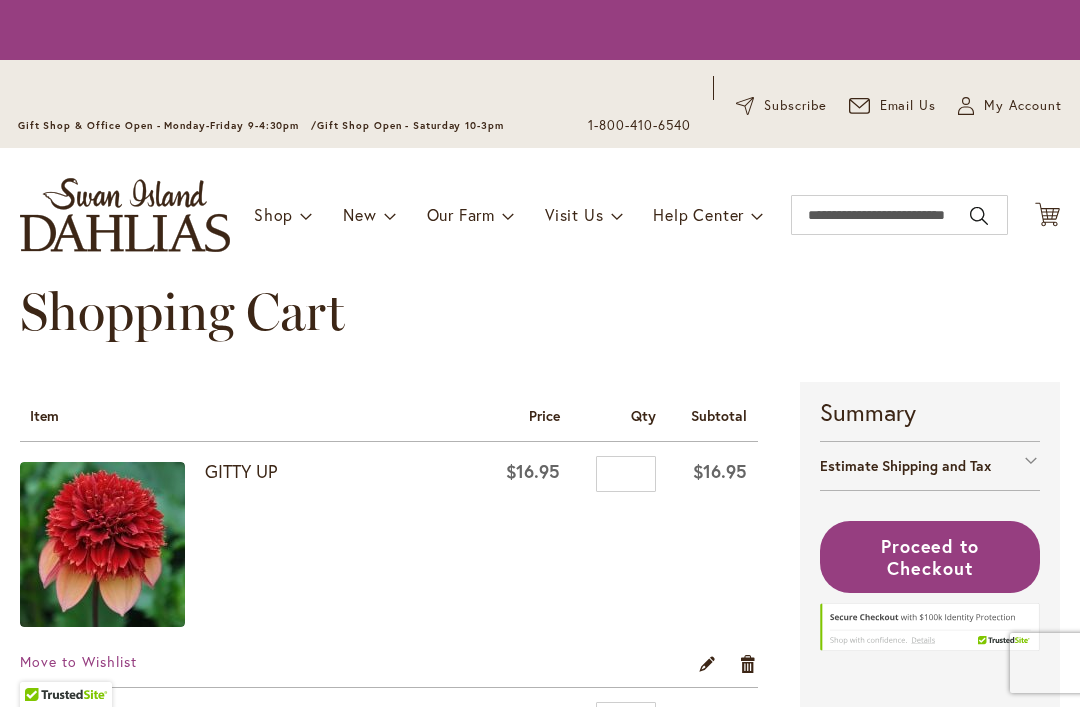scroll, scrollTop: 0, scrollLeft: 0, axis: both 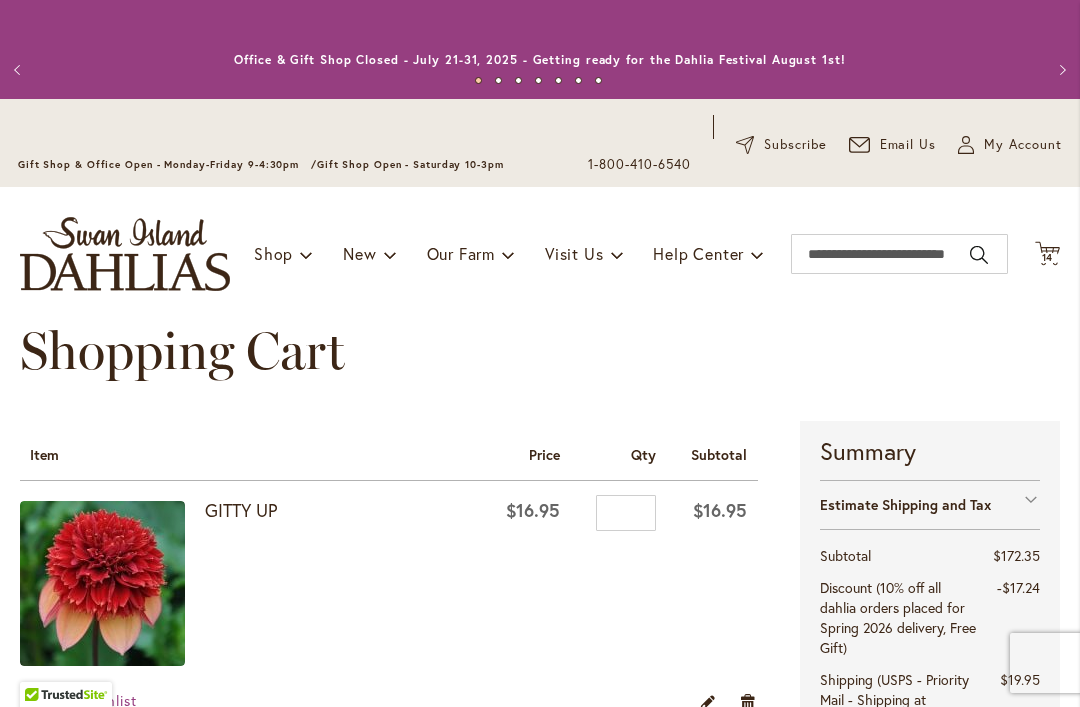 click on "Next" at bounding box center [1060, 70] 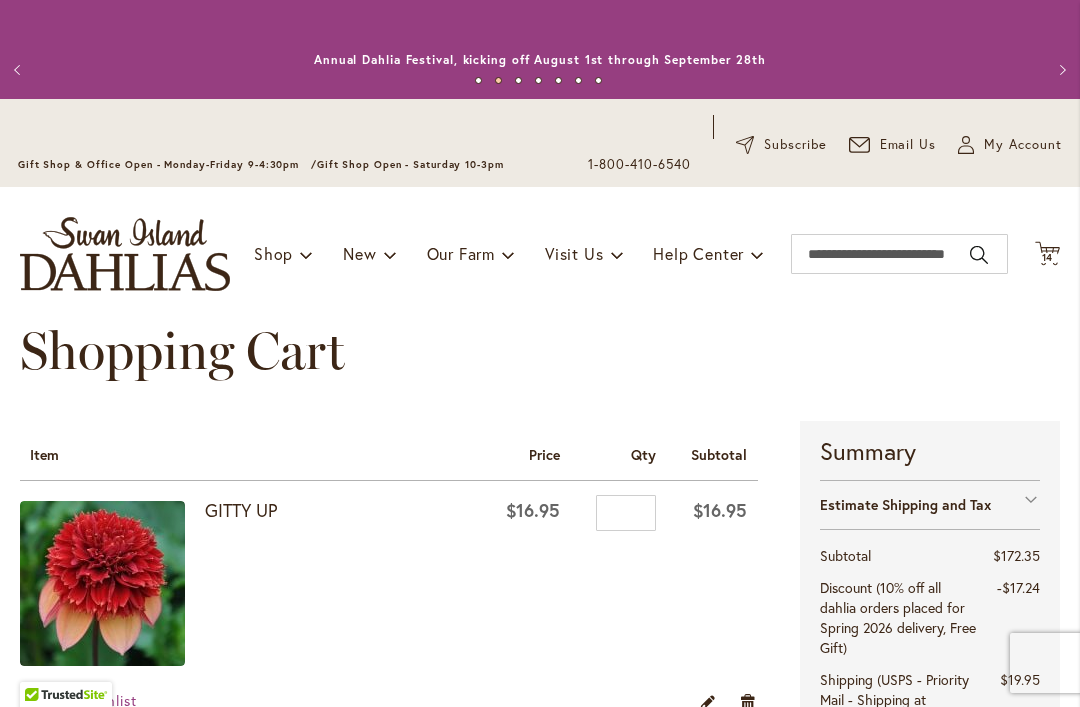 click on "Next" at bounding box center [1060, 70] 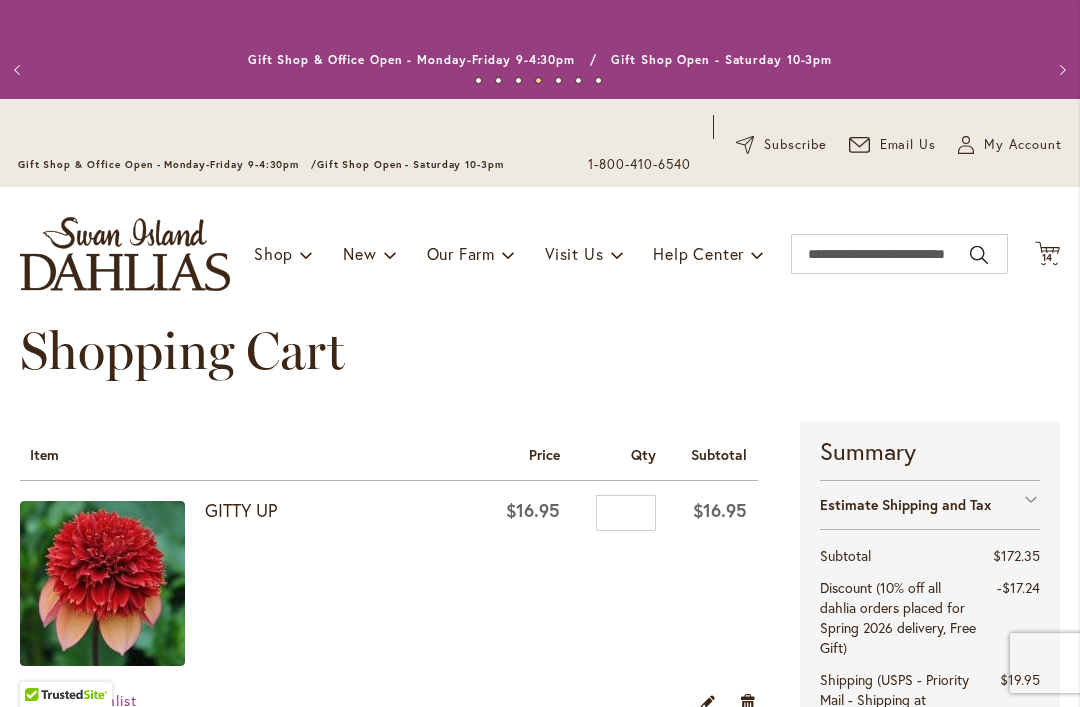 click on "Next" at bounding box center (1060, 70) 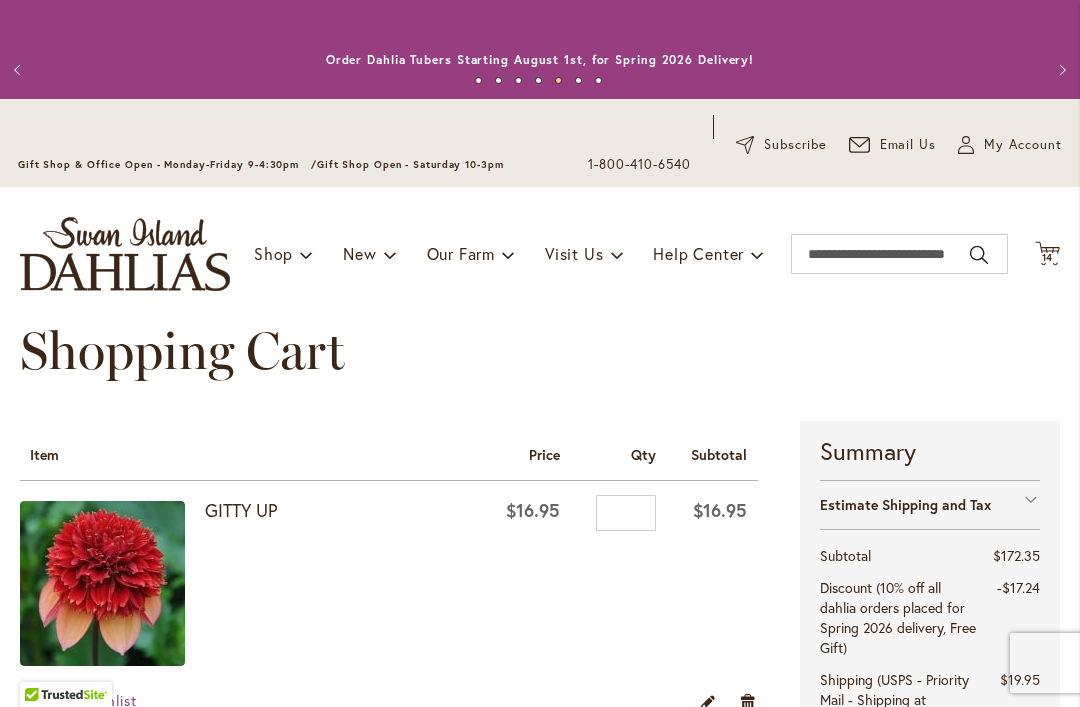 click on "Next" at bounding box center [1060, 70] 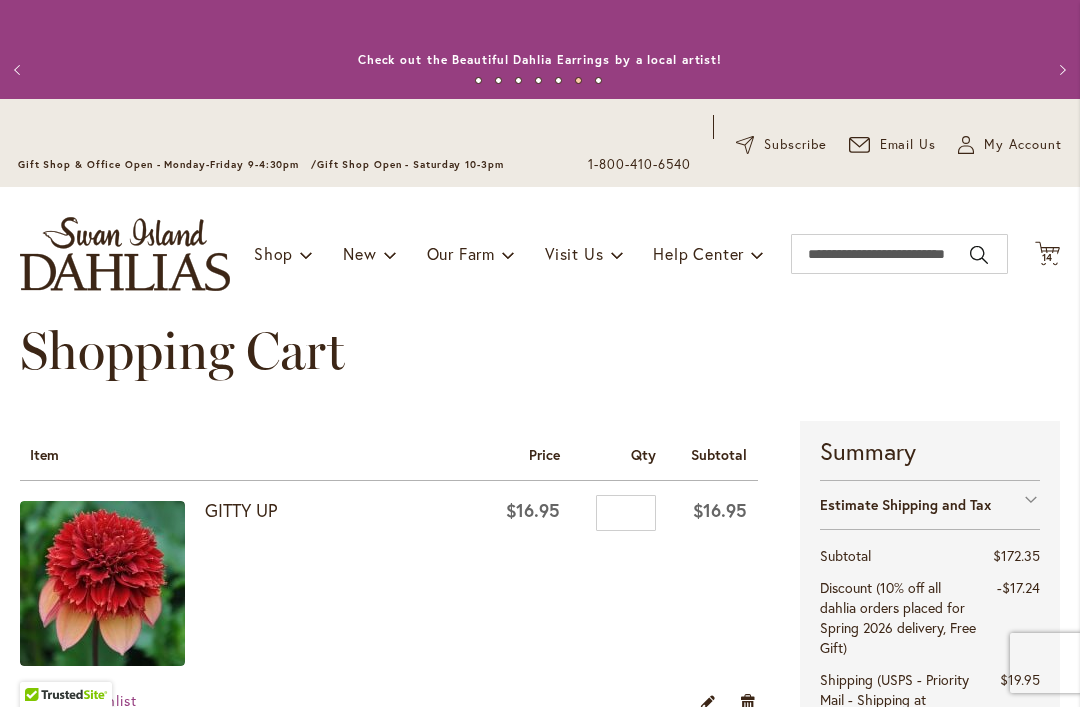 click on "Next" at bounding box center (1060, 70) 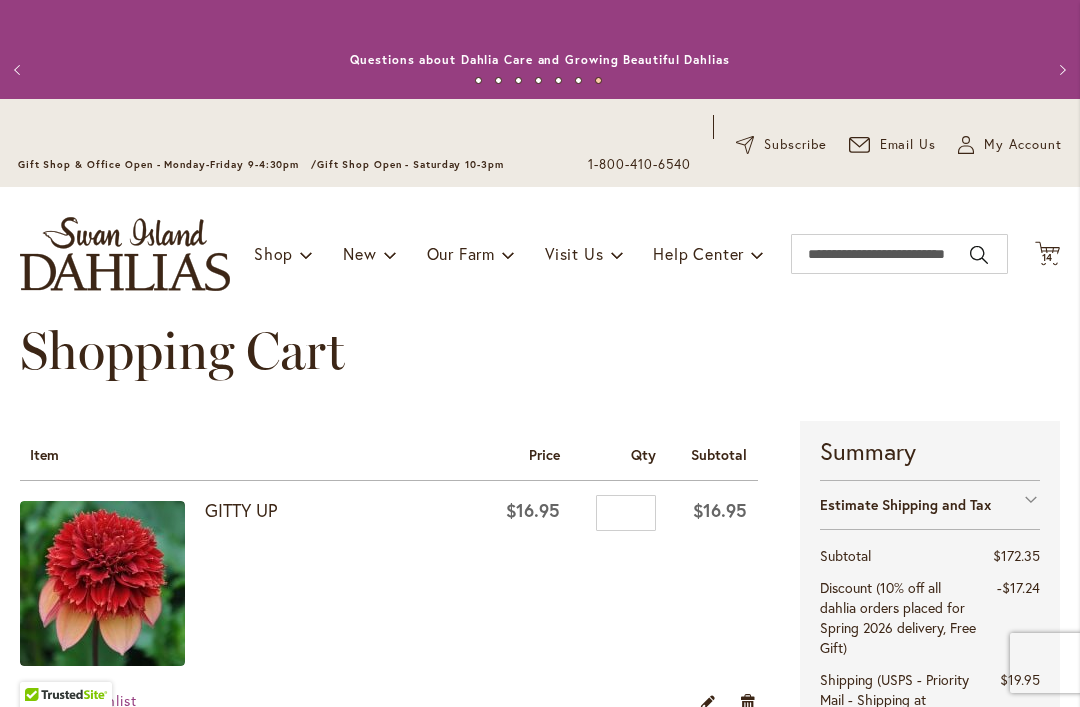 click on "Next" at bounding box center [1060, 70] 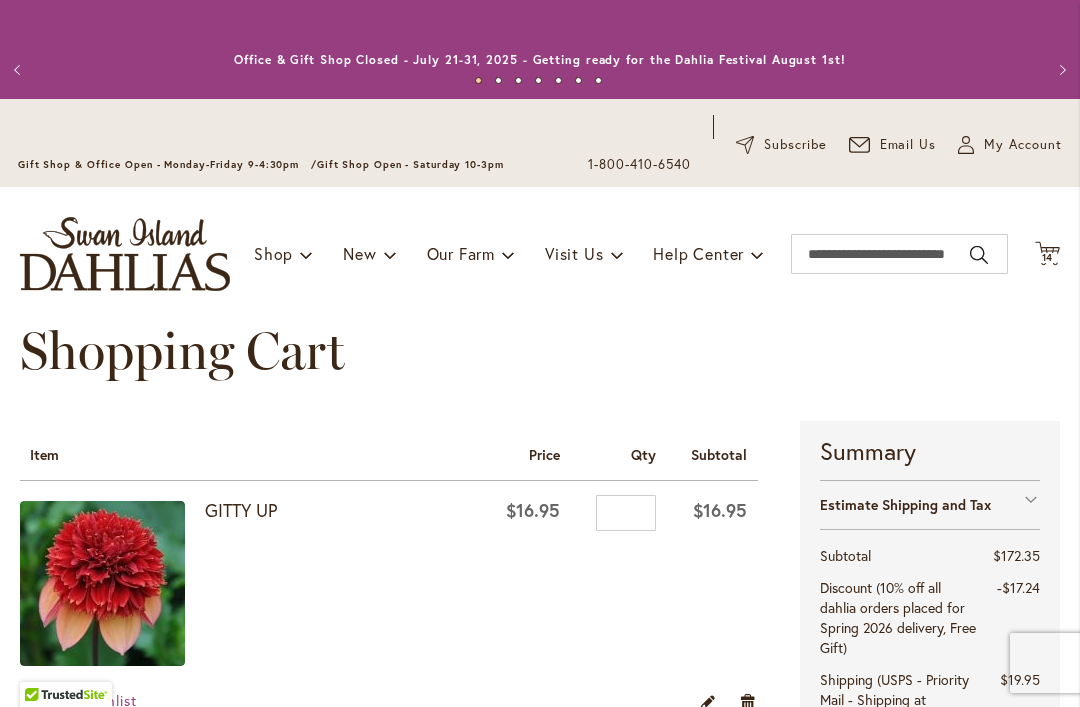 click on "Next" at bounding box center (1060, 70) 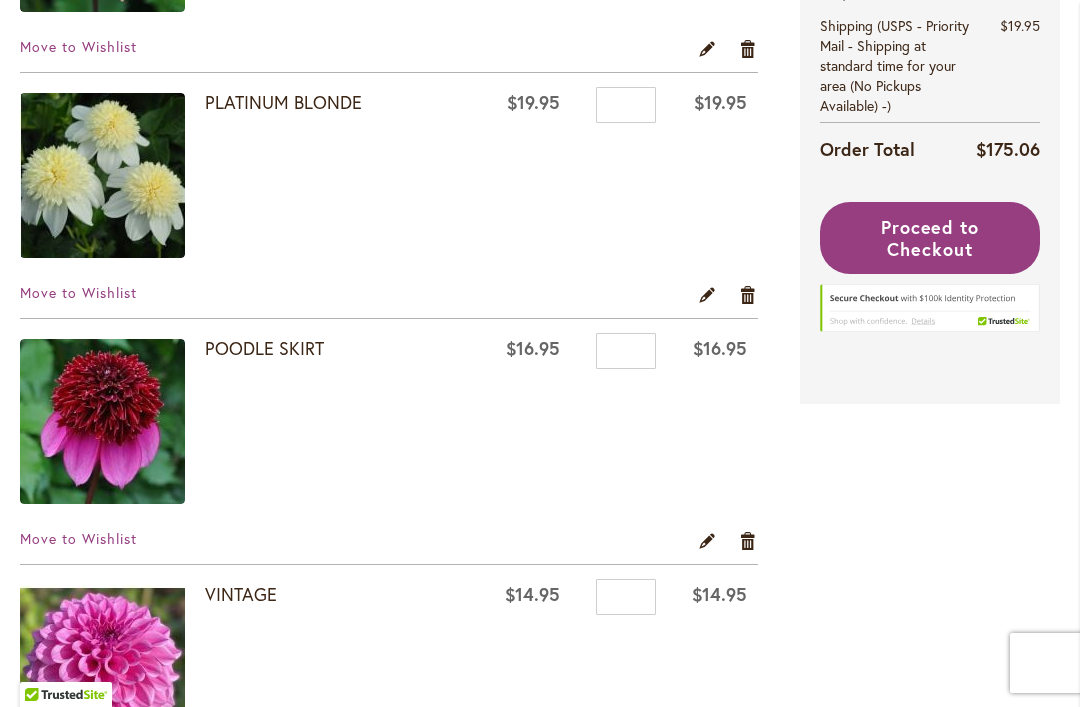 scroll, scrollTop: 636, scrollLeft: 0, axis: vertical 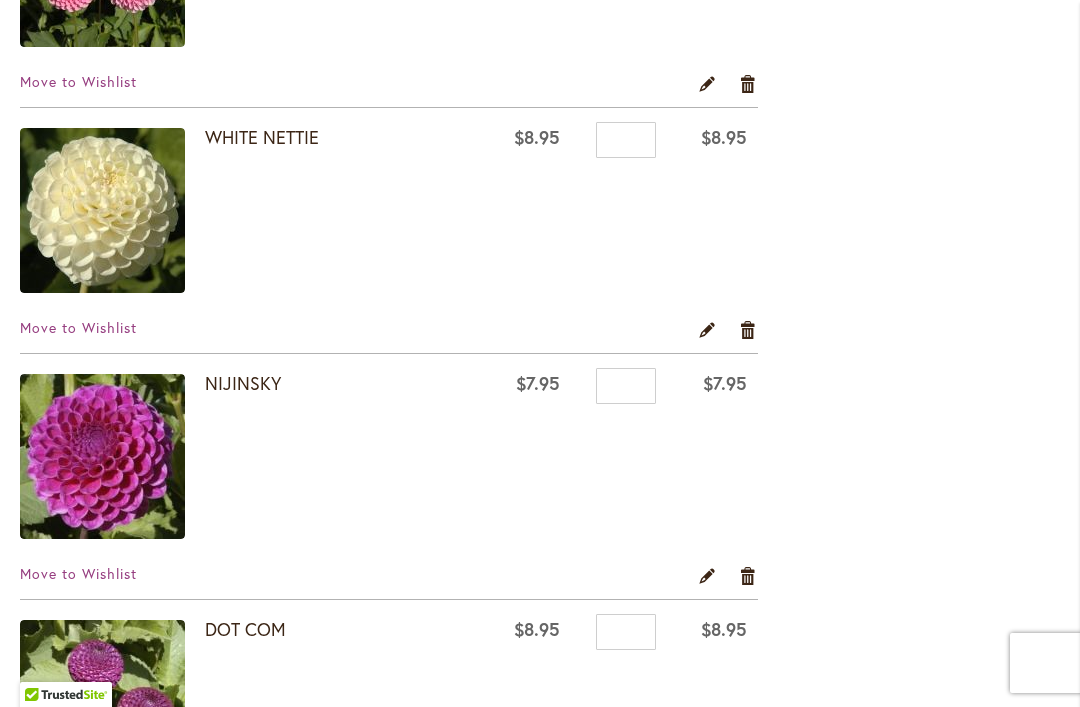 click at bounding box center [102, 456] 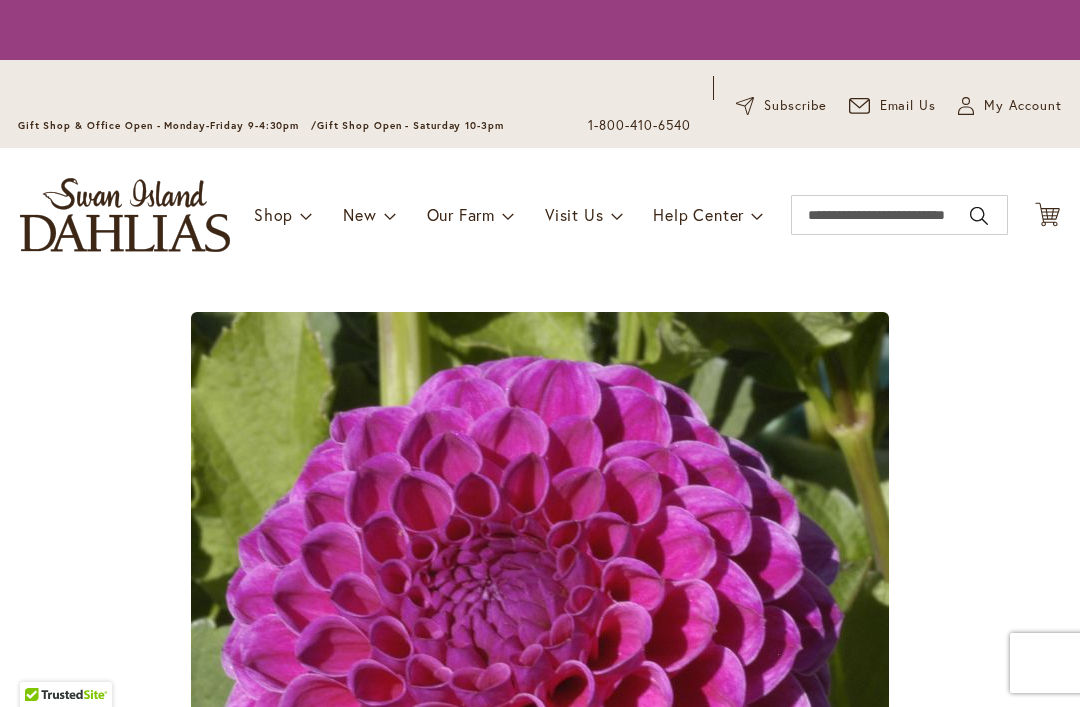 scroll, scrollTop: 0, scrollLeft: 0, axis: both 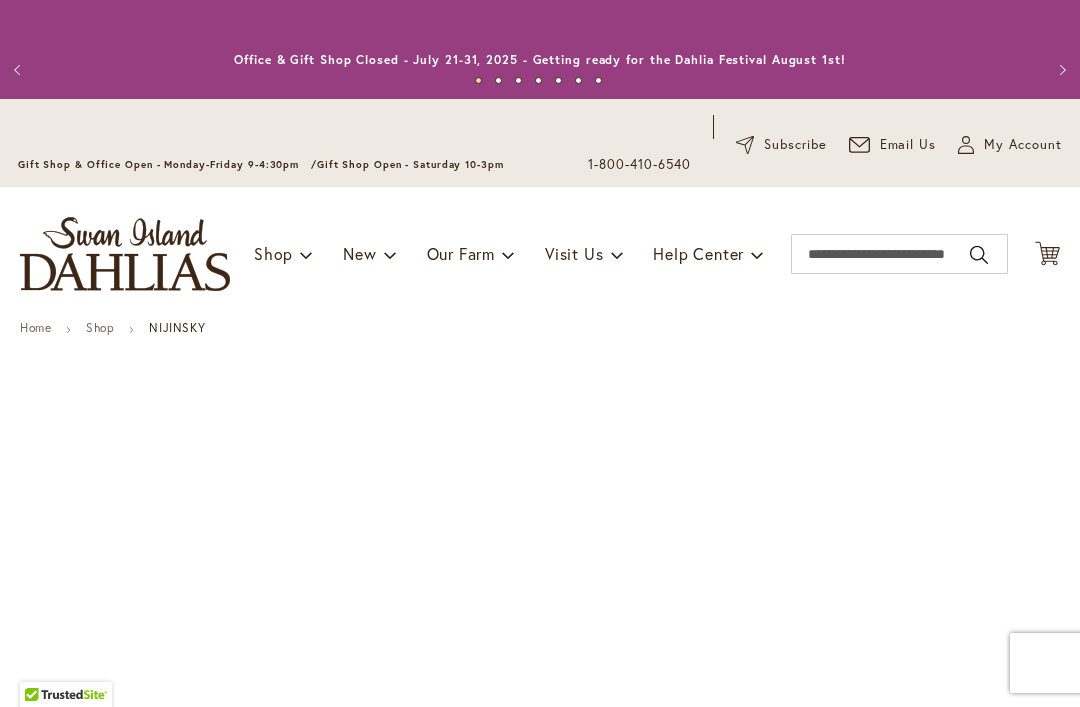 type on "*****" 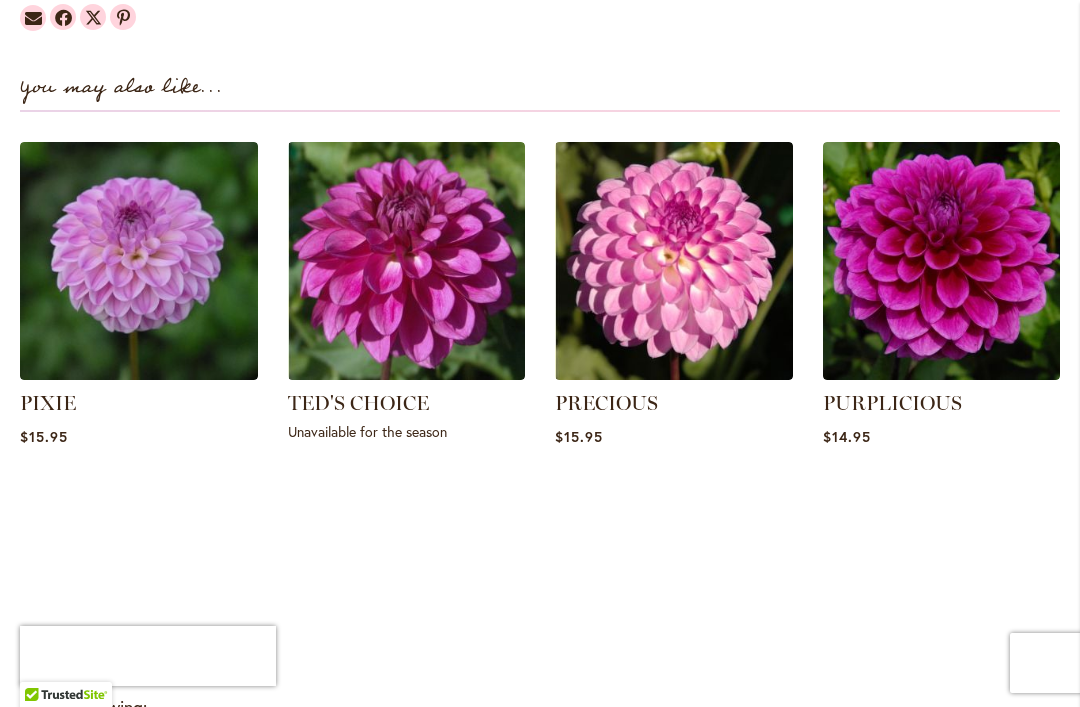 scroll, scrollTop: 2561, scrollLeft: 0, axis: vertical 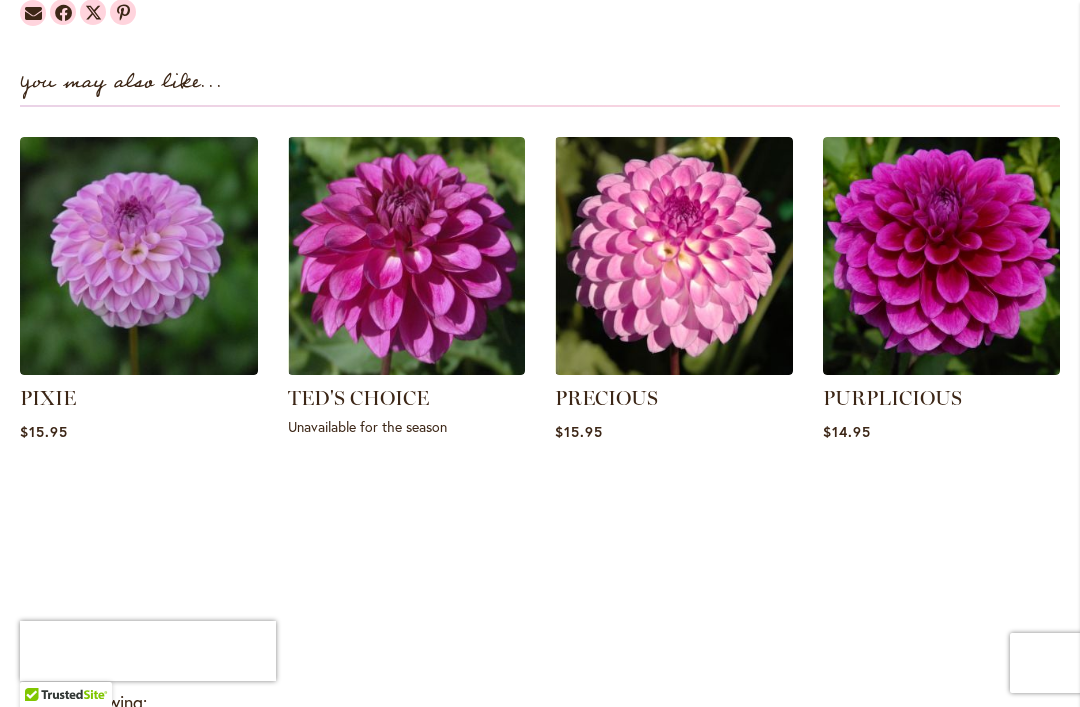 click on "PURPLICIOUS" at bounding box center (892, 398) 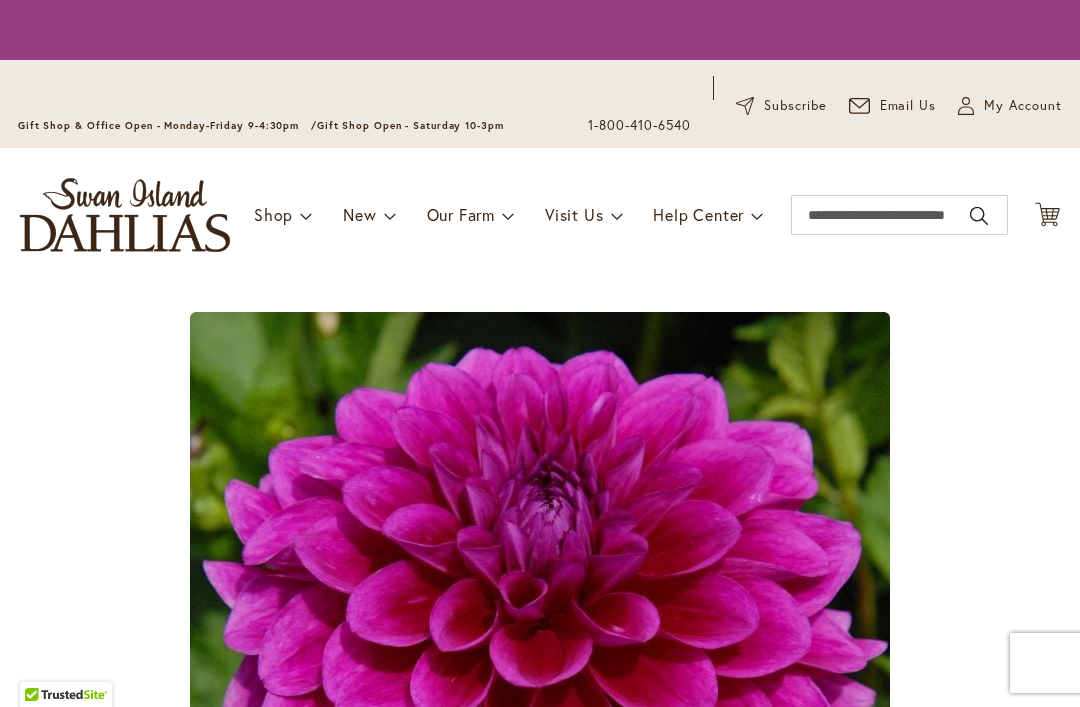 scroll, scrollTop: 0, scrollLeft: 0, axis: both 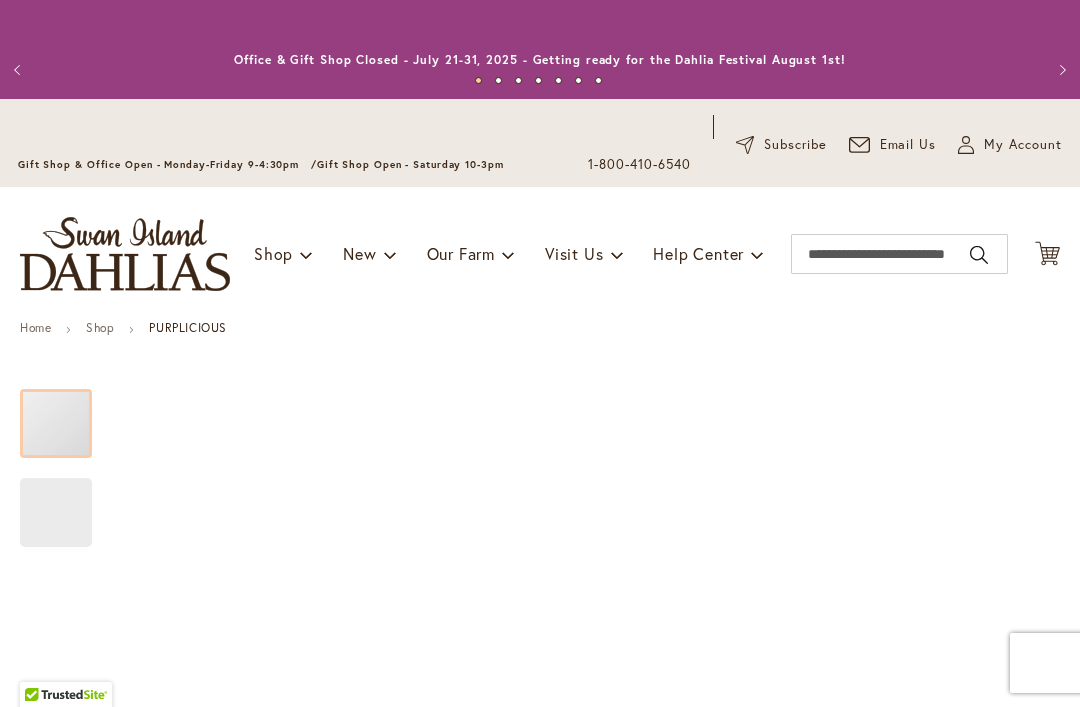 type on "*****" 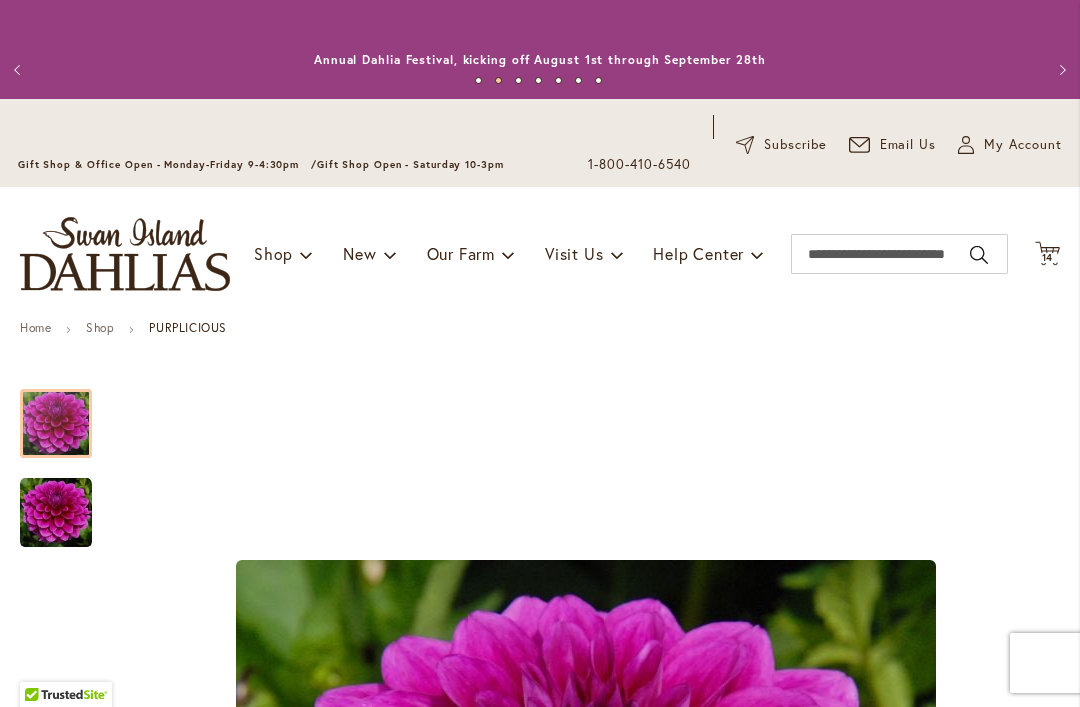scroll, scrollTop: 0, scrollLeft: 0, axis: both 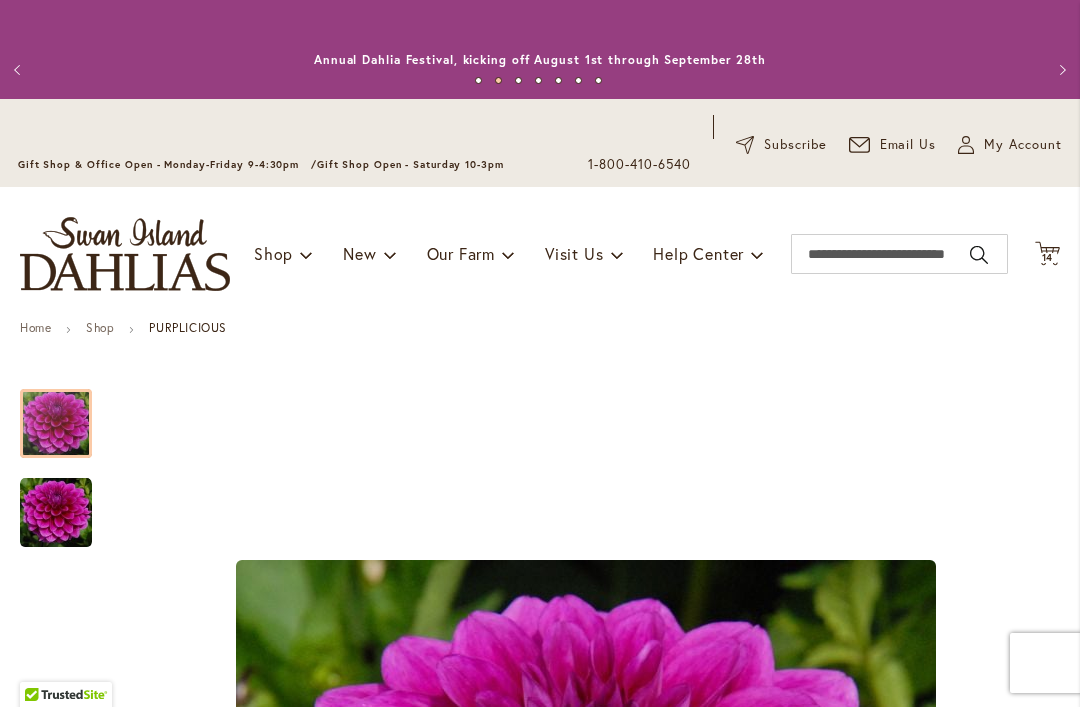 click on "14
14
items" at bounding box center (1048, 258) 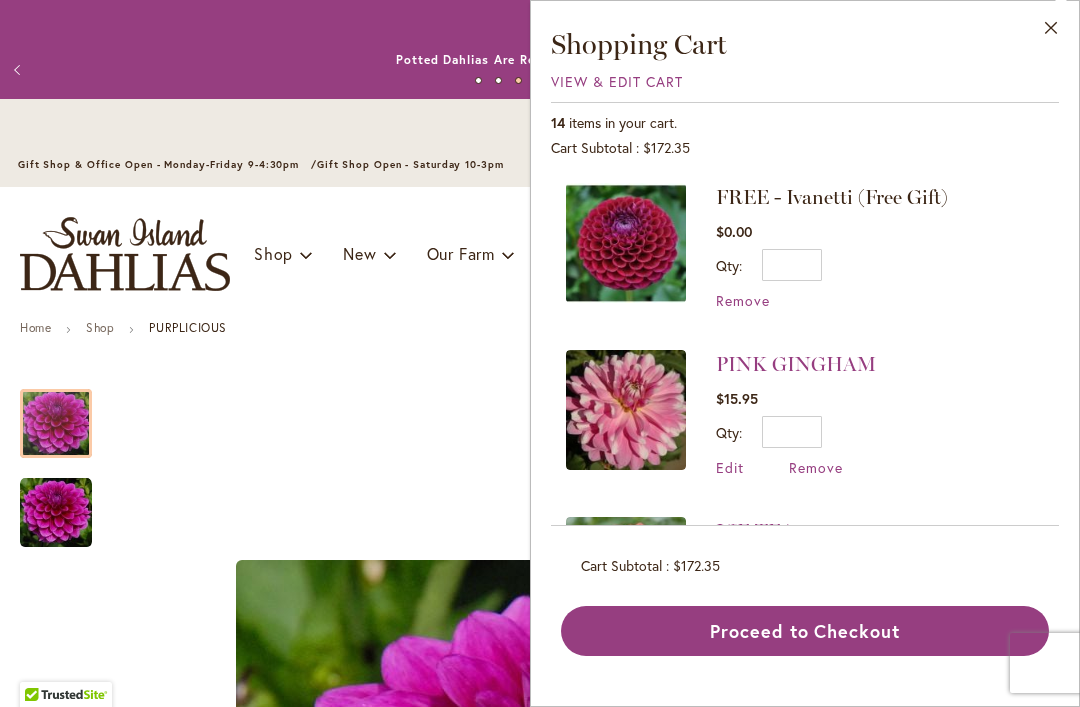 click on "View & Edit Cart" at bounding box center (617, 81) 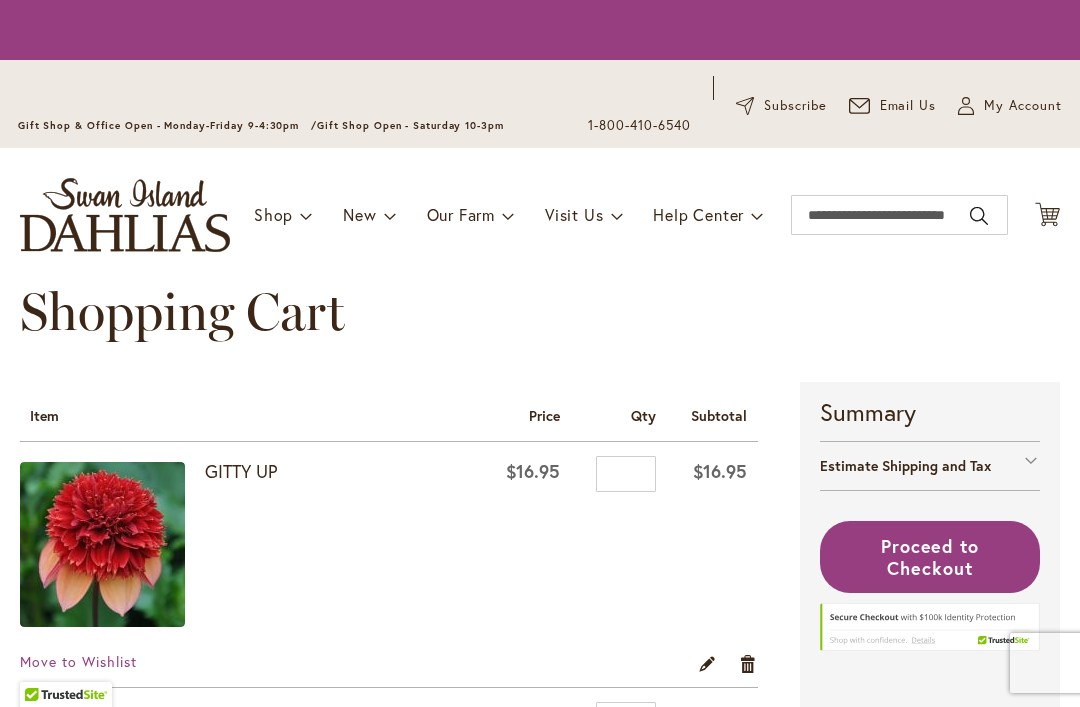 scroll, scrollTop: 0, scrollLeft: 0, axis: both 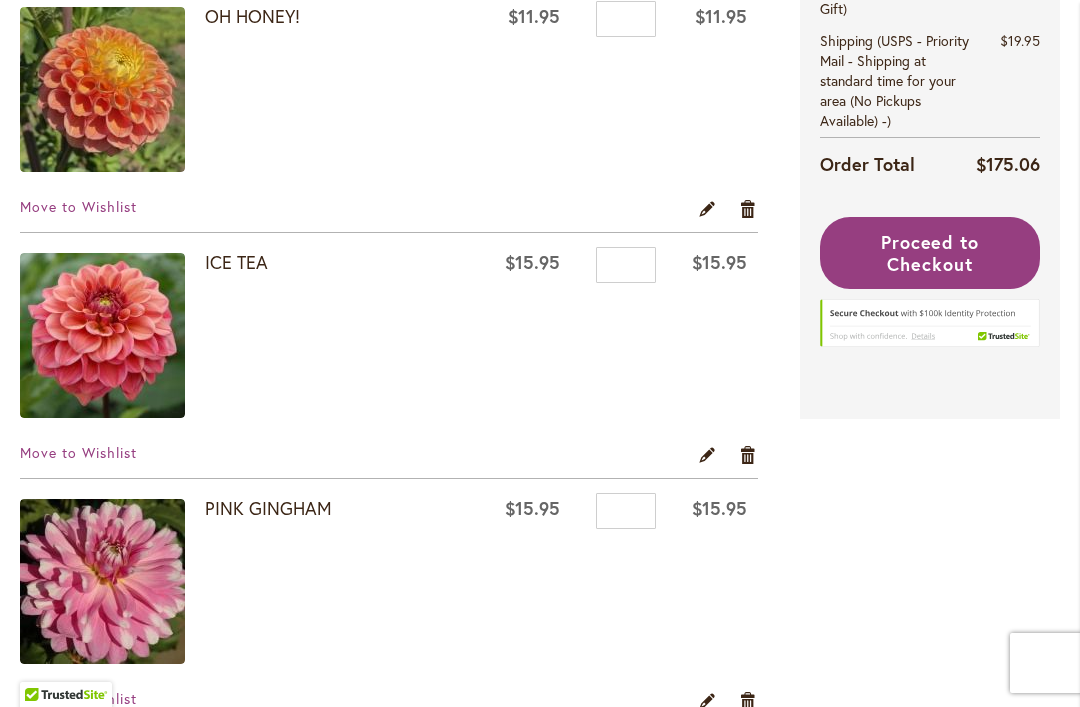 click on "Remove item" at bounding box center [748, 454] 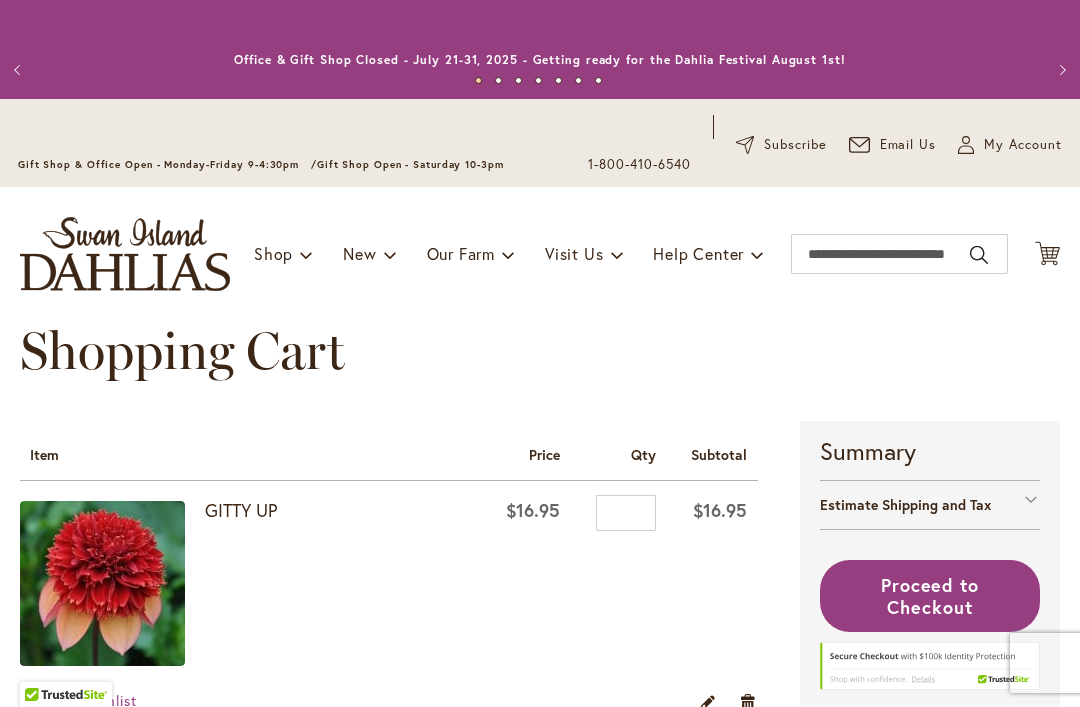 scroll, scrollTop: 0, scrollLeft: 0, axis: both 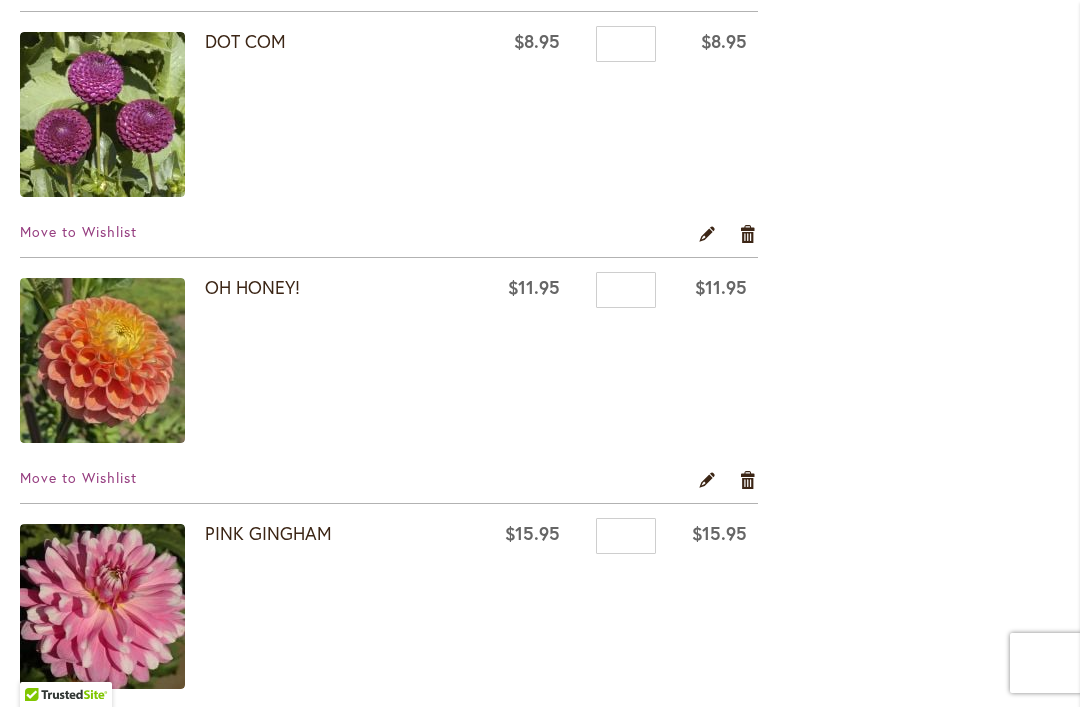 click on "Remove item" at bounding box center (748, 479) 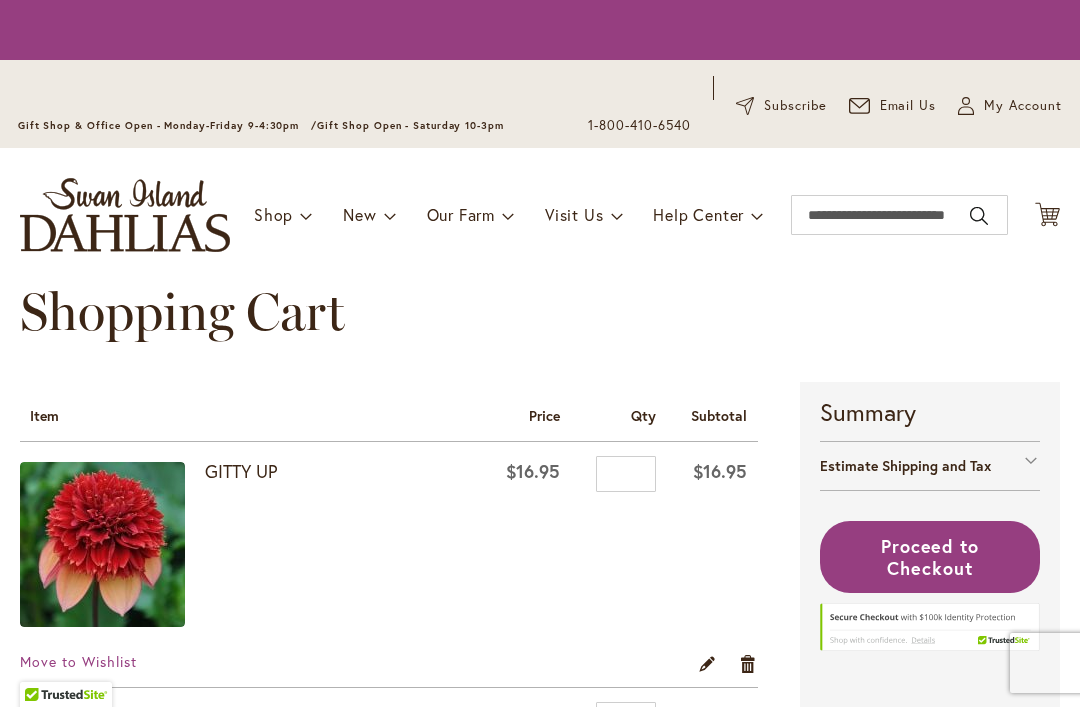 scroll, scrollTop: 0, scrollLeft: 0, axis: both 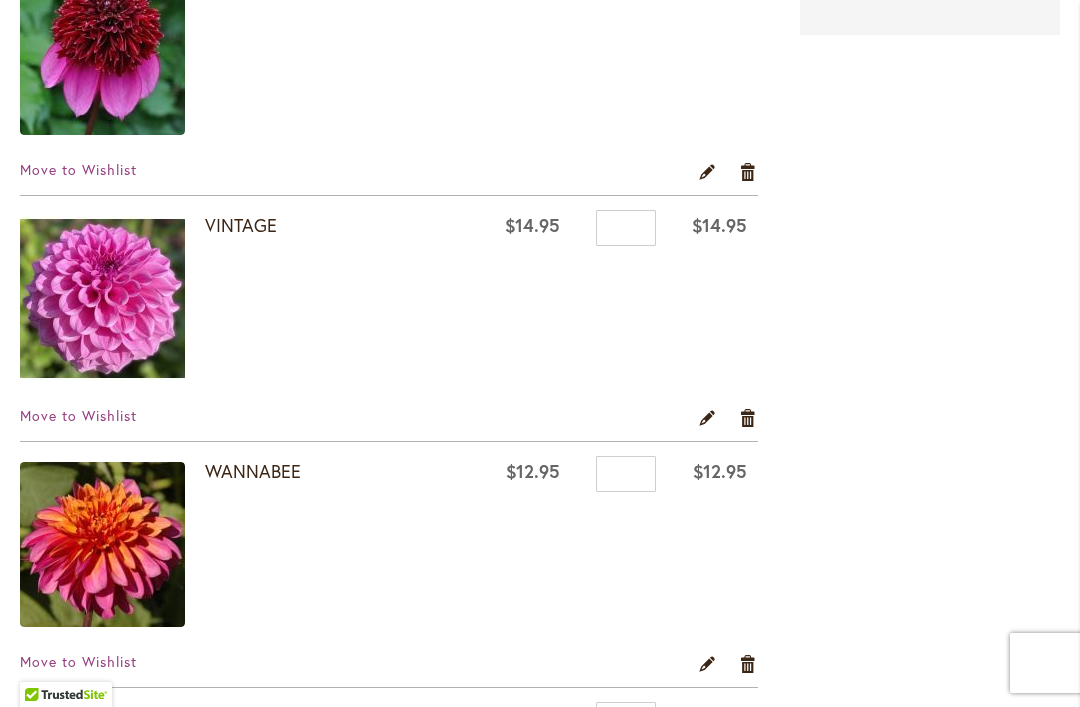 click on "VINTAGE" at bounding box center [241, 225] 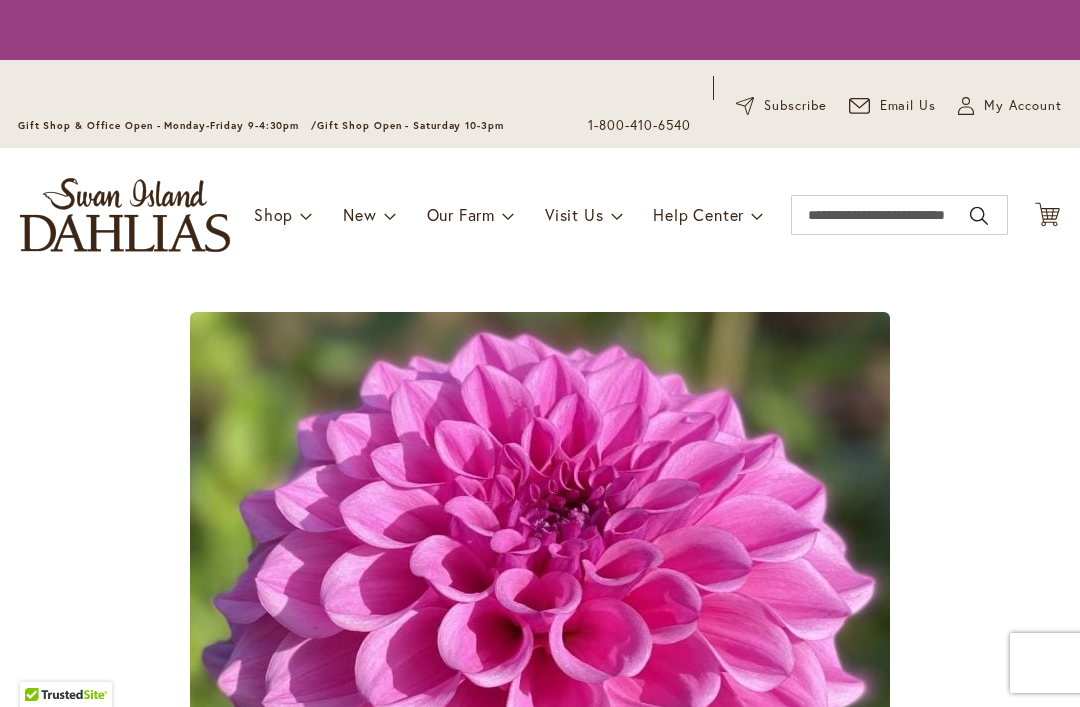 scroll, scrollTop: 0, scrollLeft: 0, axis: both 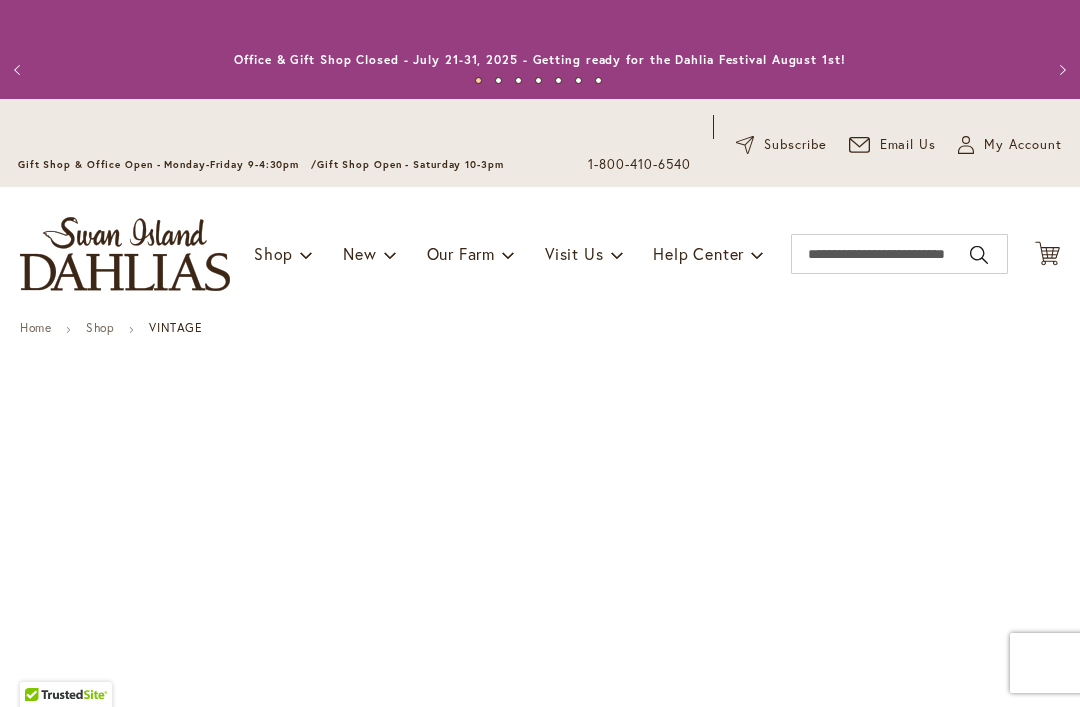 type on "*****" 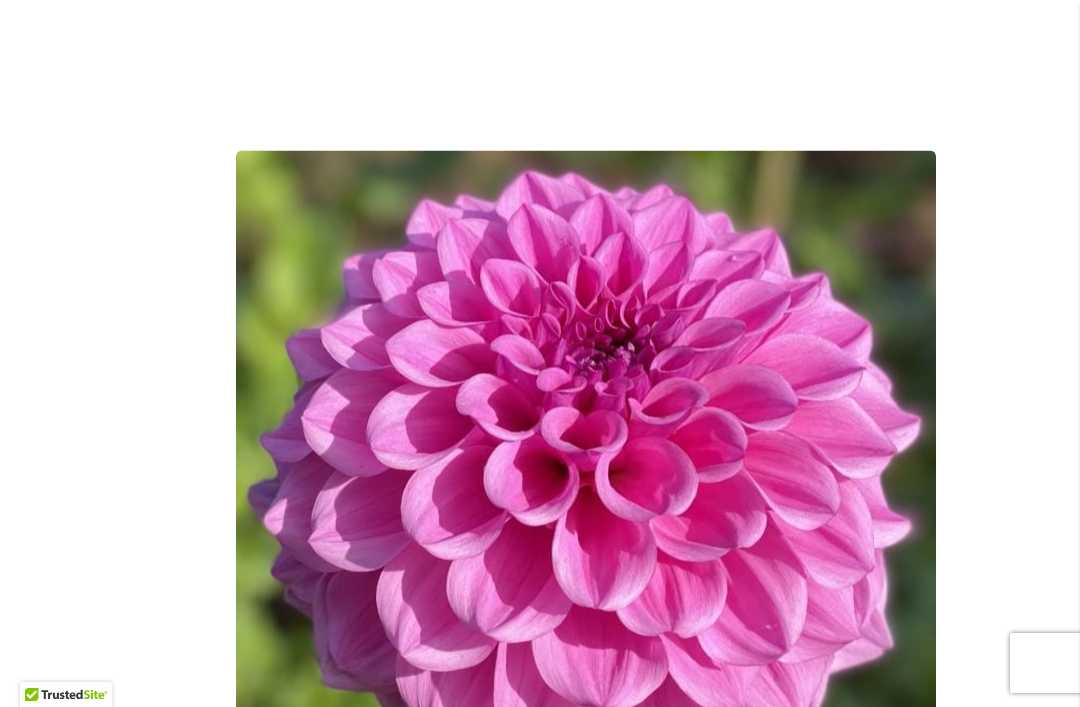 scroll, scrollTop: 421, scrollLeft: 0, axis: vertical 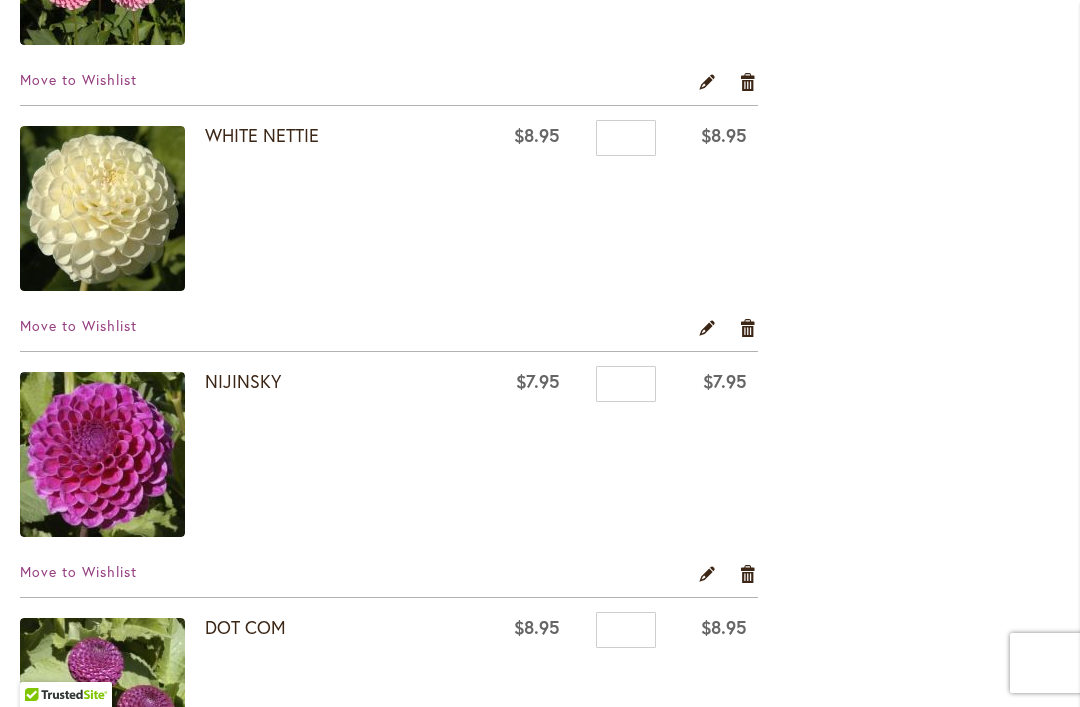 click on "WHITE NETTIE" at bounding box center (262, 135) 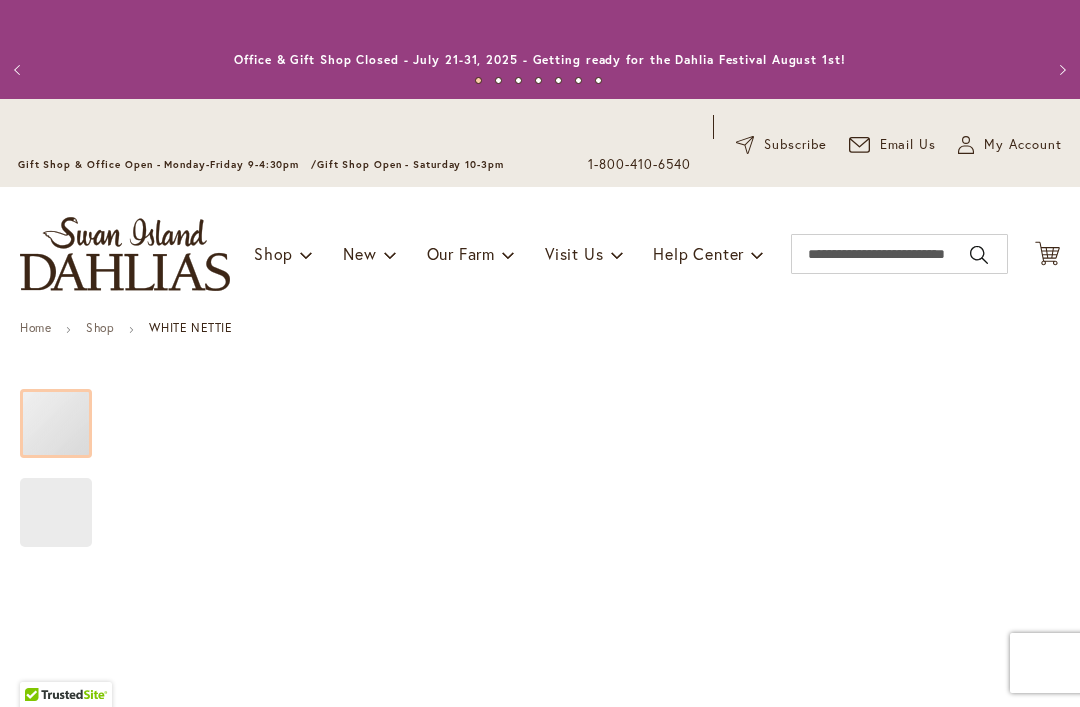 type on "*****" 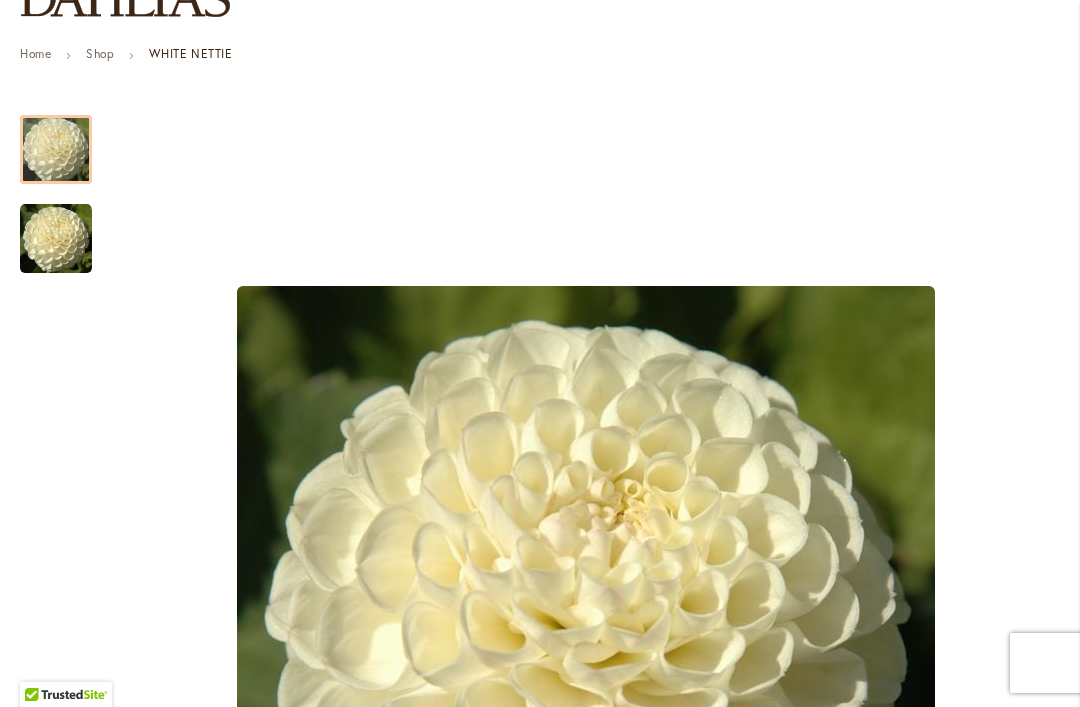 scroll, scrollTop: 276, scrollLeft: 0, axis: vertical 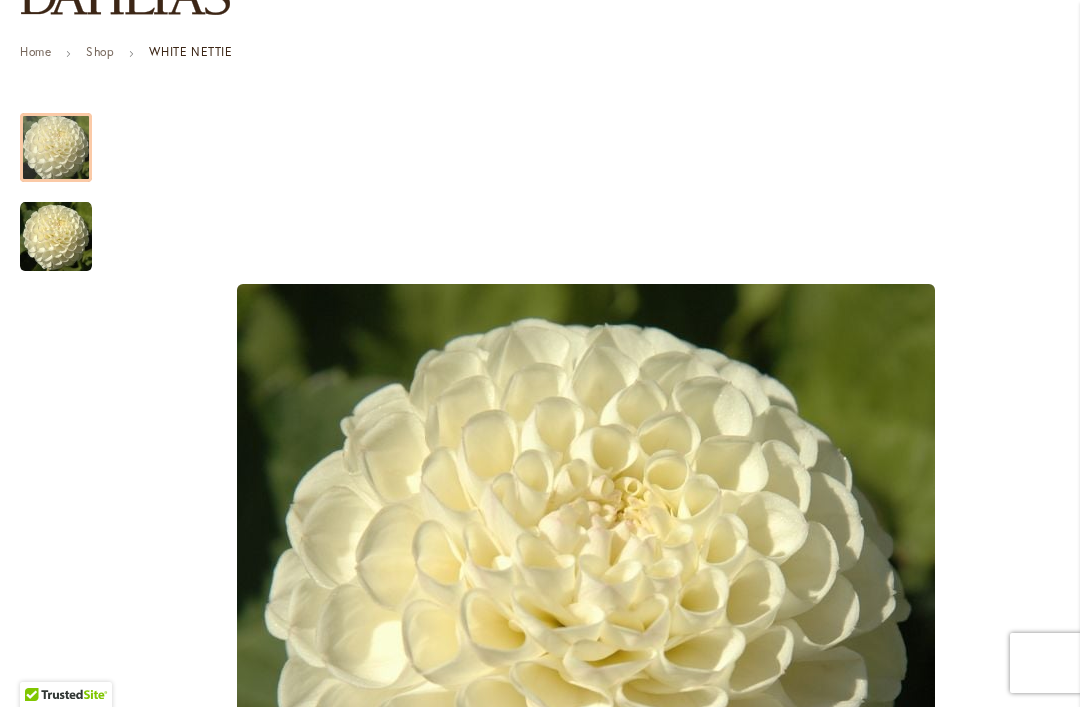 click at bounding box center [56, 237] 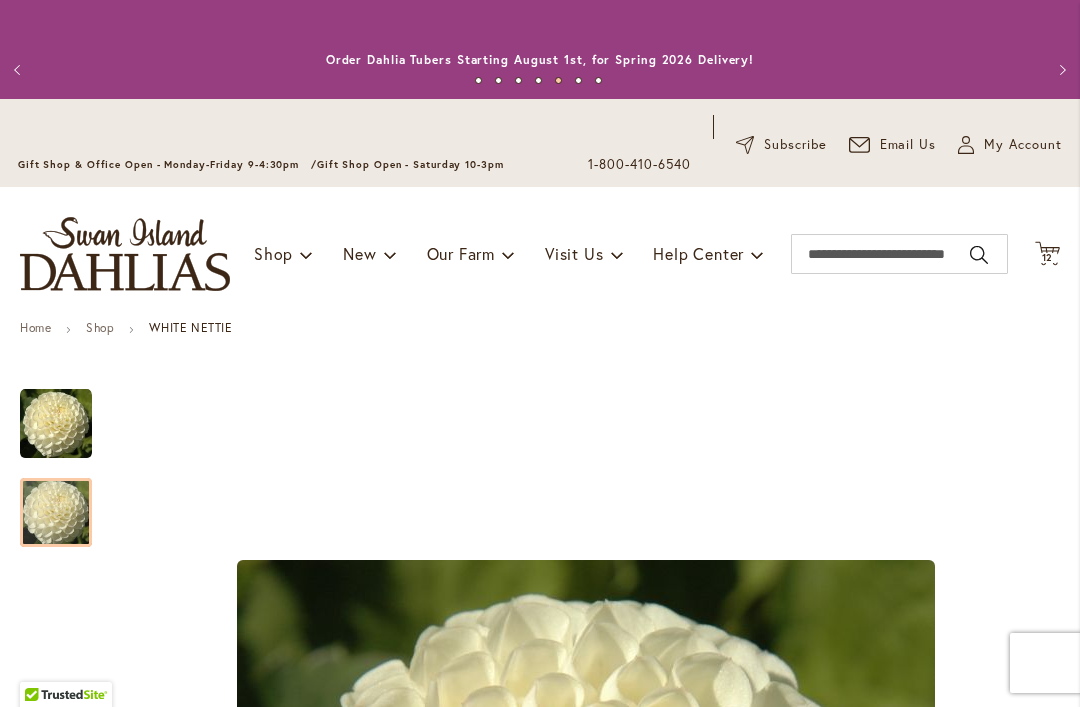 scroll, scrollTop: 0, scrollLeft: 0, axis: both 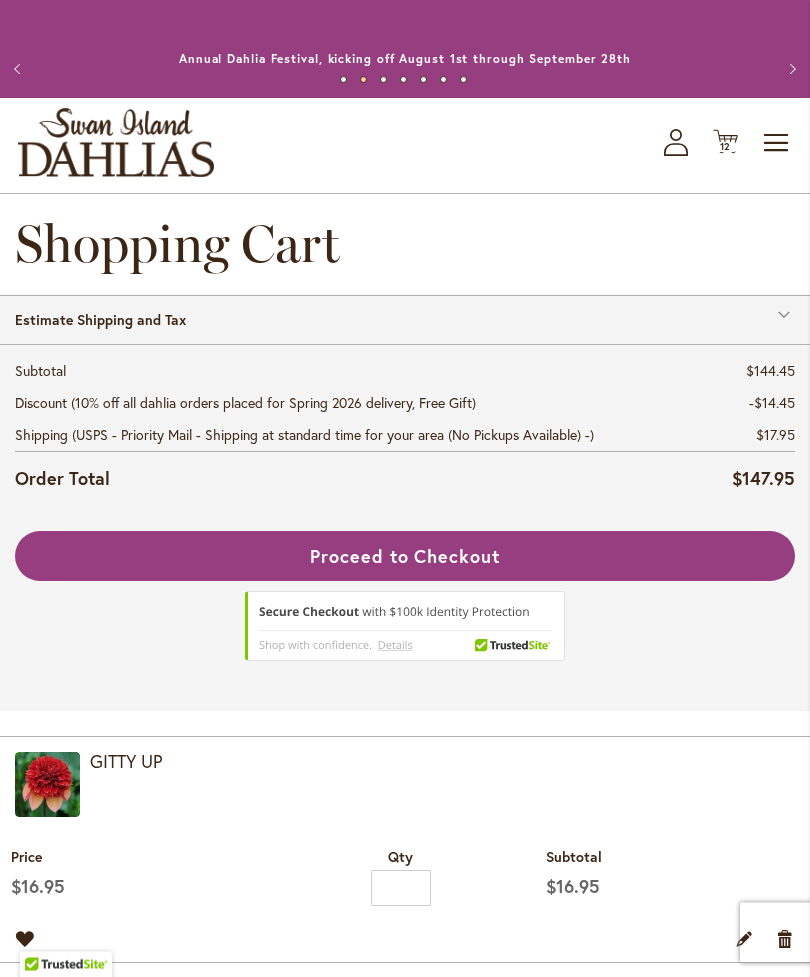 click on "PLATINUM BLONDE" at bounding box center [168, 988] 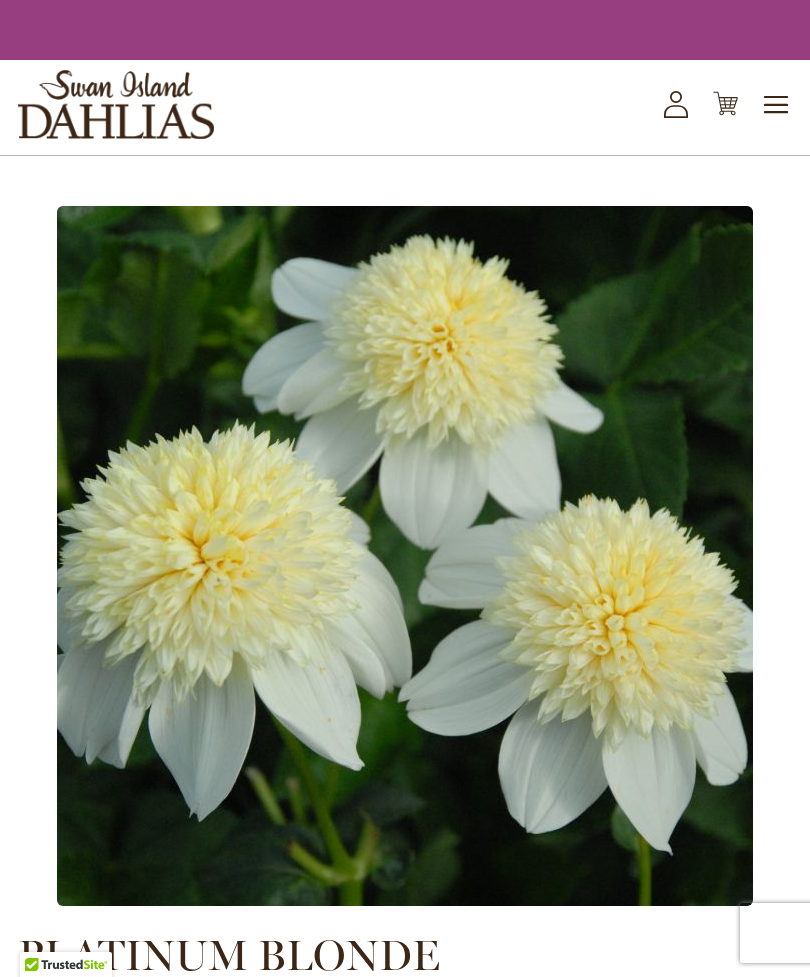 scroll, scrollTop: 0, scrollLeft: 0, axis: both 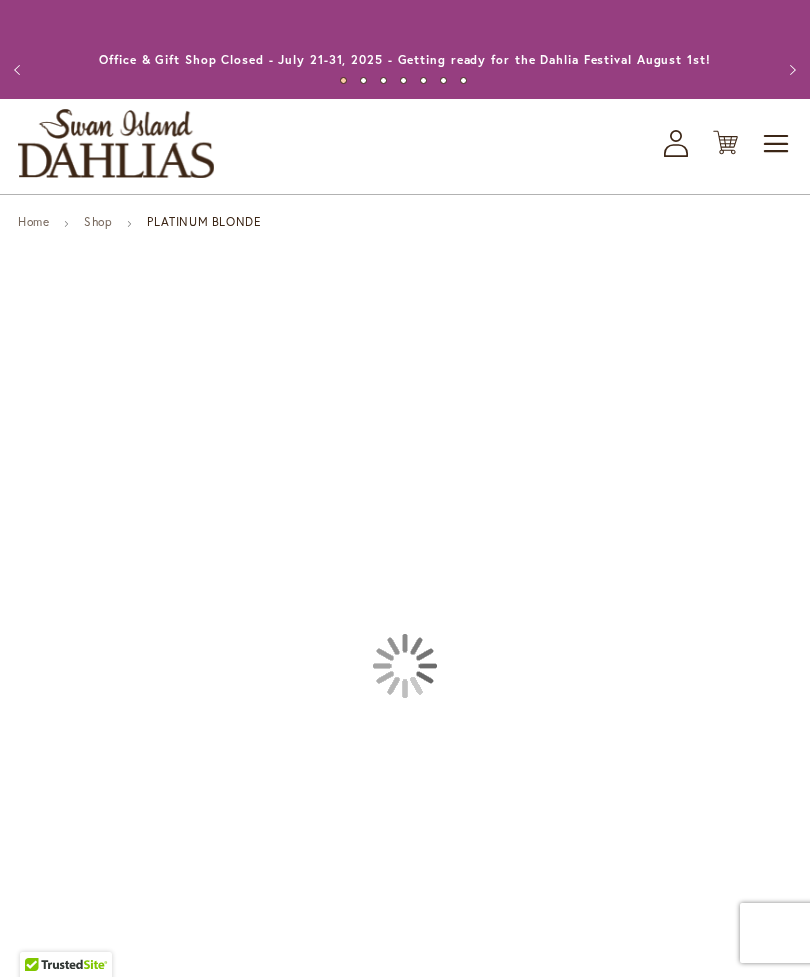 type on "*****" 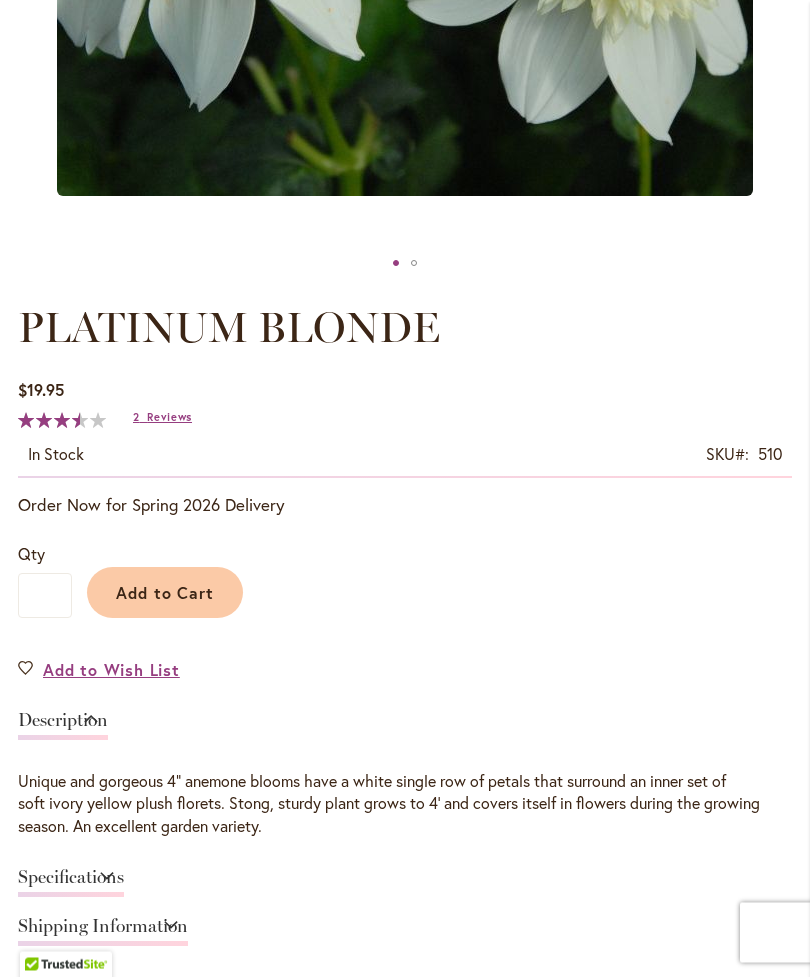 scroll, scrollTop: 820, scrollLeft: 0, axis: vertical 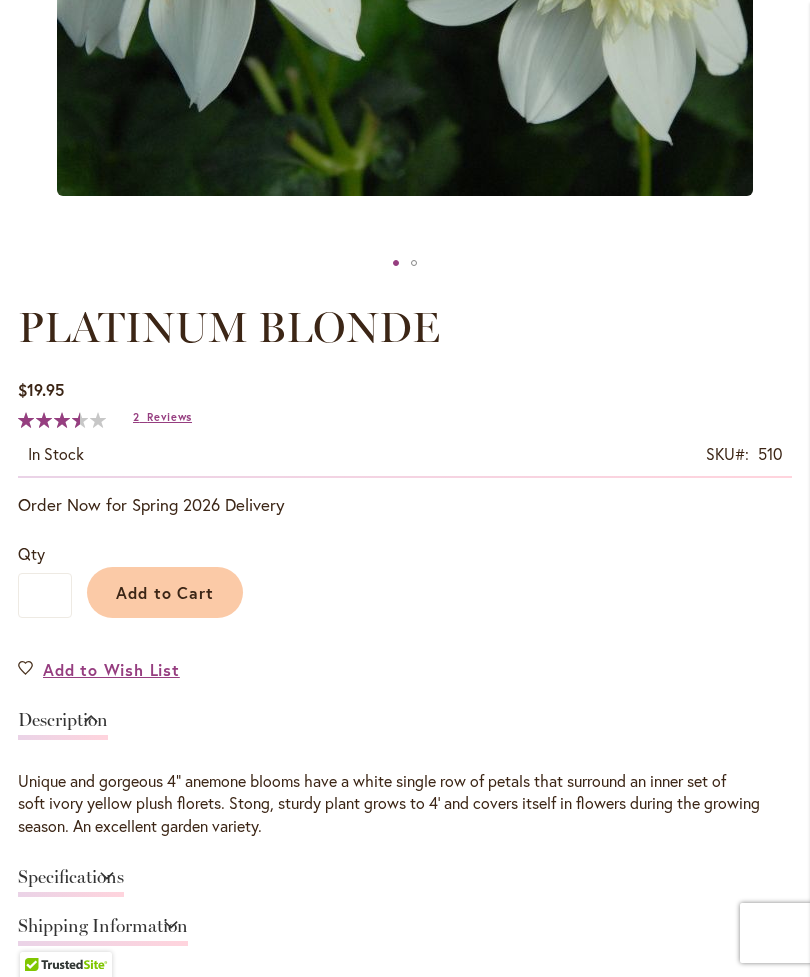 click on "Reviews" at bounding box center (169, 417) 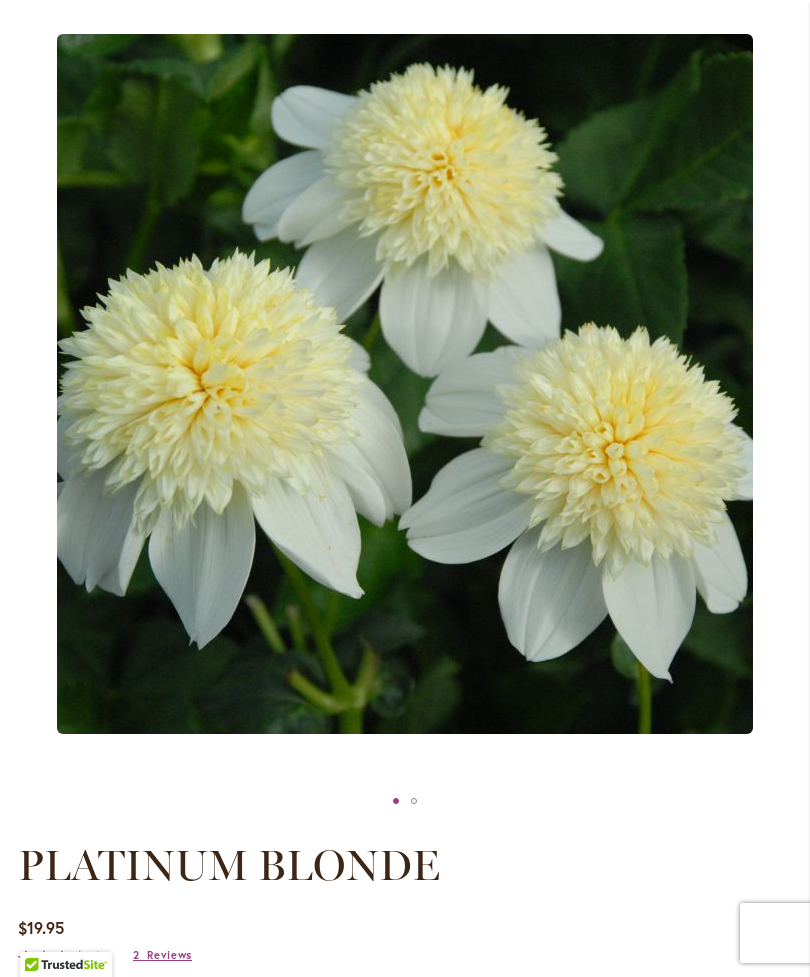 scroll, scrollTop: 281, scrollLeft: 0, axis: vertical 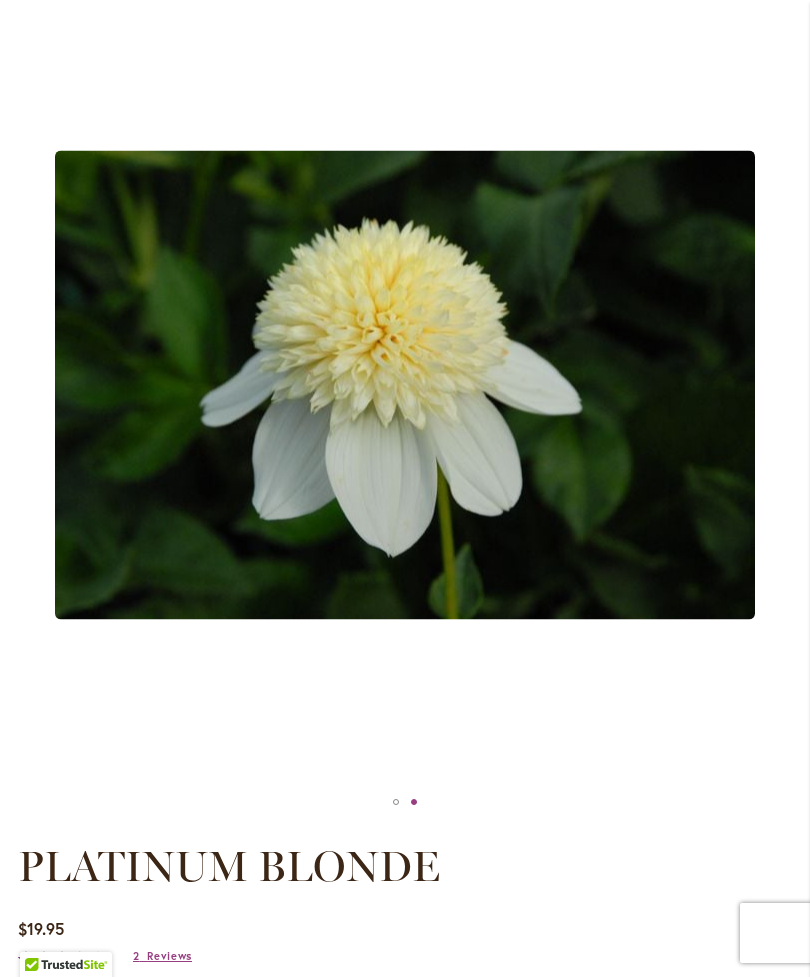 click at bounding box center [-371, 385] 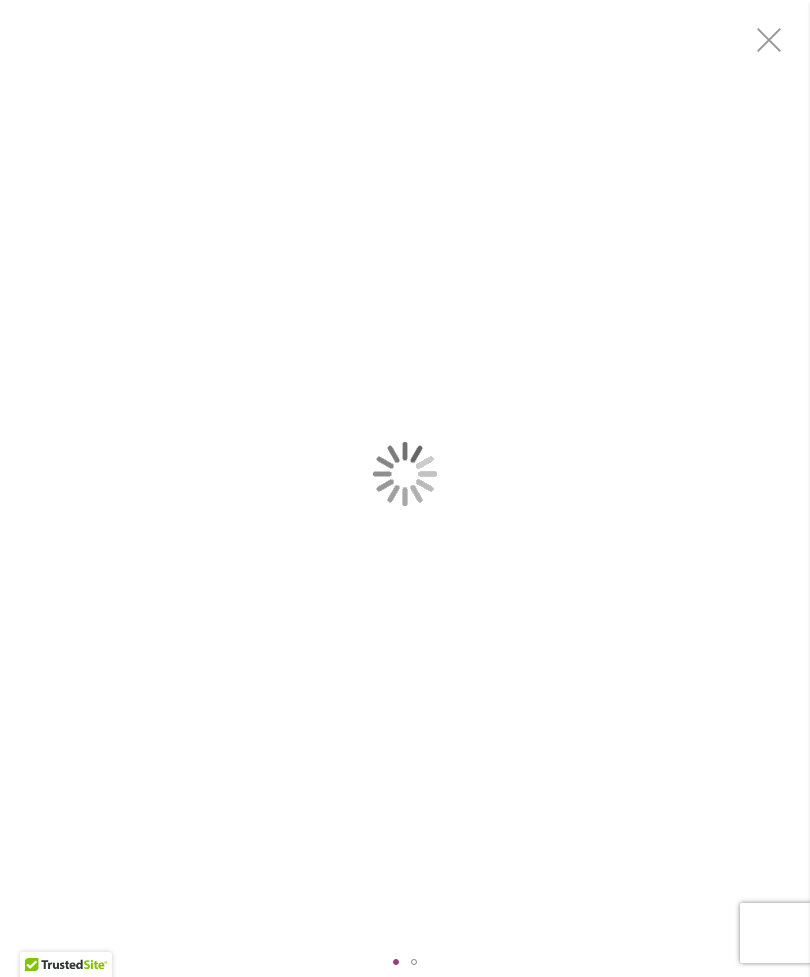 scroll, scrollTop: 0, scrollLeft: 0, axis: both 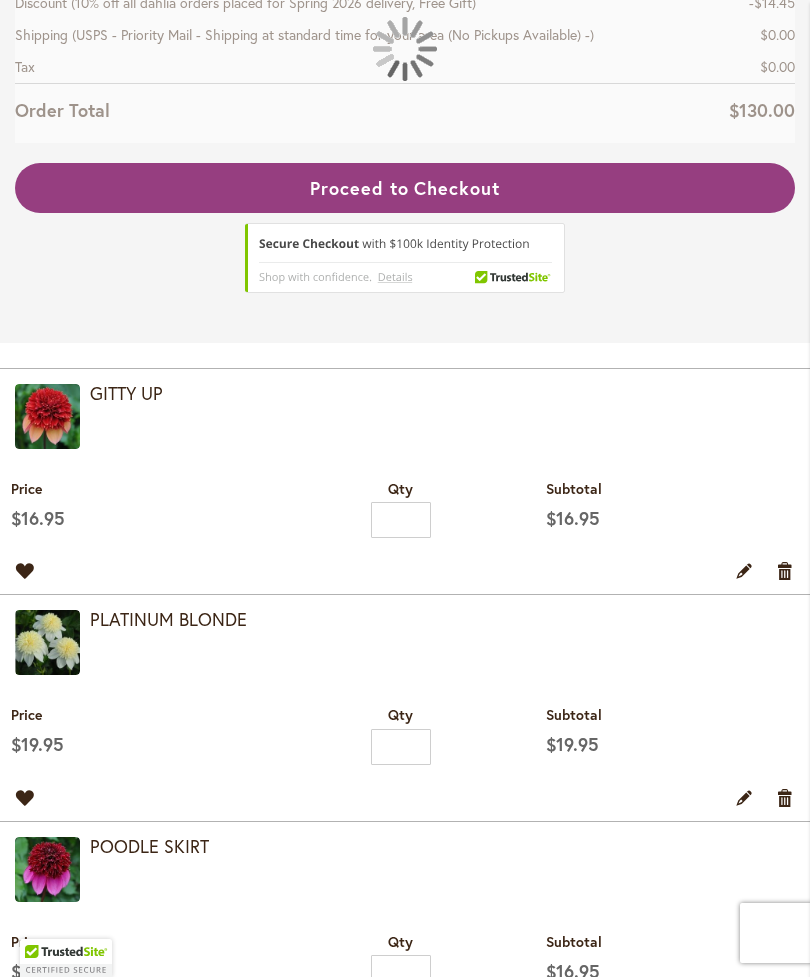 click on "Proceed to Checkout" at bounding box center (405, 240) 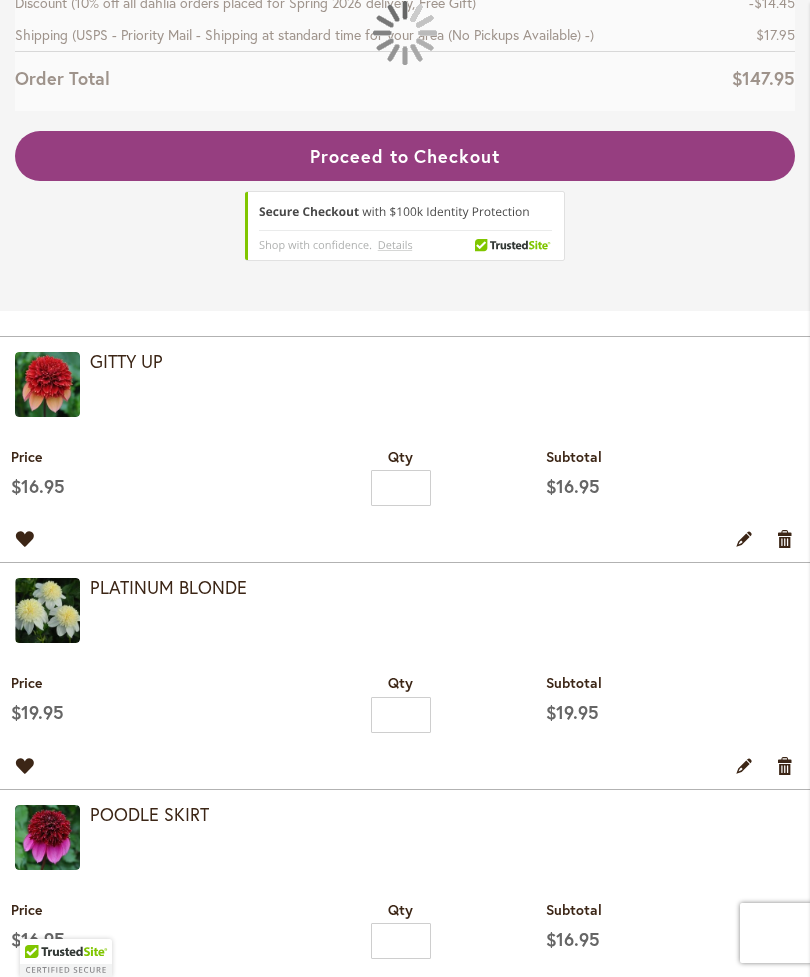 click at bounding box center (47, 384) 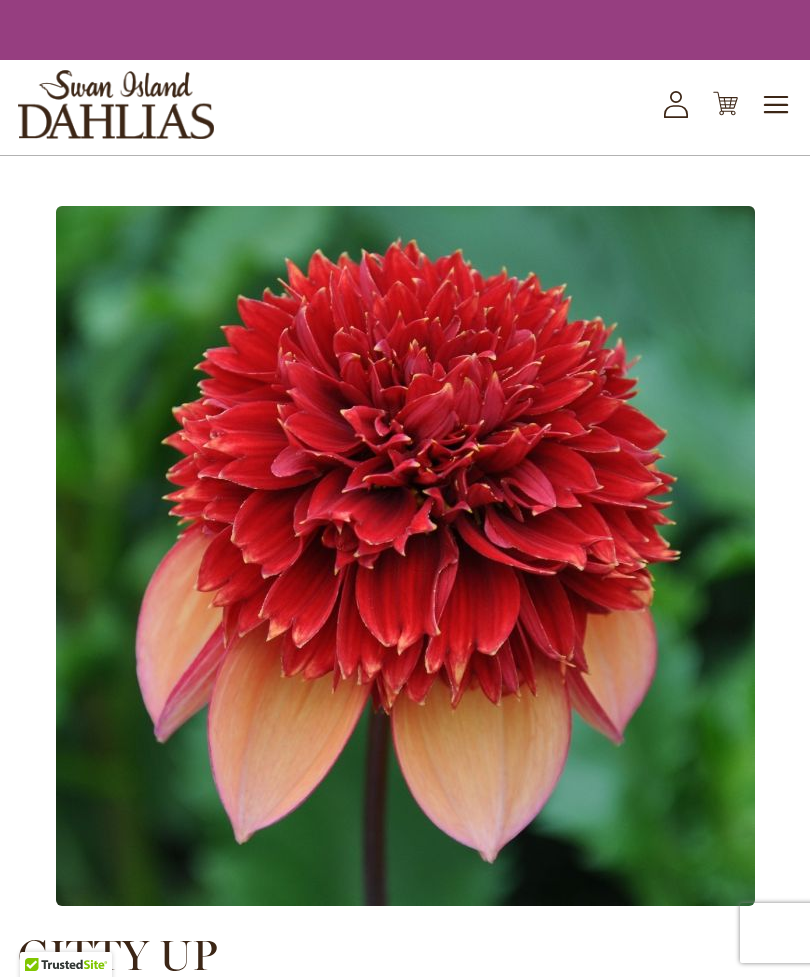 scroll, scrollTop: 0, scrollLeft: 0, axis: both 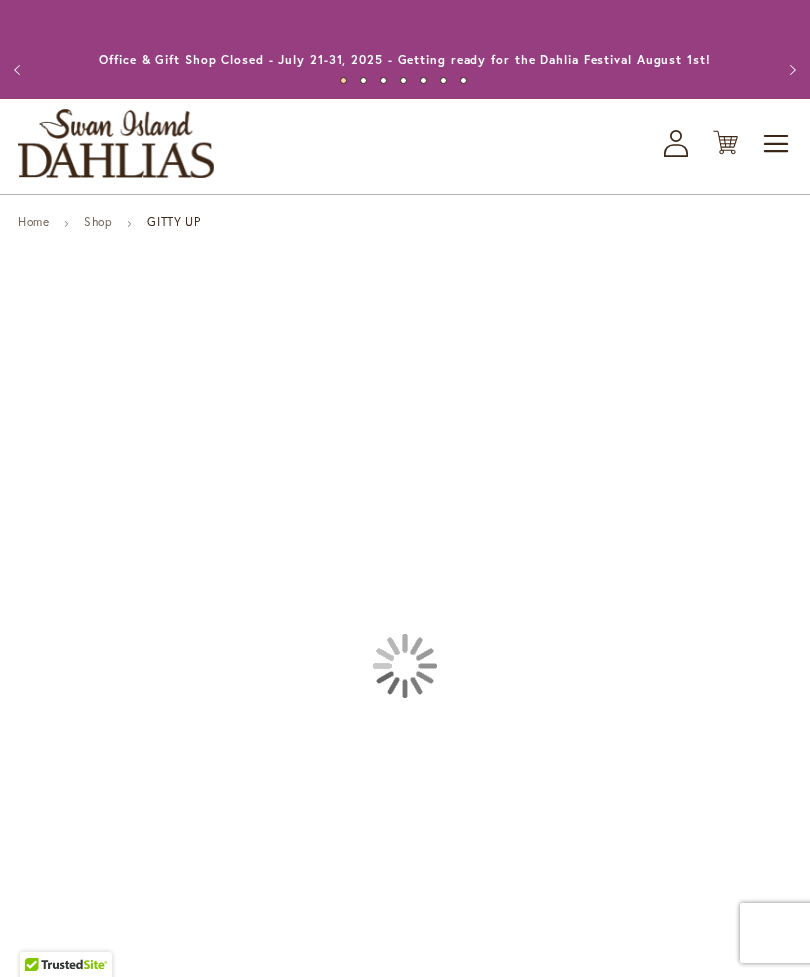 type on "*****" 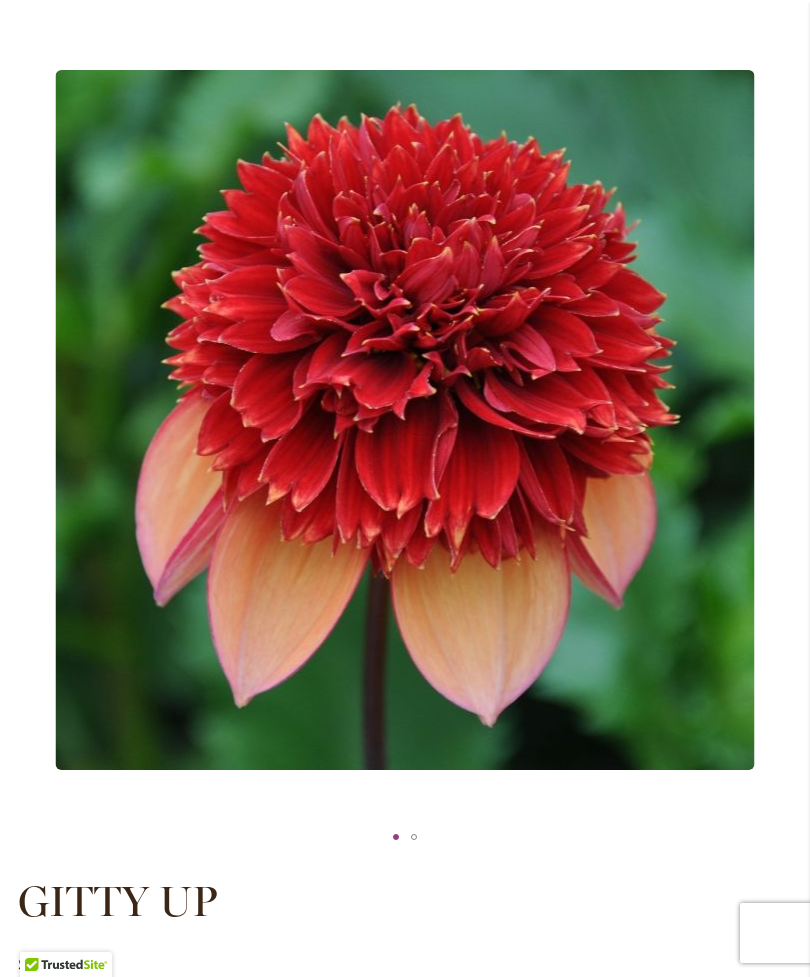 scroll, scrollTop: 252, scrollLeft: 0, axis: vertical 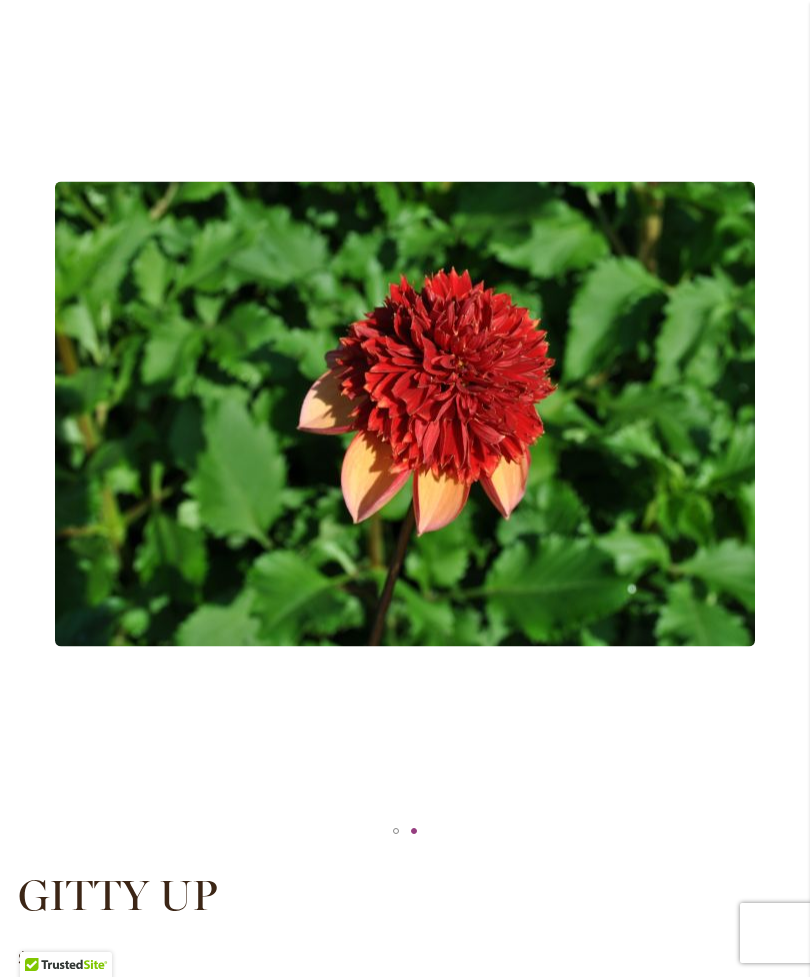 click at bounding box center (-371, 414) 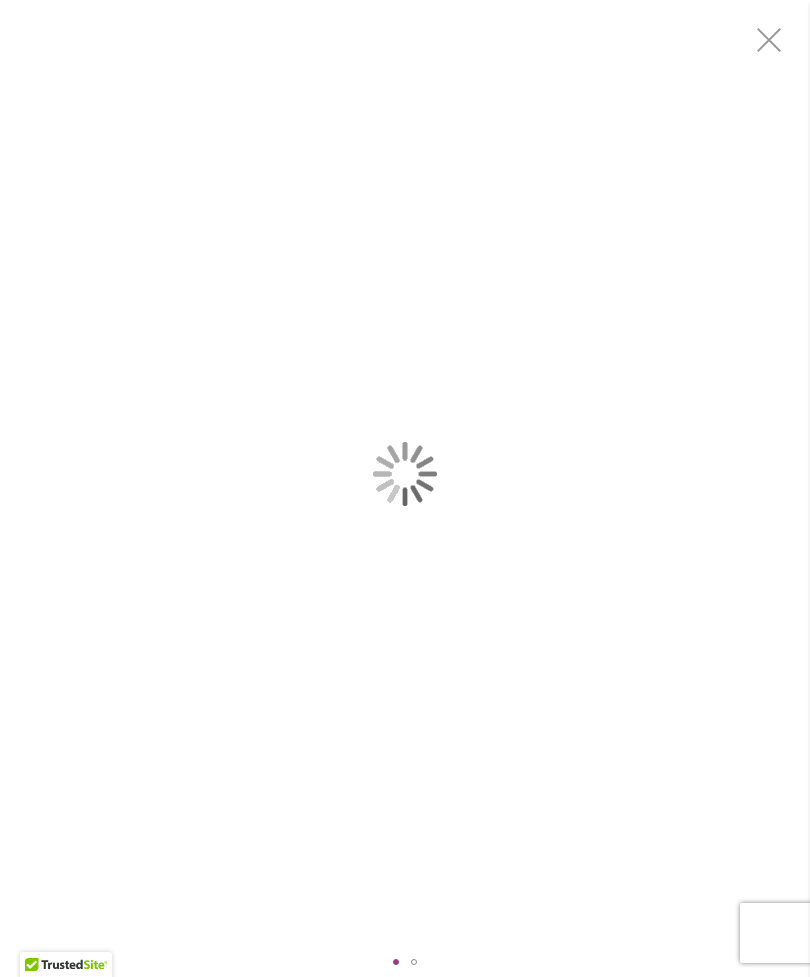 scroll, scrollTop: 0, scrollLeft: 0, axis: both 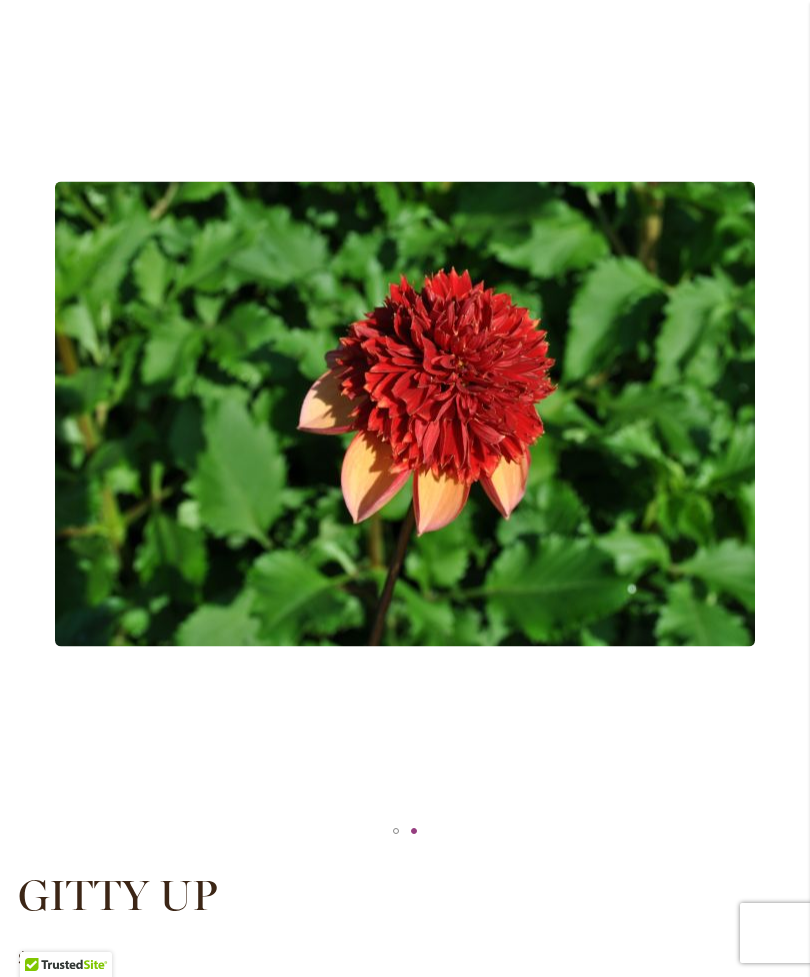 click on "Skip to Accessibility Information
The store will not work correctly in the case when cookies are disabled.
Previous Office & Gift Shop Closed - July 21-31, 2025 - Getting ready for the Dahlia Festival August 1st! Annual Dahlia Festival, kicking off August 1st through September 28th Potted Dahlias Are Ready and Available Now! Gift Shop & Office Open - Monday-Friday 9-4:30pm   /   Gift Shop Open - Saturday 10-3pm Order Dahlia Tubers Starting August 1st, for Spring 2026 Delivery! Check out the Beautiful Dahlia Earrings by a local artist! Questions about Dahlia Care and Growing Beautiful Dahlias Next 1 2 3 4 5 6 7
Skip to Content
Toggle Nav" at bounding box center [405, 2945] 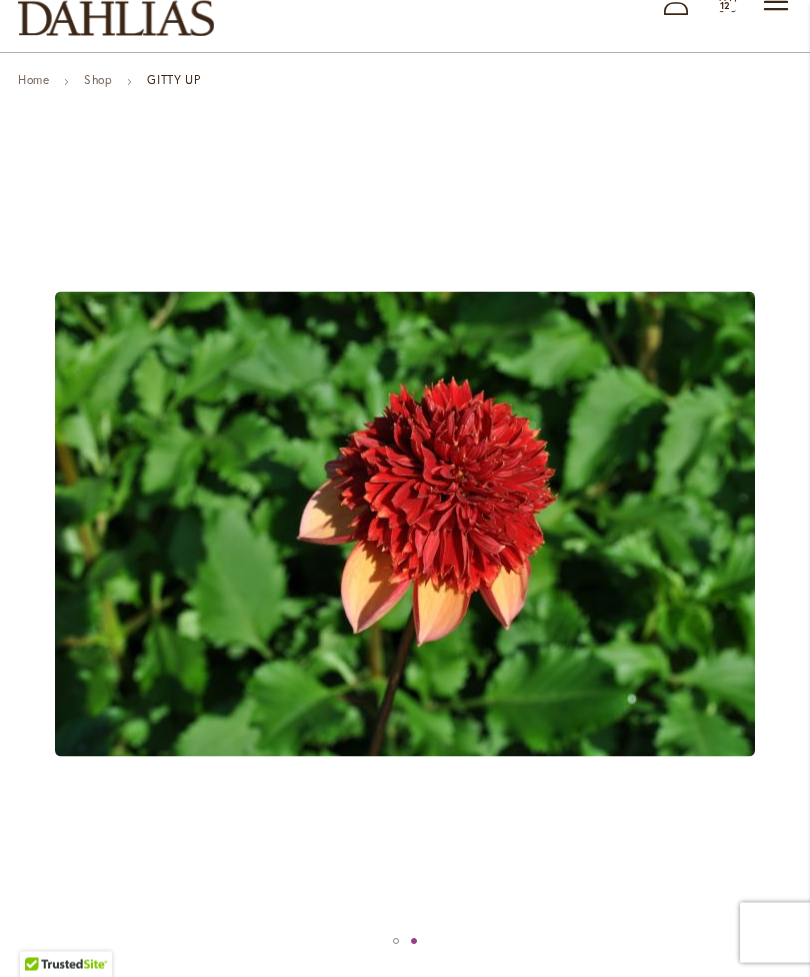 scroll, scrollTop: 0, scrollLeft: 0, axis: both 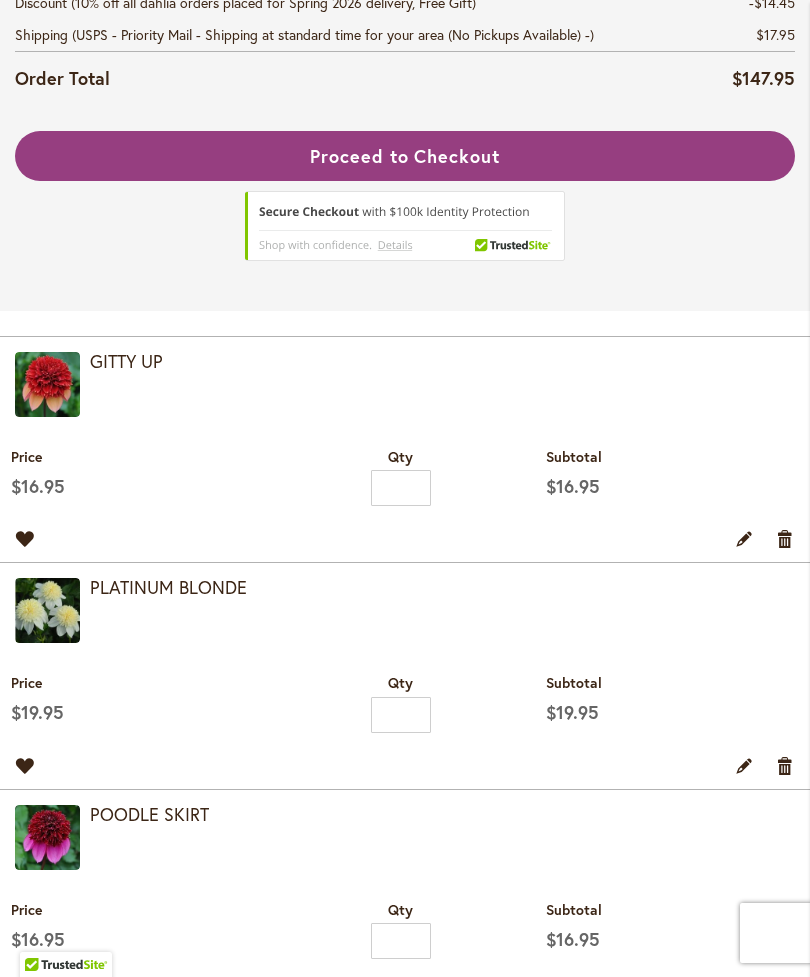 click on "POODLE SKIRT" at bounding box center (405, 835) 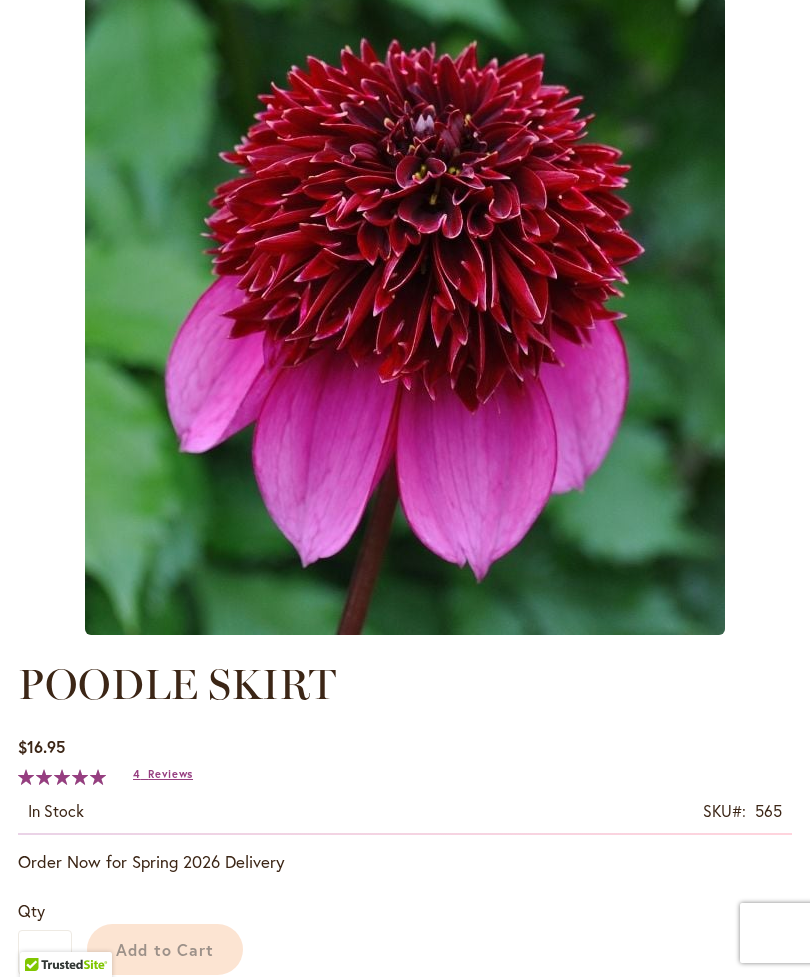 type on "*****" 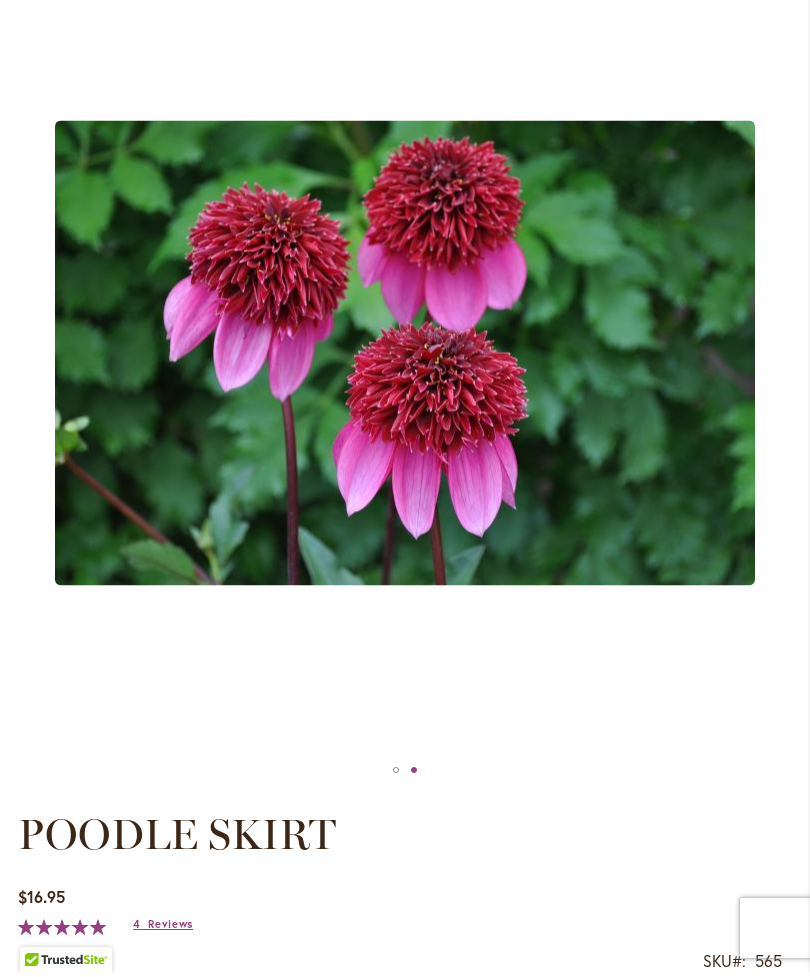 scroll, scrollTop: 314, scrollLeft: 0, axis: vertical 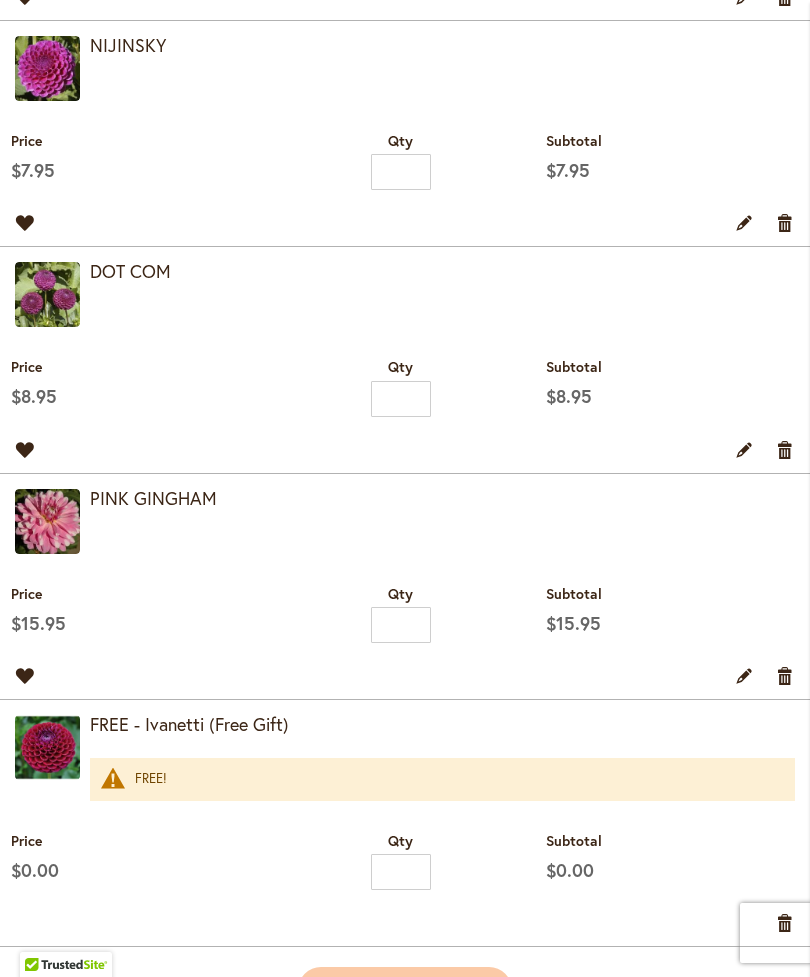 click on "DOT COM" at bounding box center (130, 271) 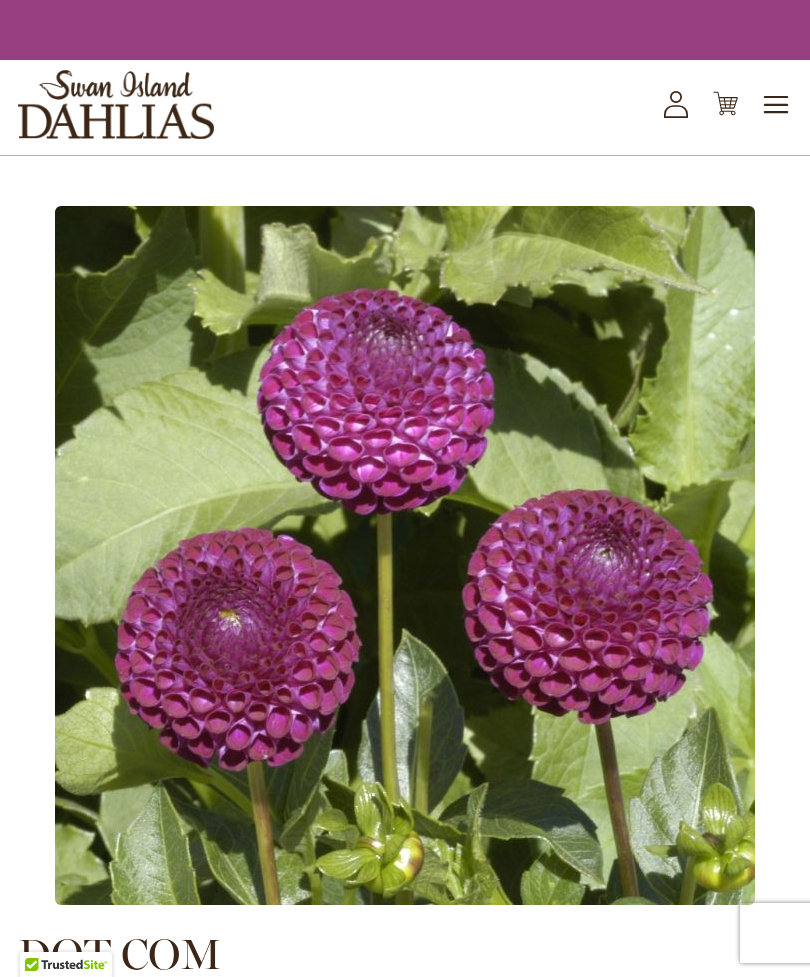 scroll, scrollTop: 120, scrollLeft: 0, axis: vertical 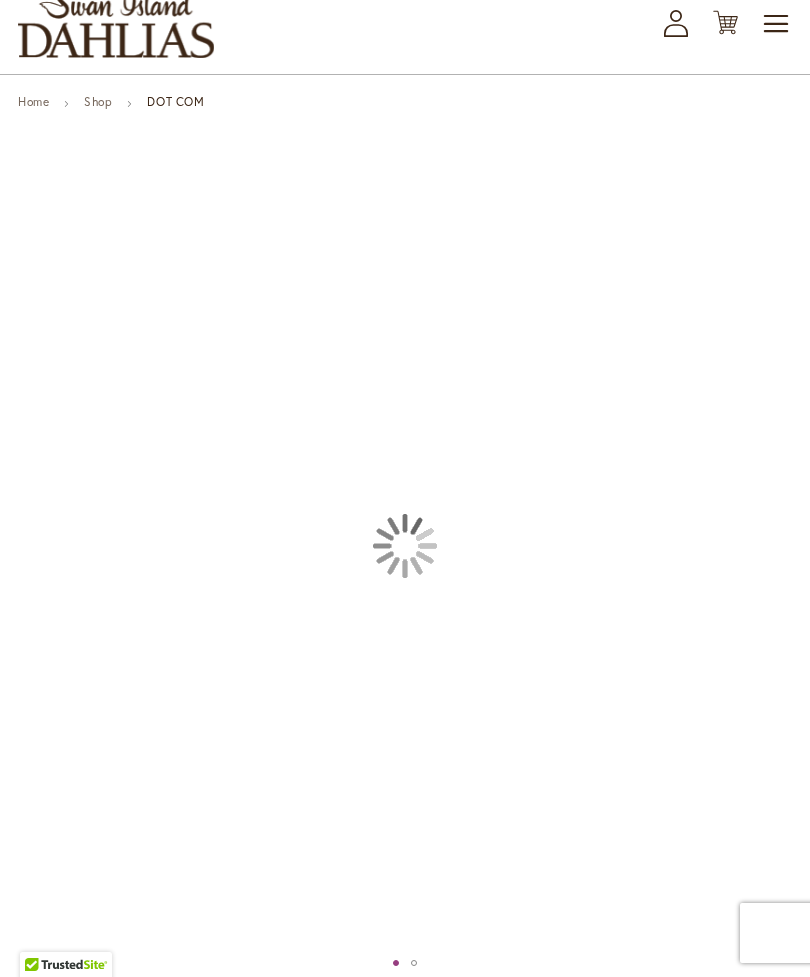 type on "*****" 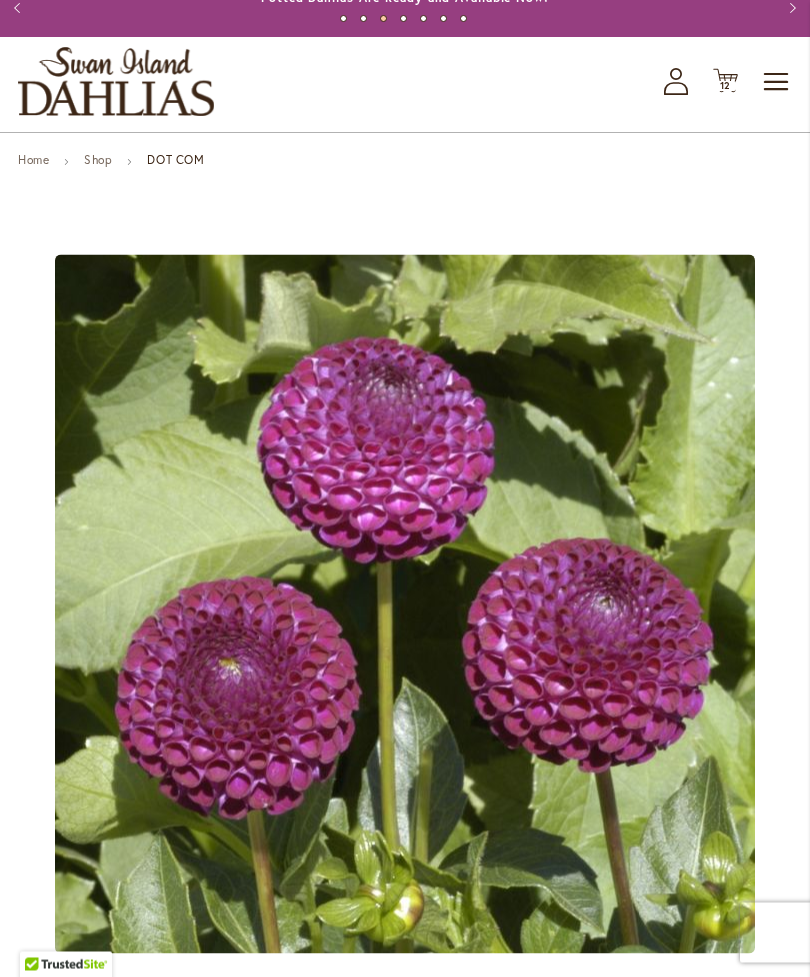 scroll, scrollTop: 40, scrollLeft: 0, axis: vertical 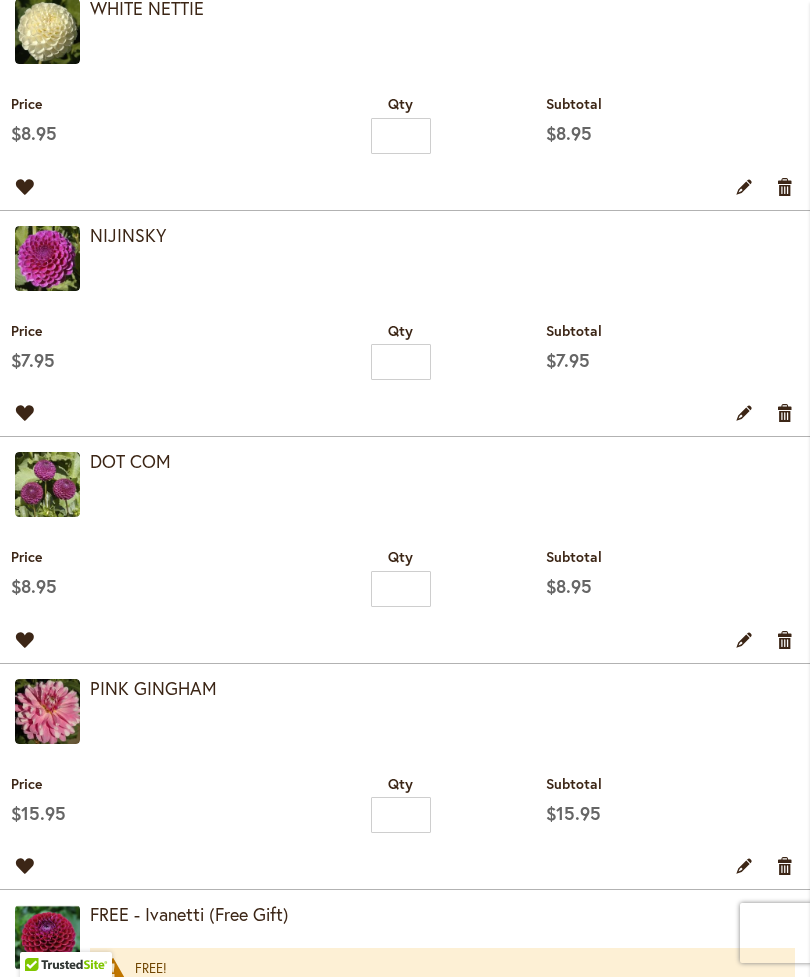 click on "NIJINSKY" at bounding box center [128, 235] 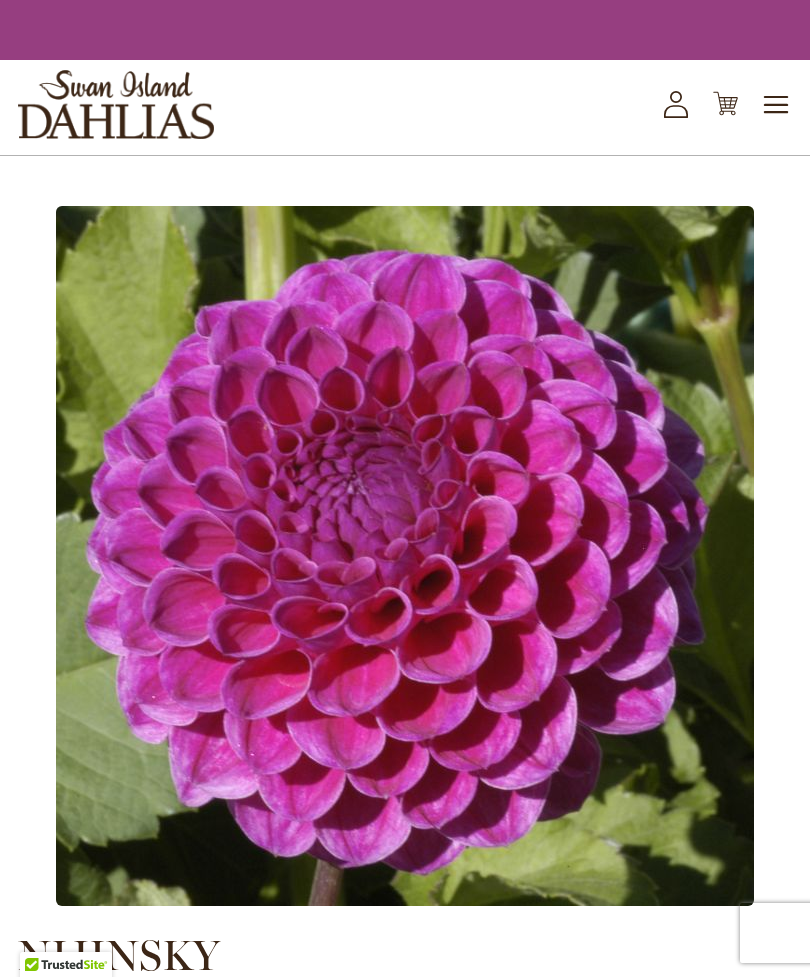 scroll, scrollTop: 0, scrollLeft: 0, axis: both 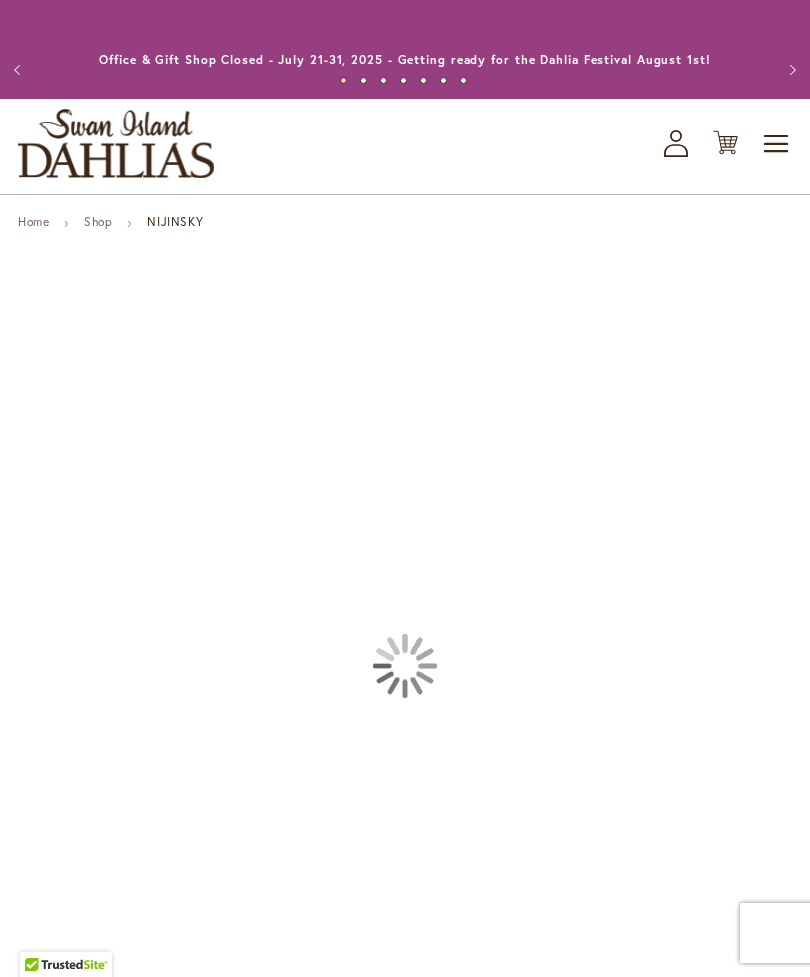 type on "*****" 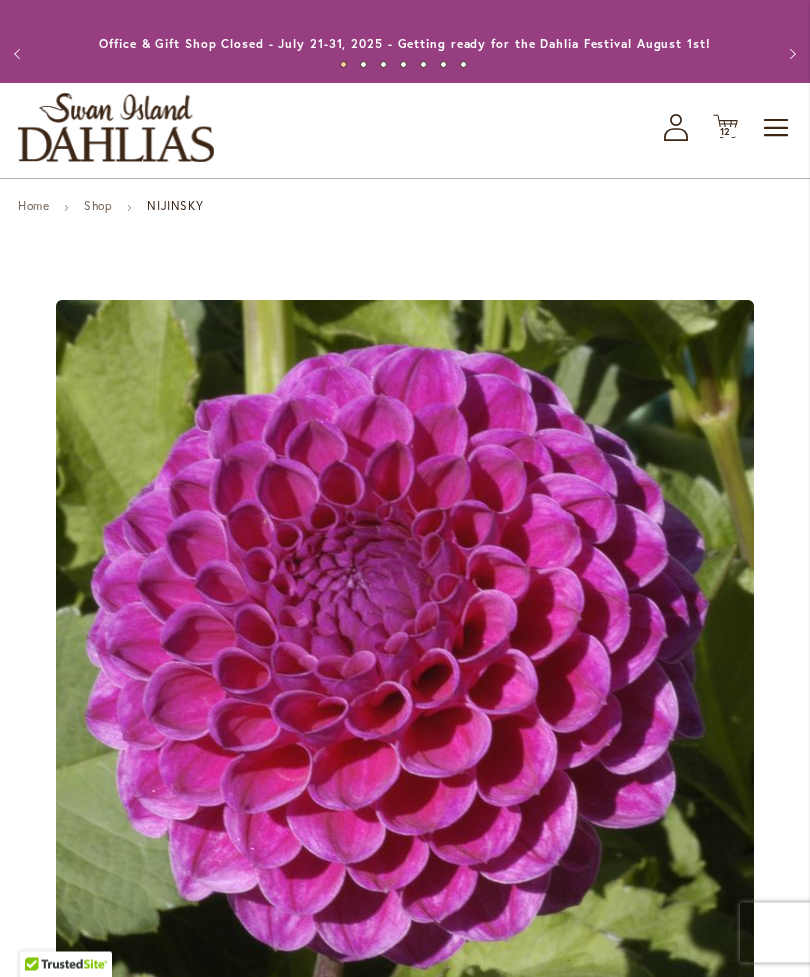 scroll, scrollTop: 0, scrollLeft: 0, axis: both 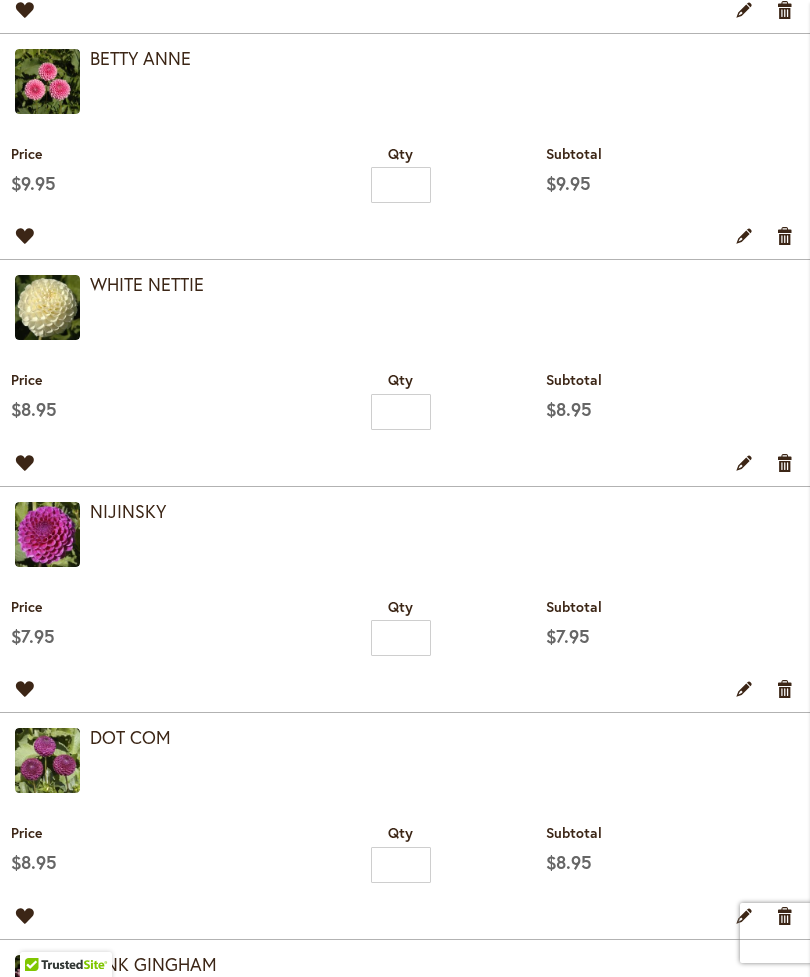 click on "BETTY ANNE" at bounding box center [140, 58] 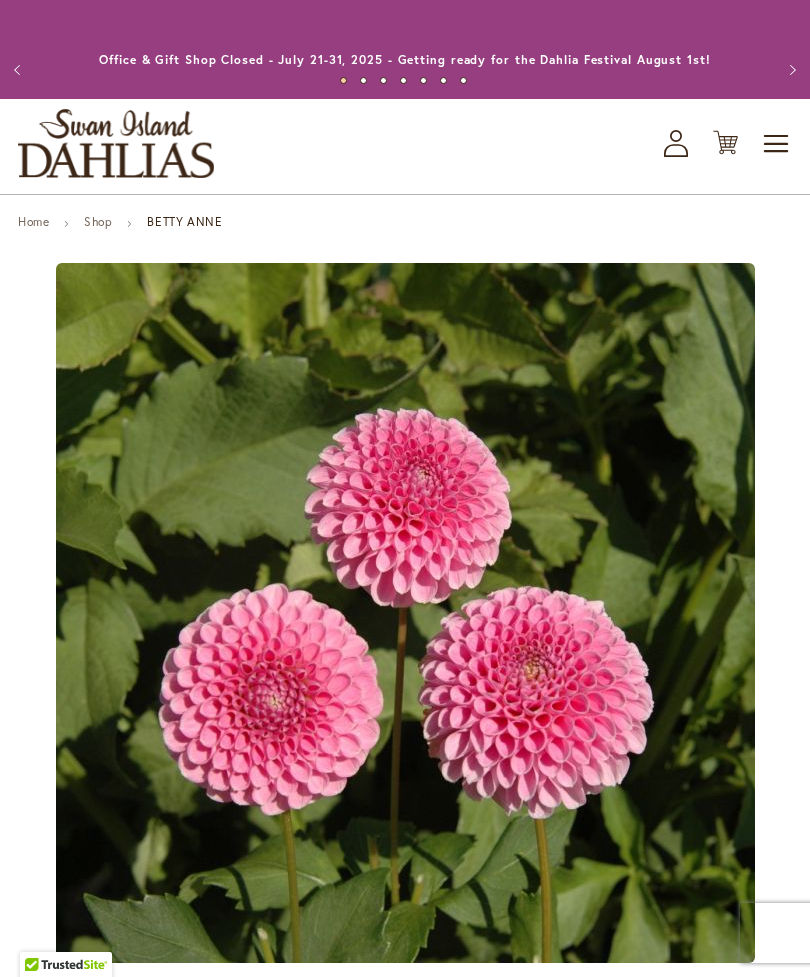 scroll, scrollTop: 0, scrollLeft: 0, axis: both 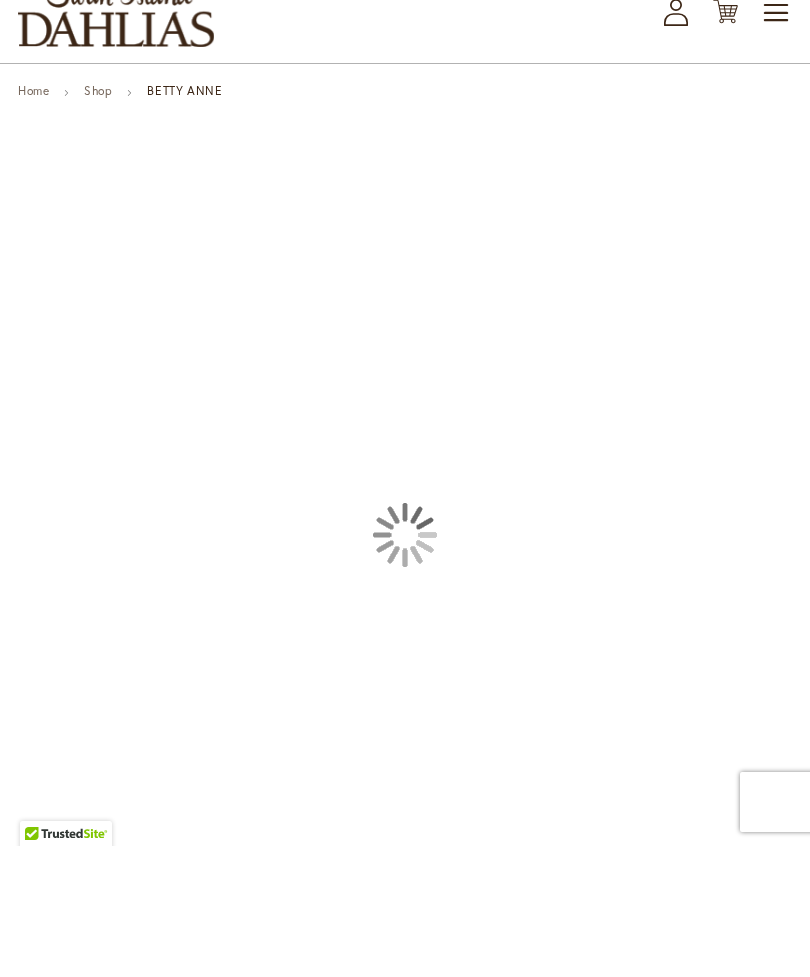 type on "*****" 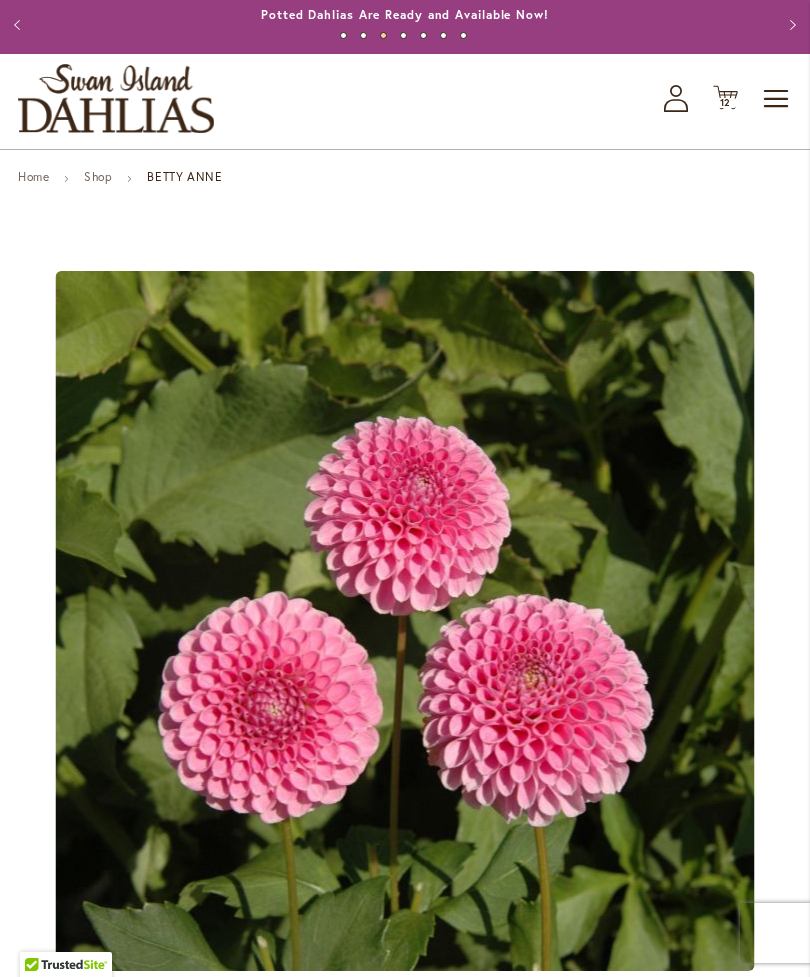 scroll, scrollTop: 0, scrollLeft: 0, axis: both 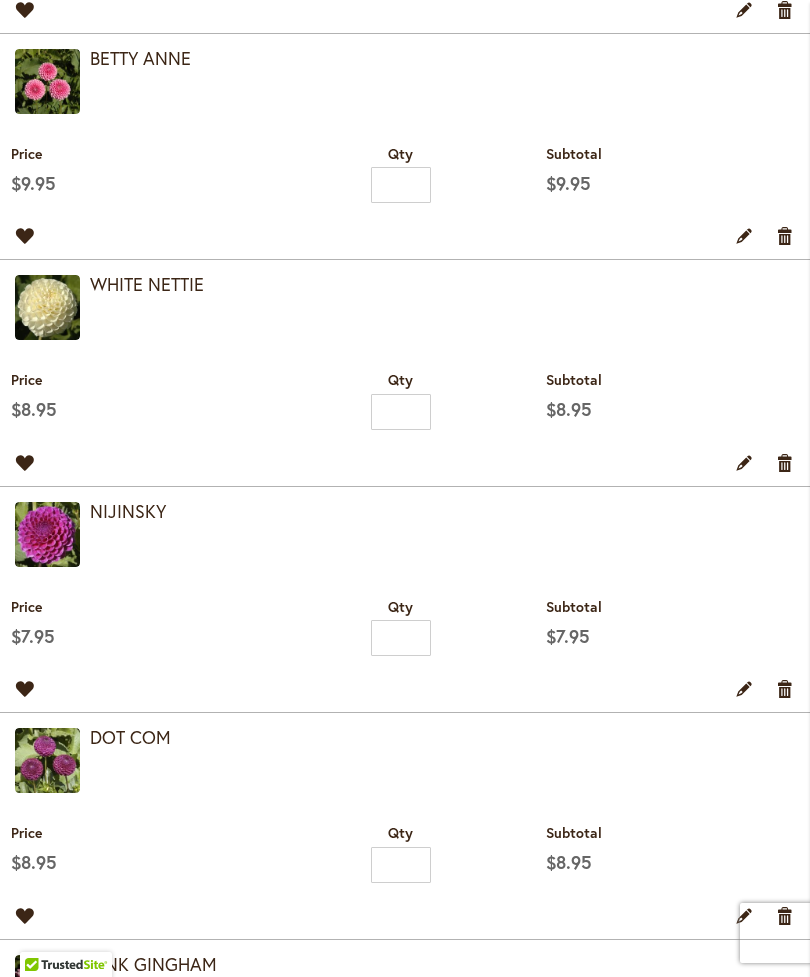 click on "Move to Wishlist
Edit
Remove item" at bounding box center (405, 463) 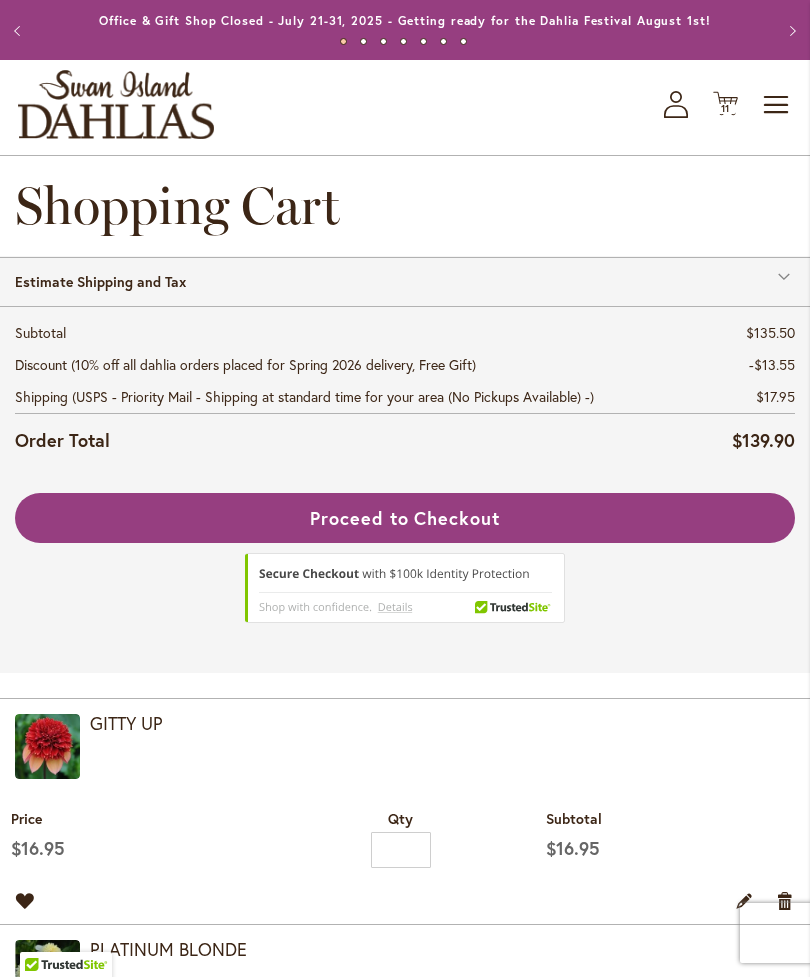 scroll, scrollTop: 36, scrollLeft: 0, axis: vertical 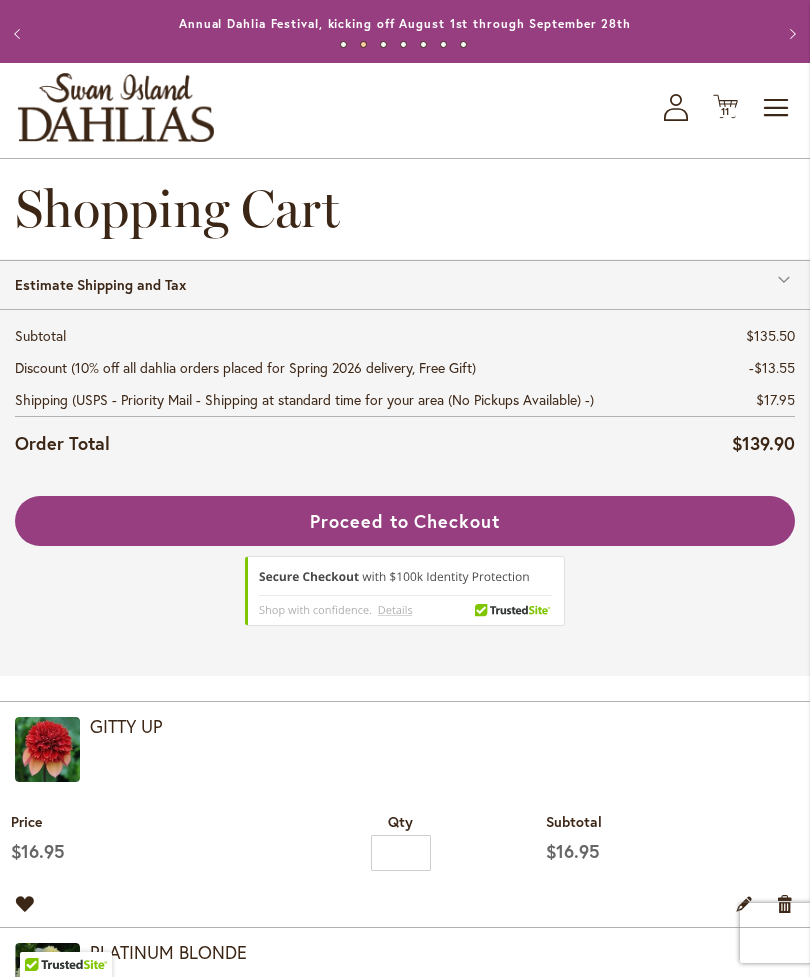 click on "Toggle Nav" at bounding box center [777, 108] 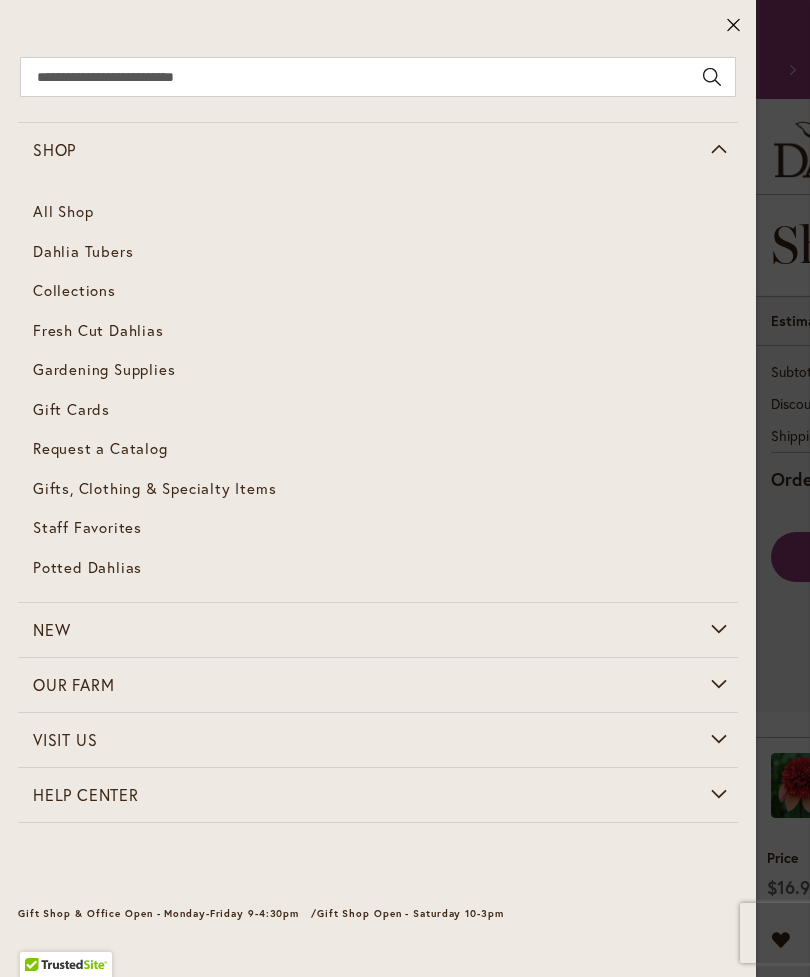 click at bounding box center [733, 26] 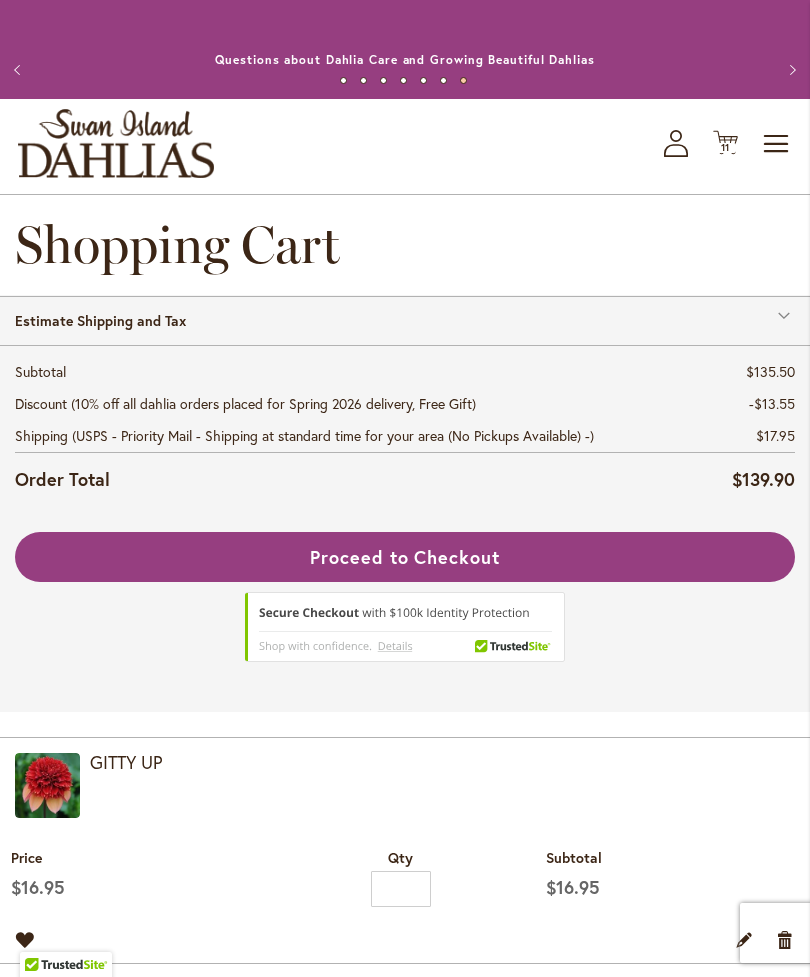 click on "Previous" at bounding box center [20, 70] 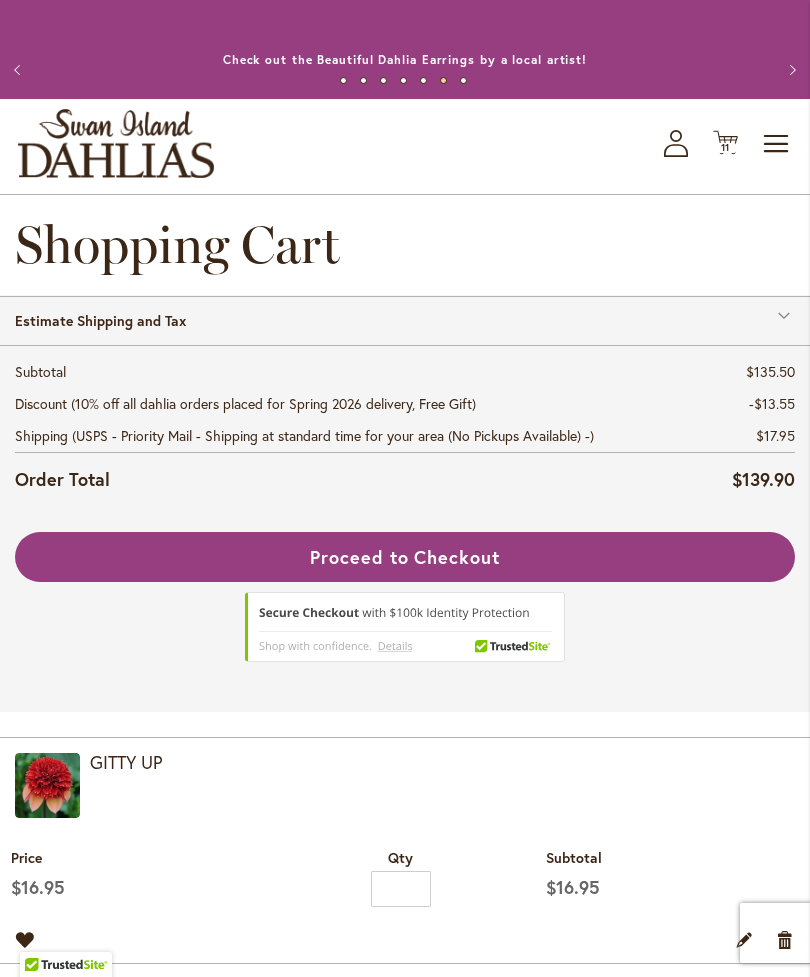 click on "Previous" at bounding box center [20, 70] 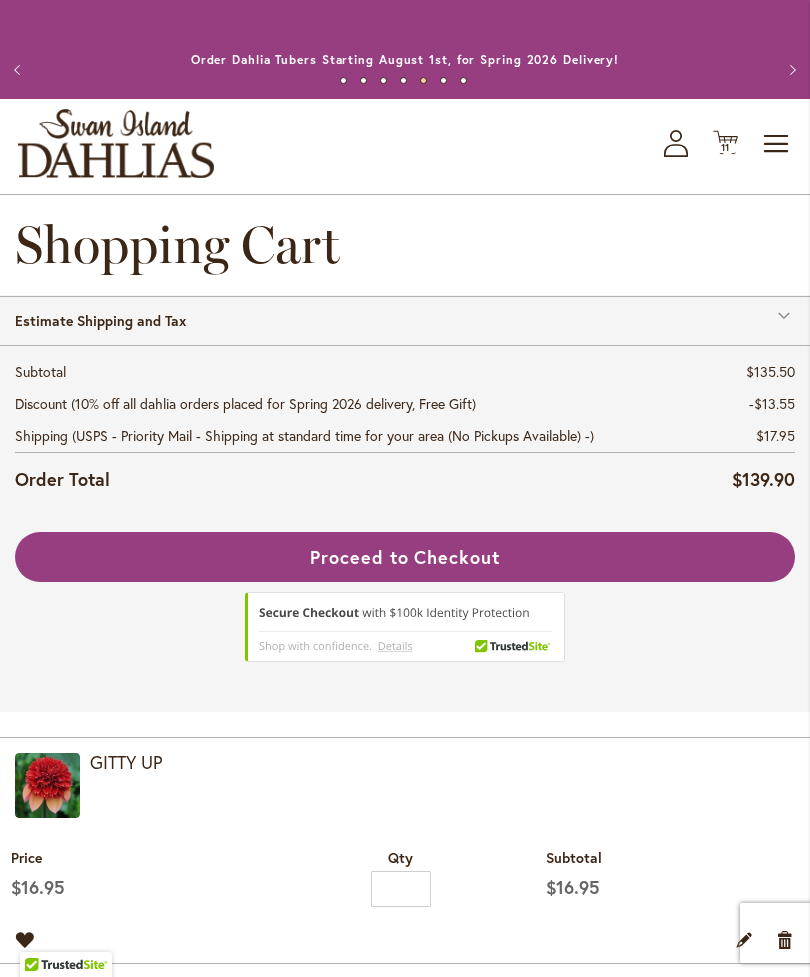 click on "Previous" at bounding box center (20, 70) 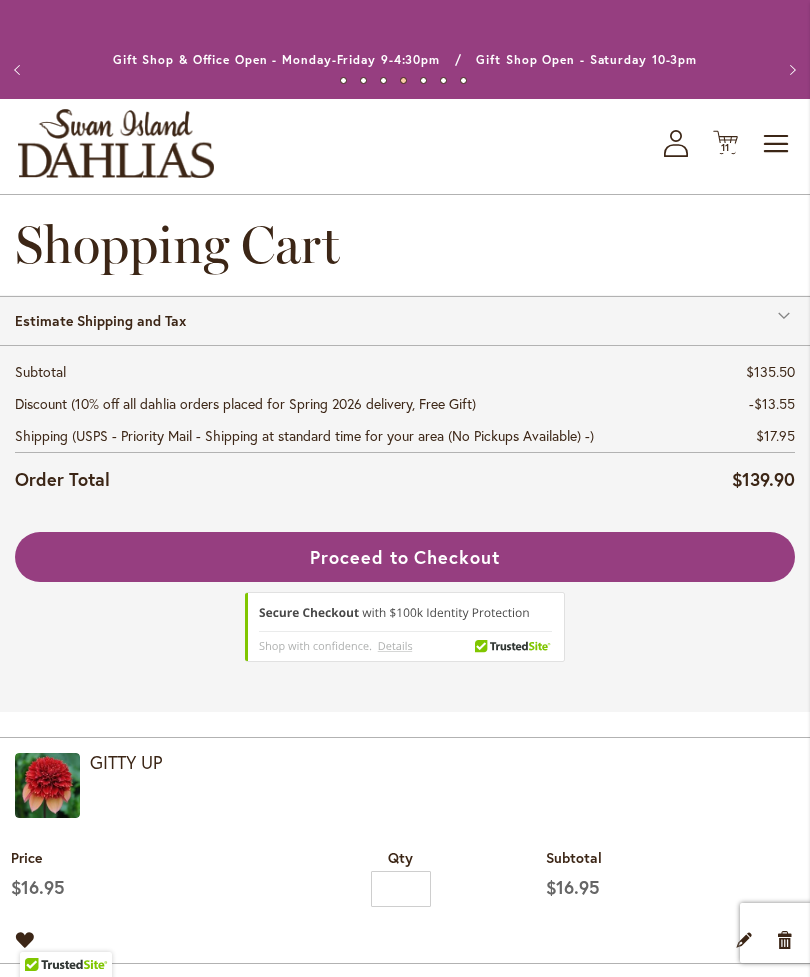 click on "Previous" at bounding box center (20, 70) 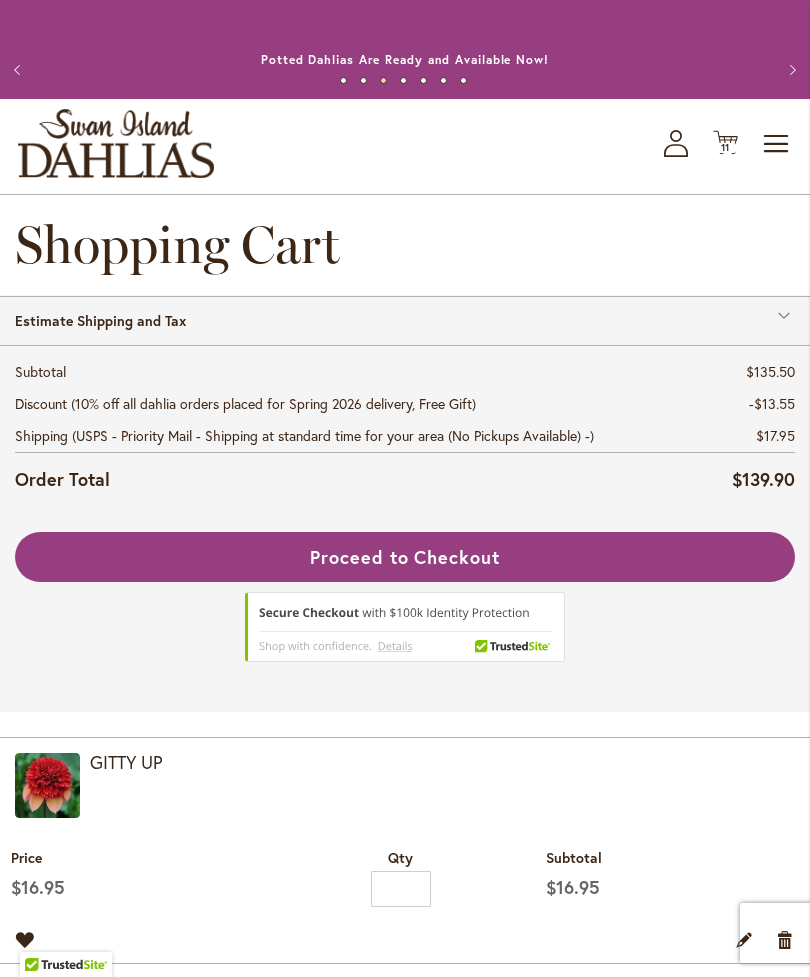 click on "Previous" at bounding box center [20, 70] 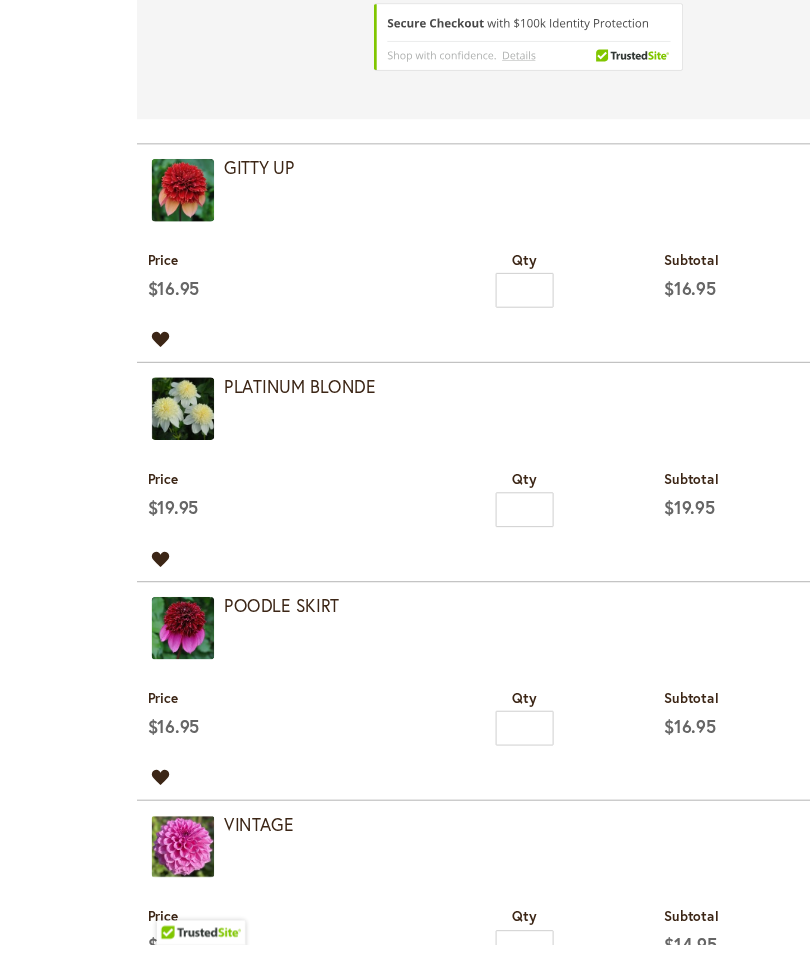 scroll, scrollTop: 612, scrollLeft: 0, axis: vertical 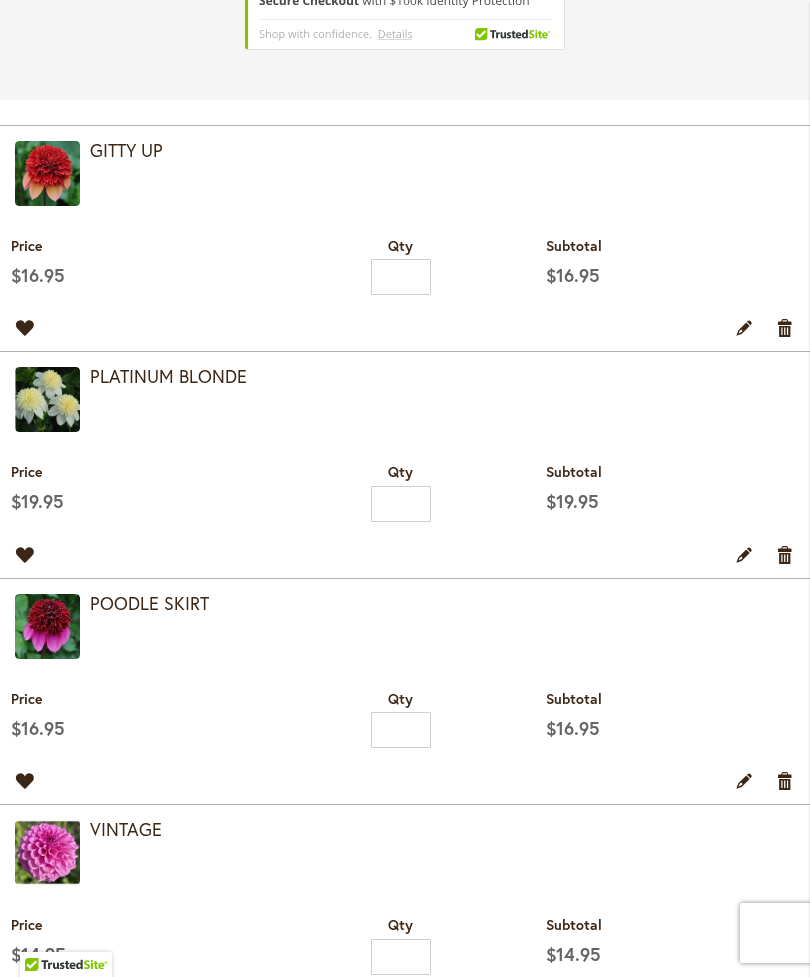 click on "Remove item" at bounding box center [785, 780] 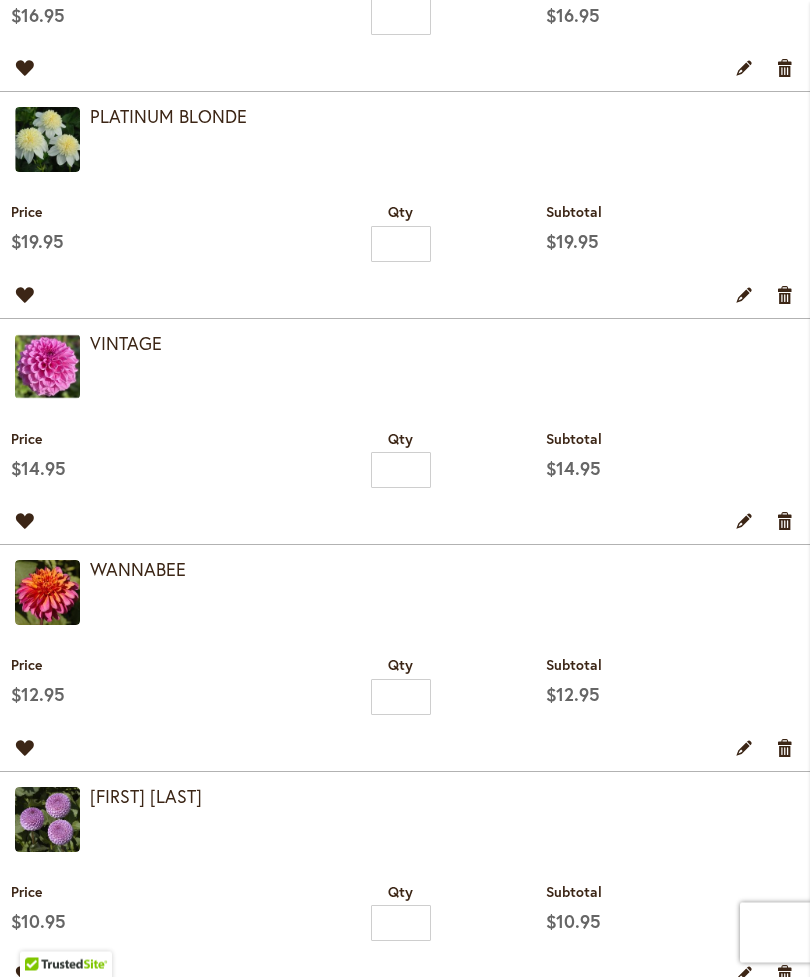 scroll, scrollTop: 872, scrollLeft: 0, axis: vertical 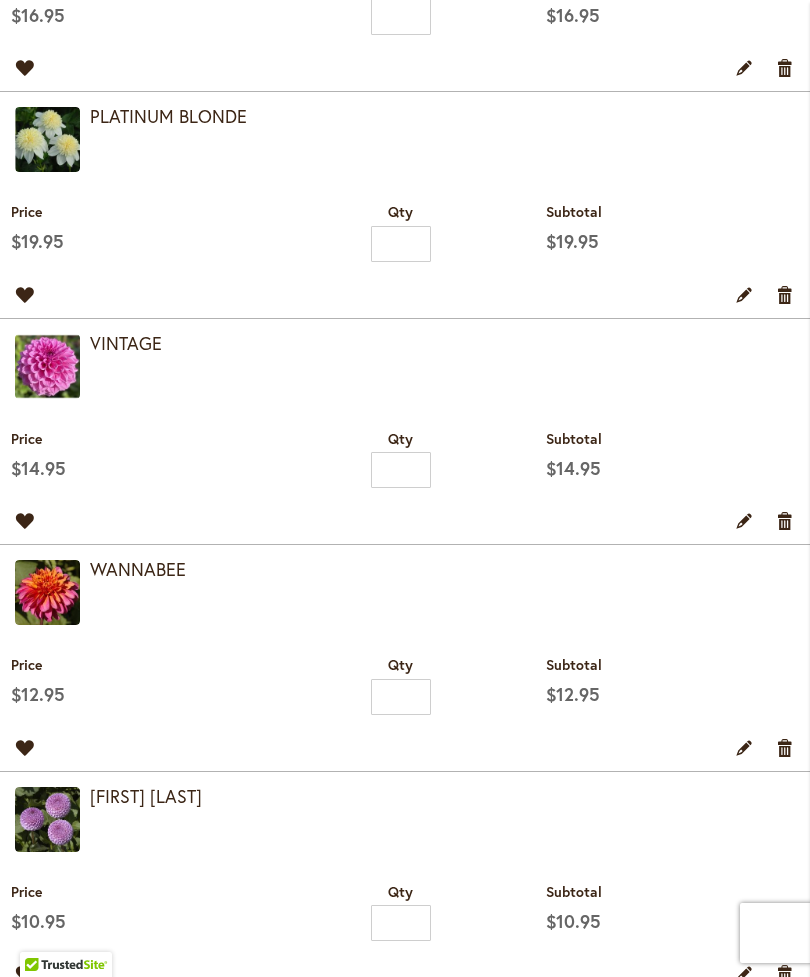 click on "WANNABEE" at bounding box center [138, 569] 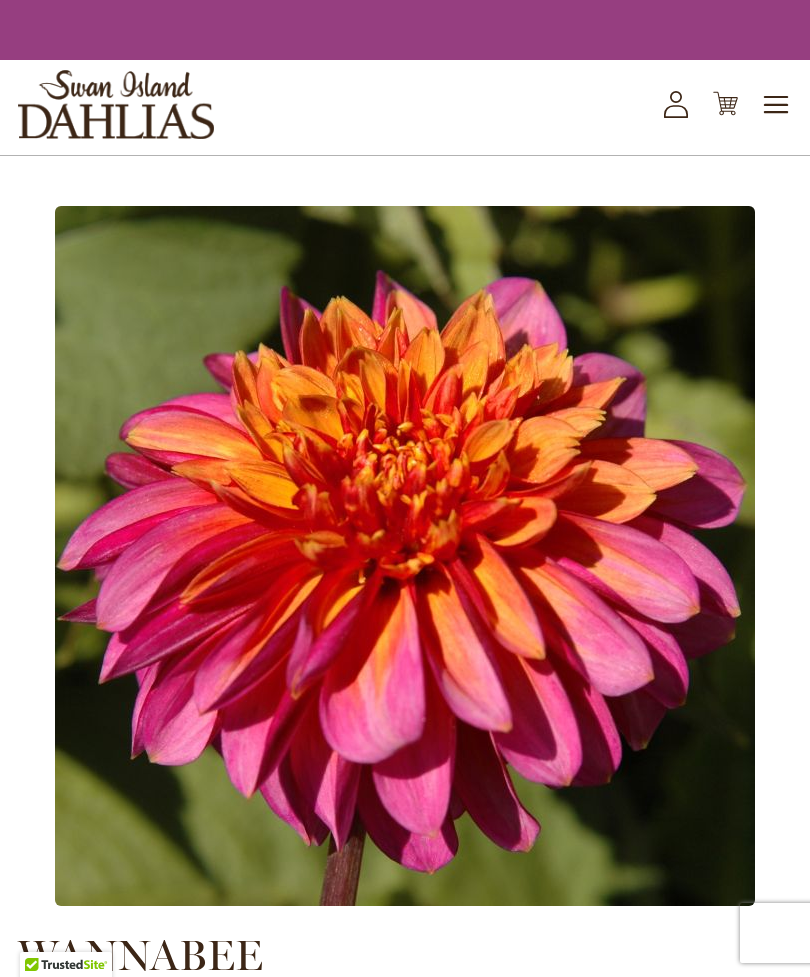 scroll, scrollTop: 0, scrollLeft: 0, axis: both 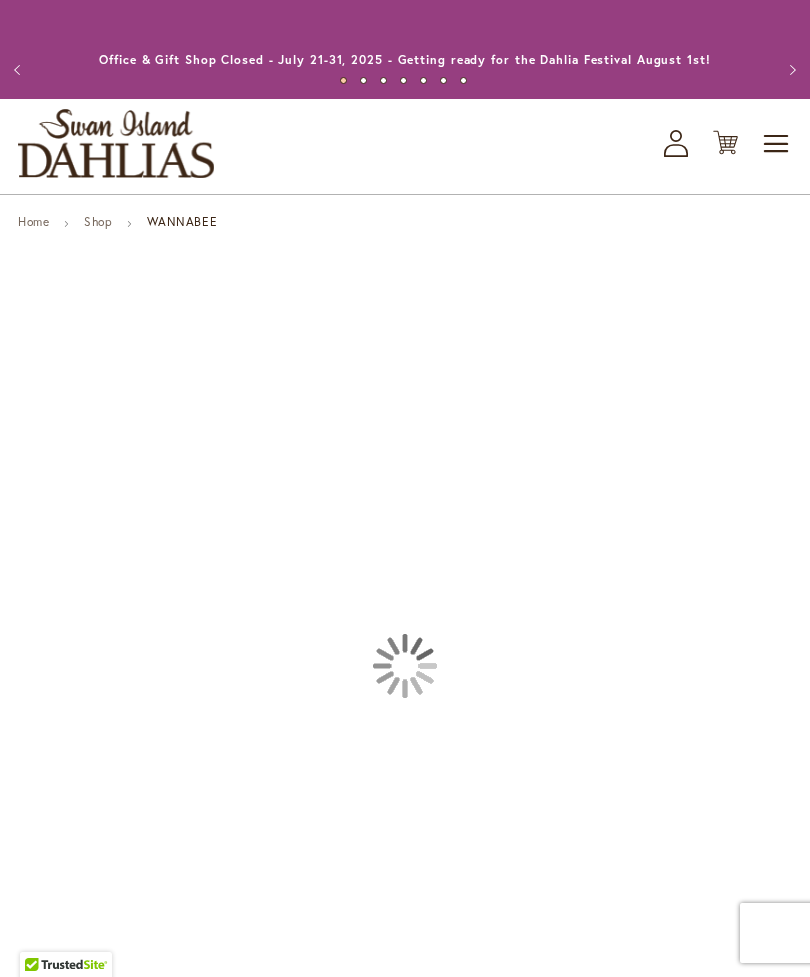 type on "*****" 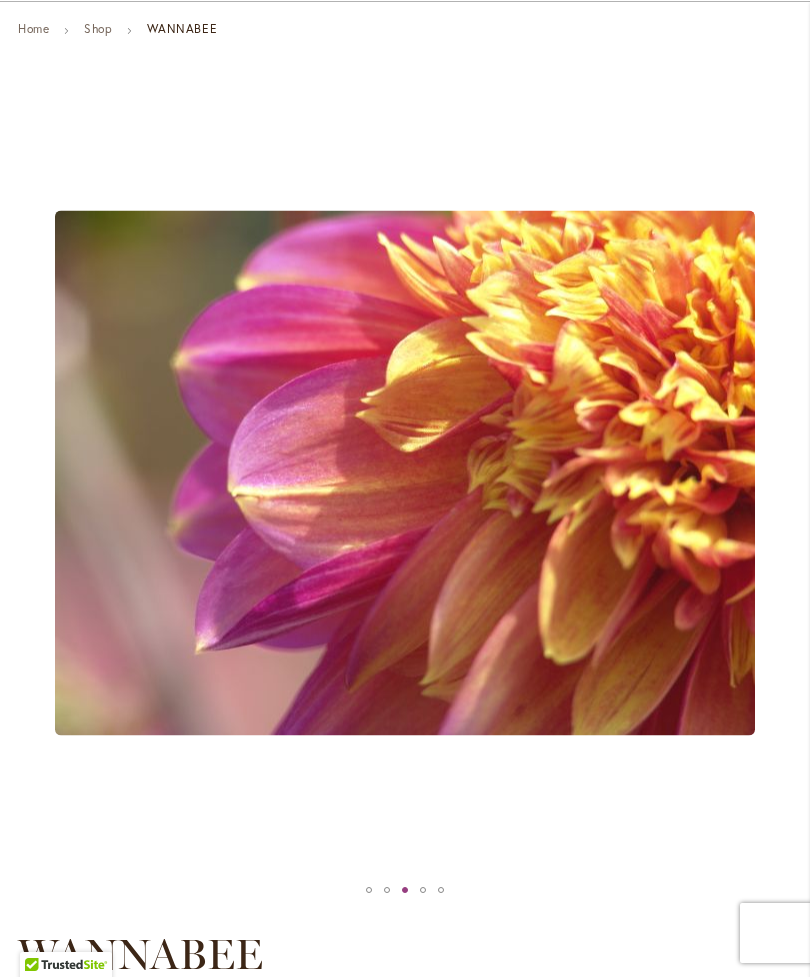 scroll, scrollTop: 184, scrollLeft: 0, axis: vertical 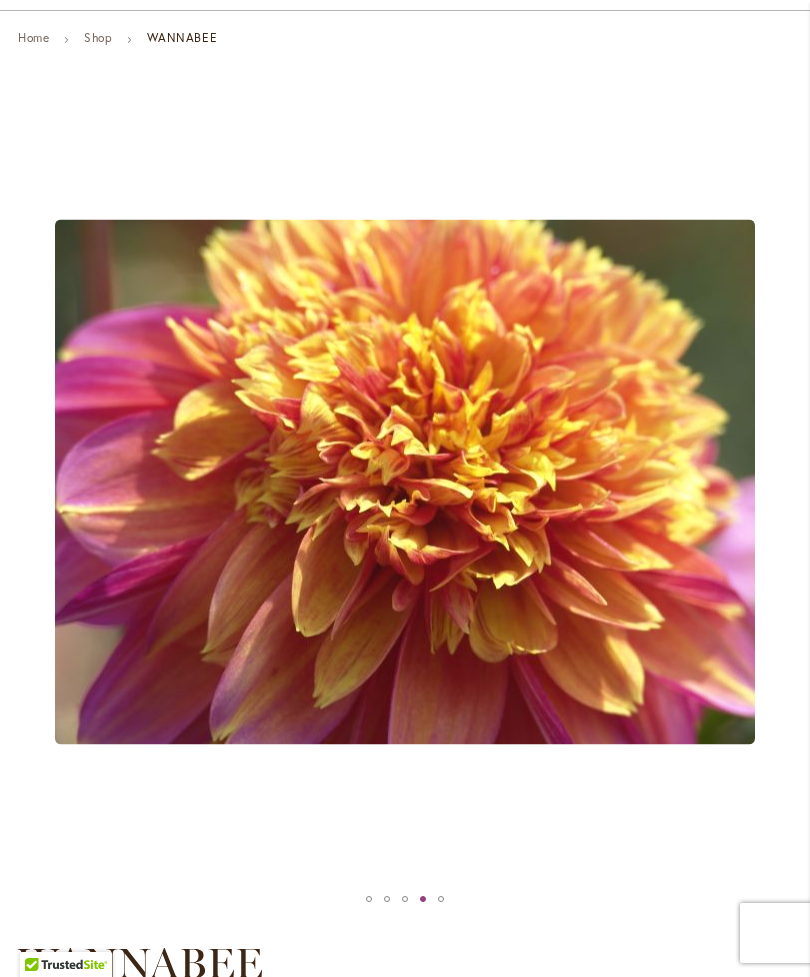 click at bounding box center (405, 899) 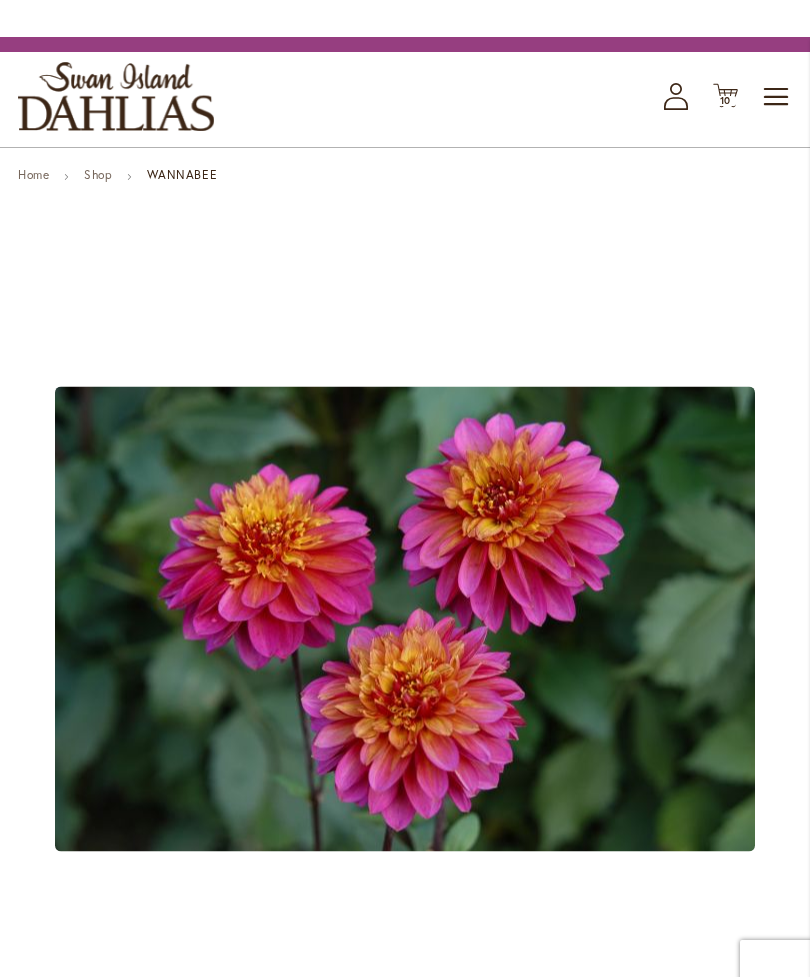 scroll, scrollTop: 0, scrollLeft: 0, axis: both 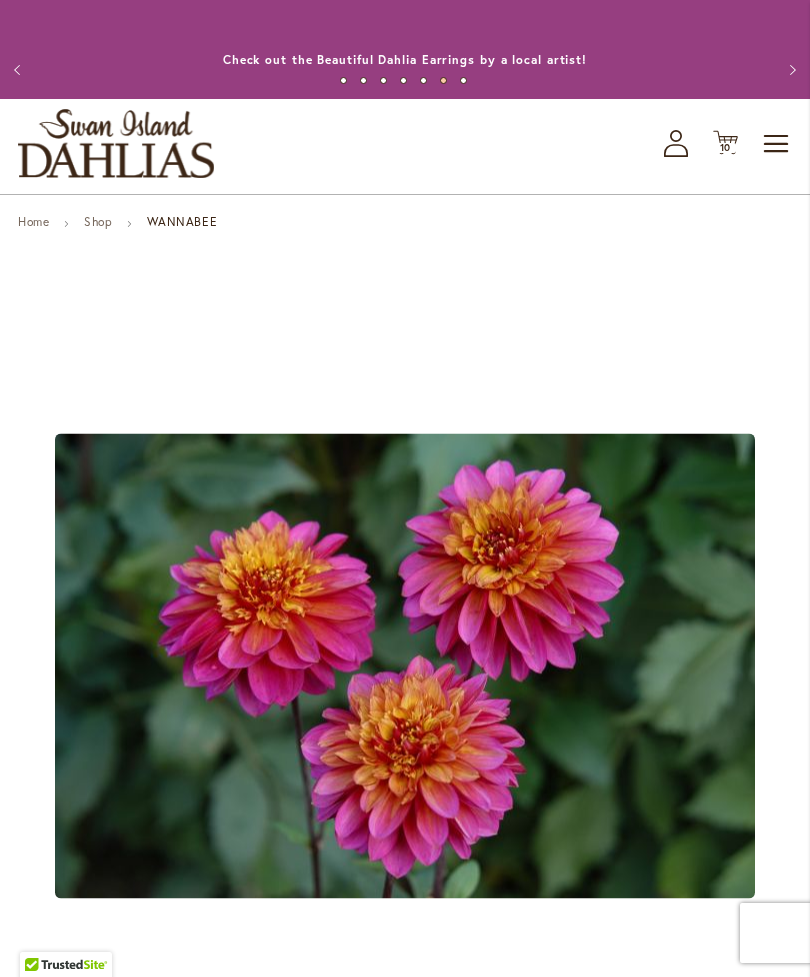 click on "10" at bounding box center (726, 147) 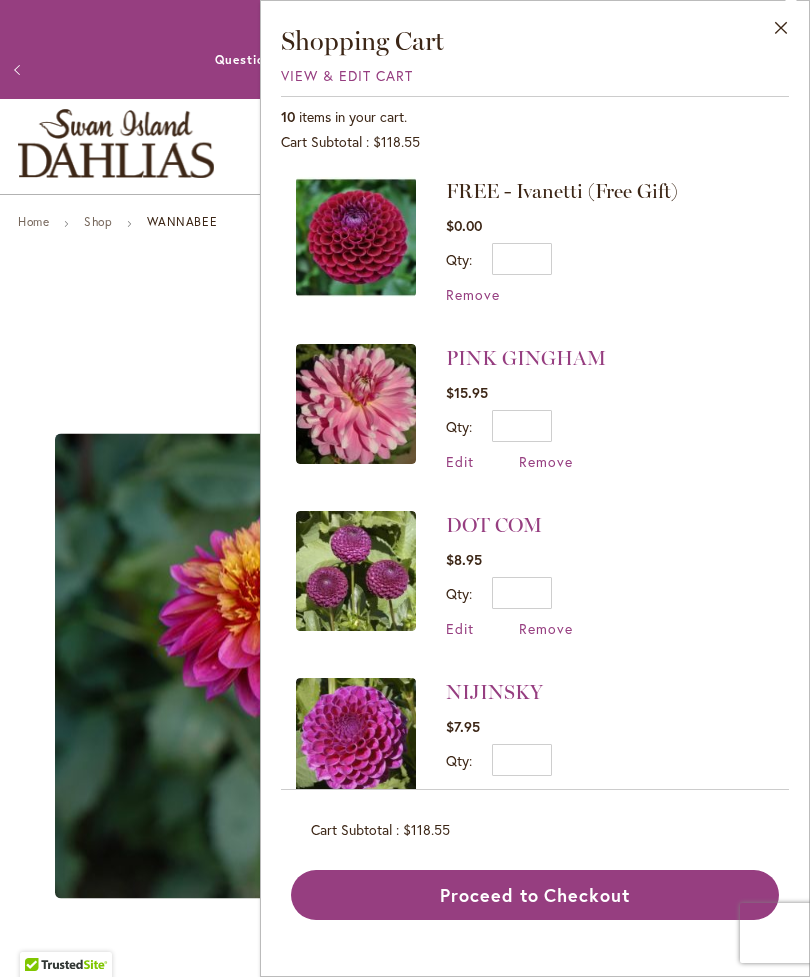 click on "View & Edit Cart" at bounding box center (347, 75) 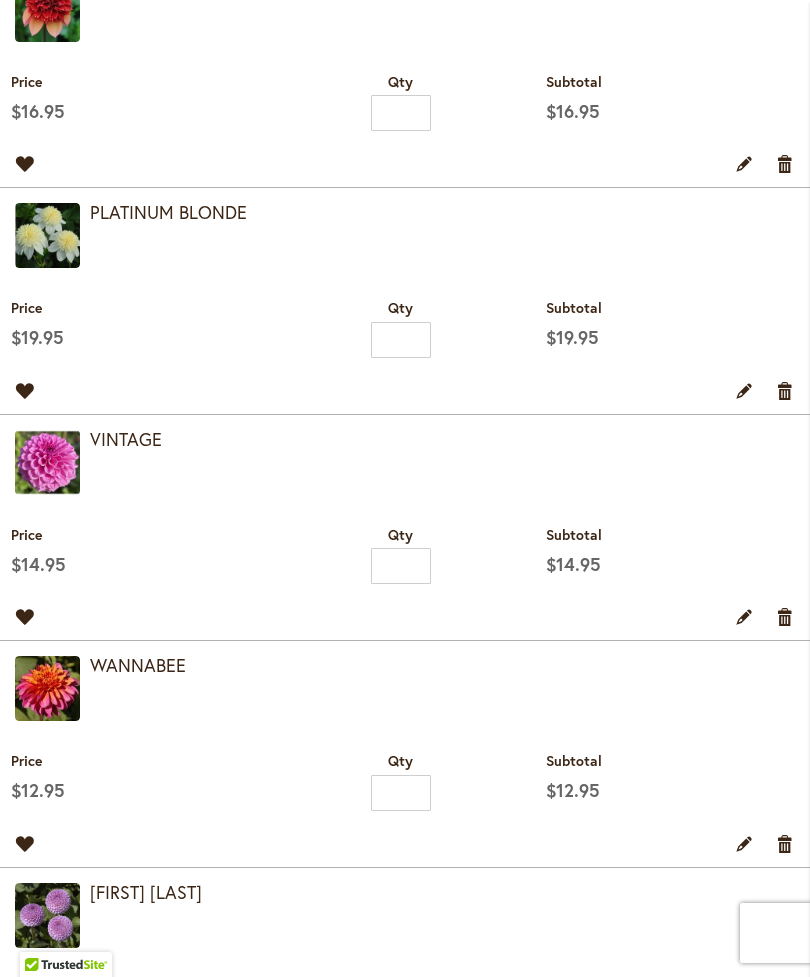 scroll, scrollTop: 780, scrollLeft: 0, axis: vertical 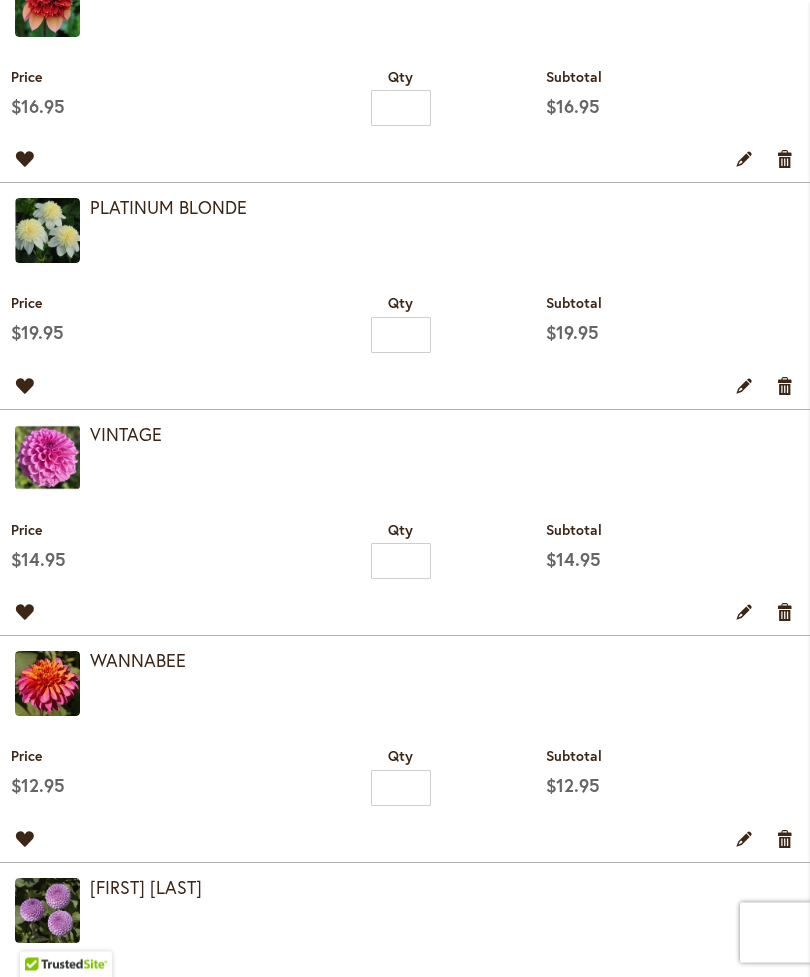 click on "VINTAGE" at bounding box center (126, 435) 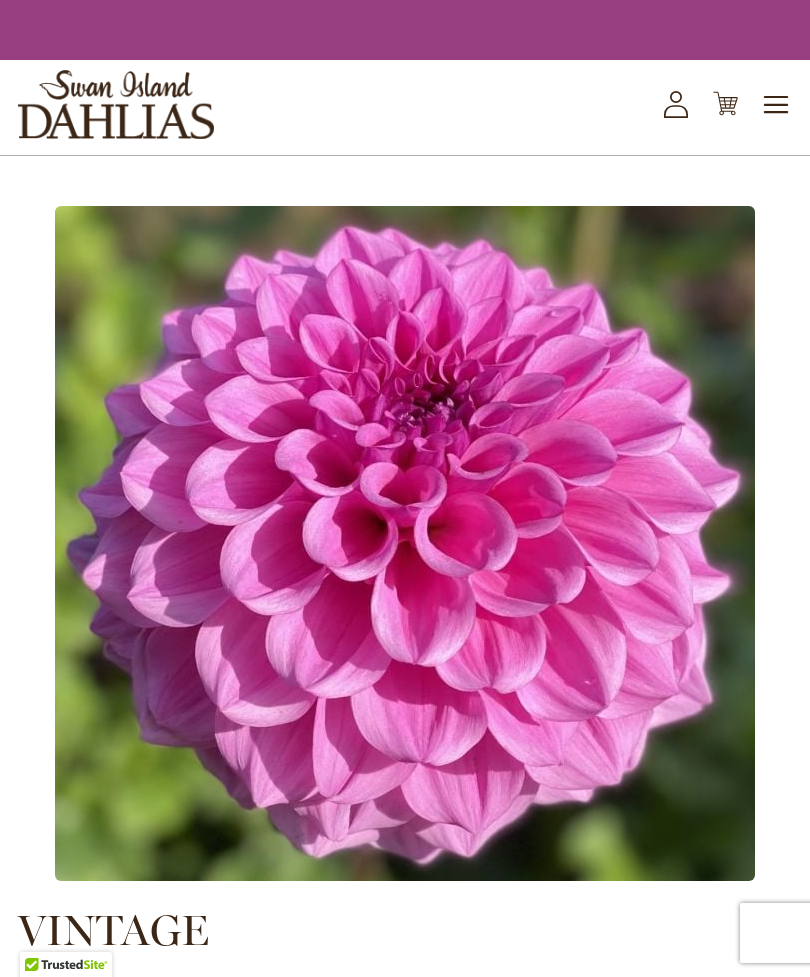 scroll, scrollTop: 0, scrollLeft: 0, axis: both 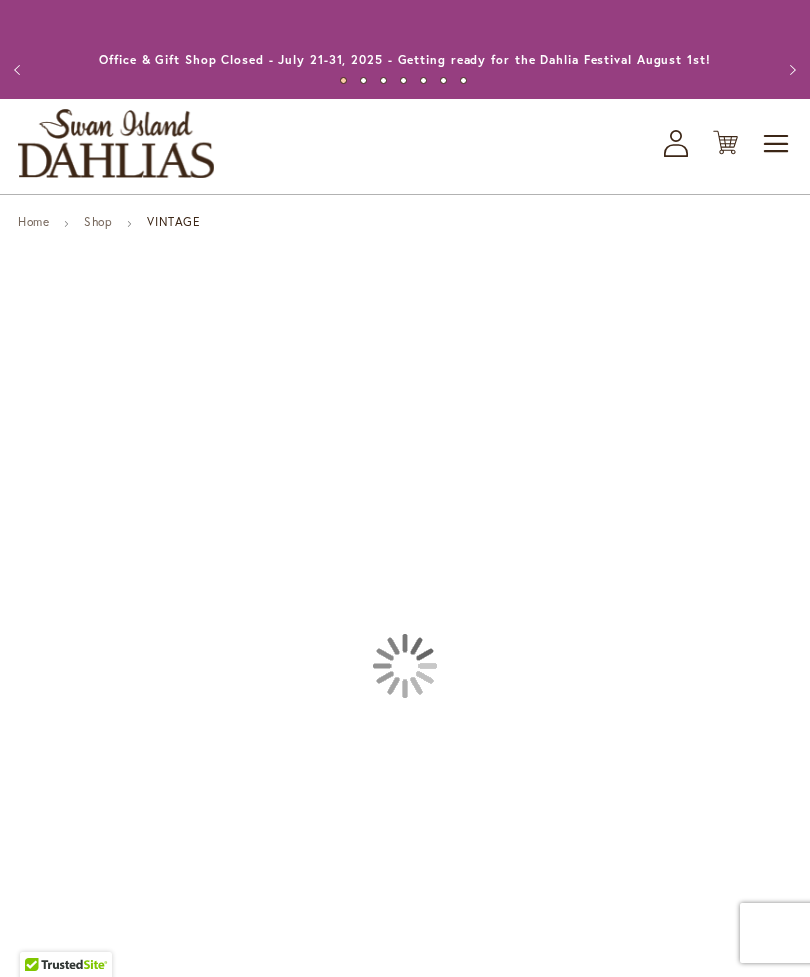 type on "*****" 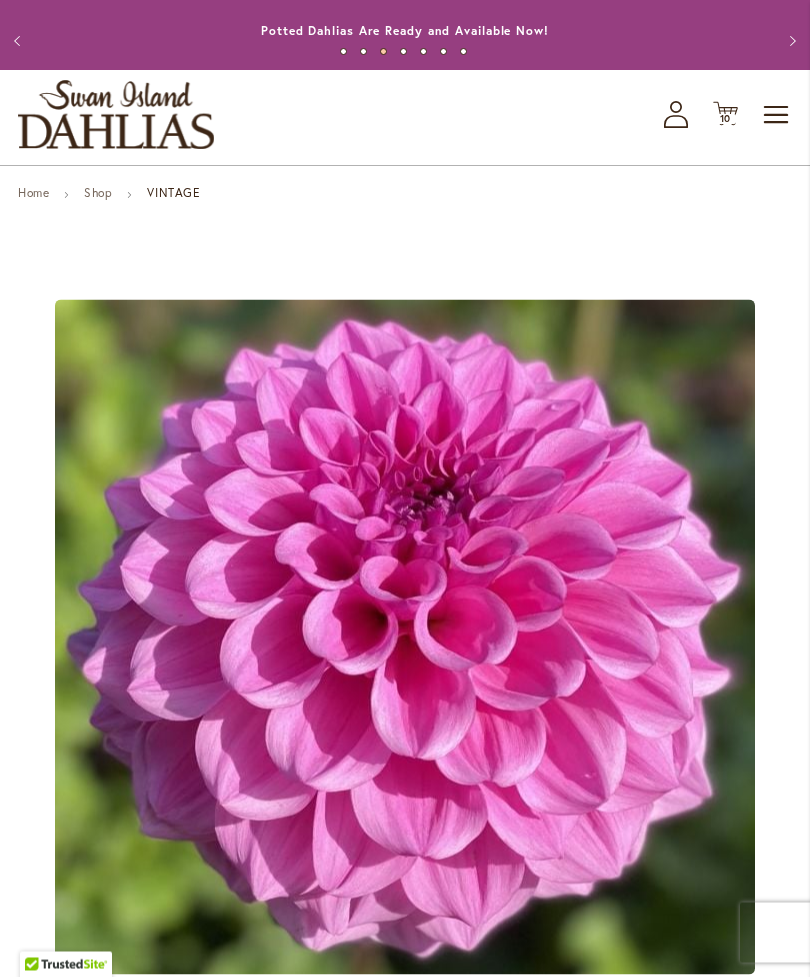 scroll, scrollTop: 0, scrollLeft: 0, axis: both 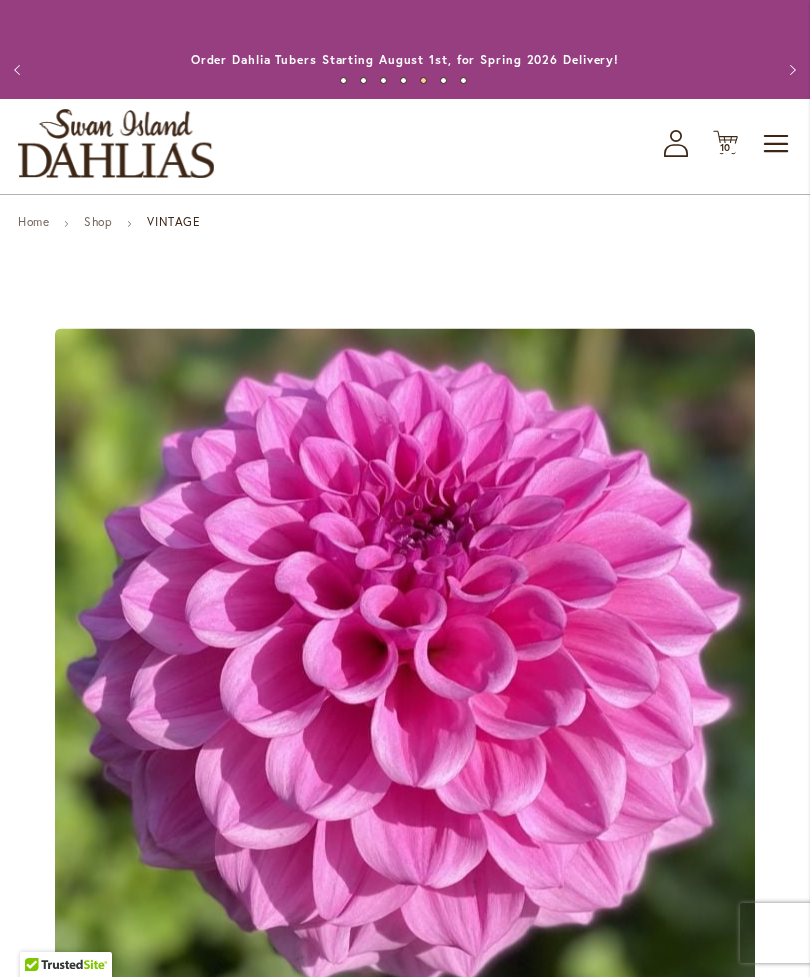 click 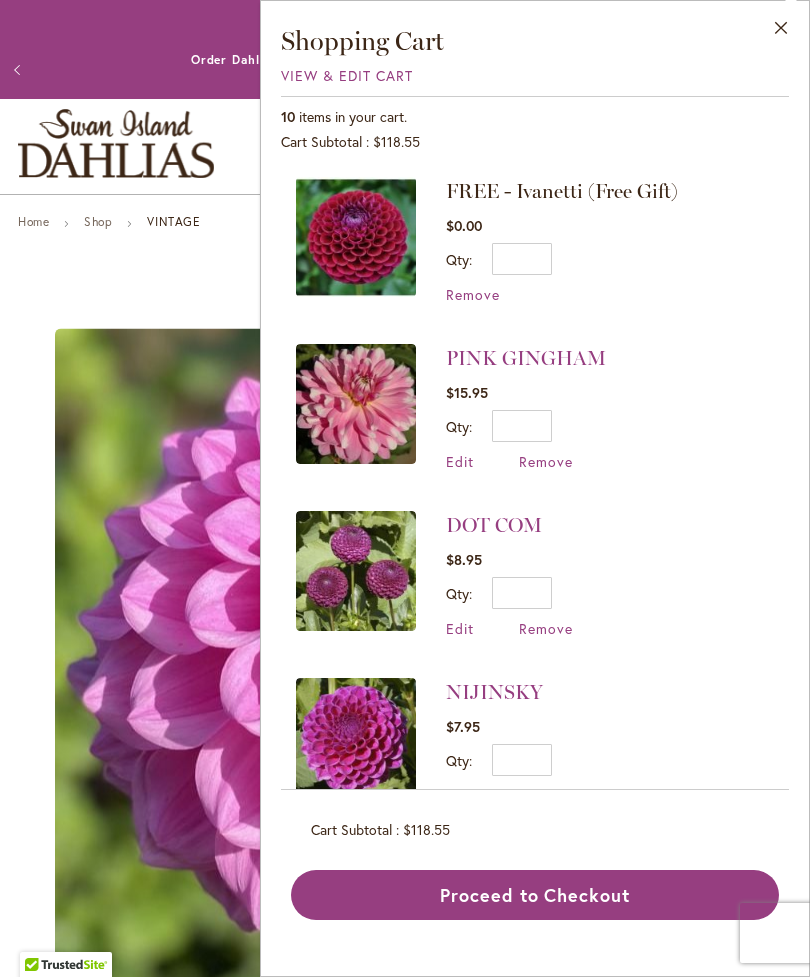 click on "View & Edit Cart" at bounding box center [347, 75] 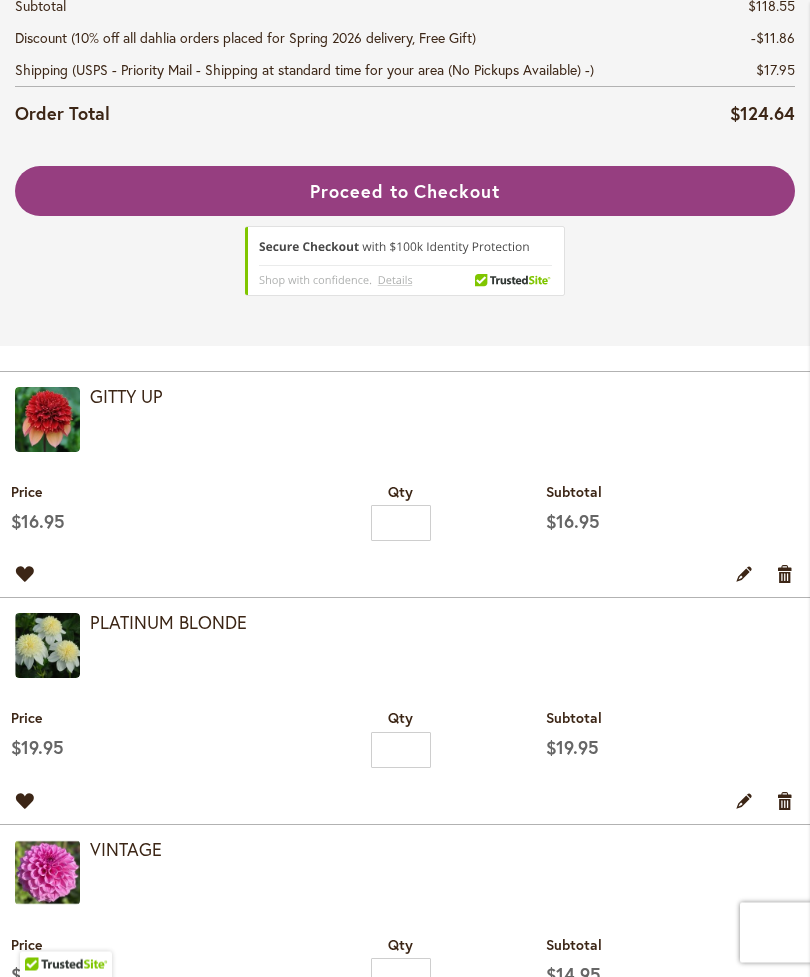 scroll, scrollTop: 366, scrollLeft: 0, axis: vertical 